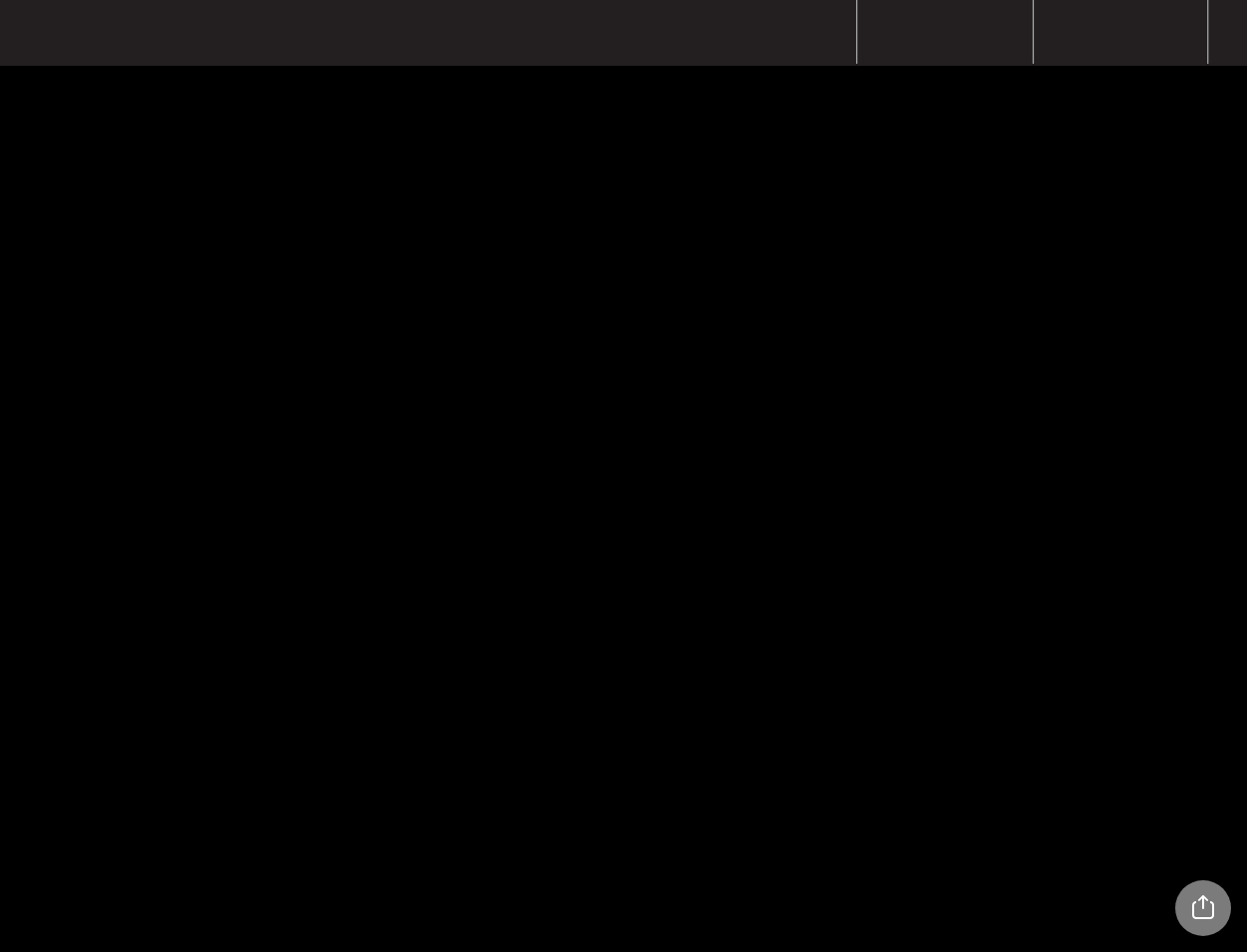 scroll, scrollTop: 0, scrollLeft: 0, axis: both 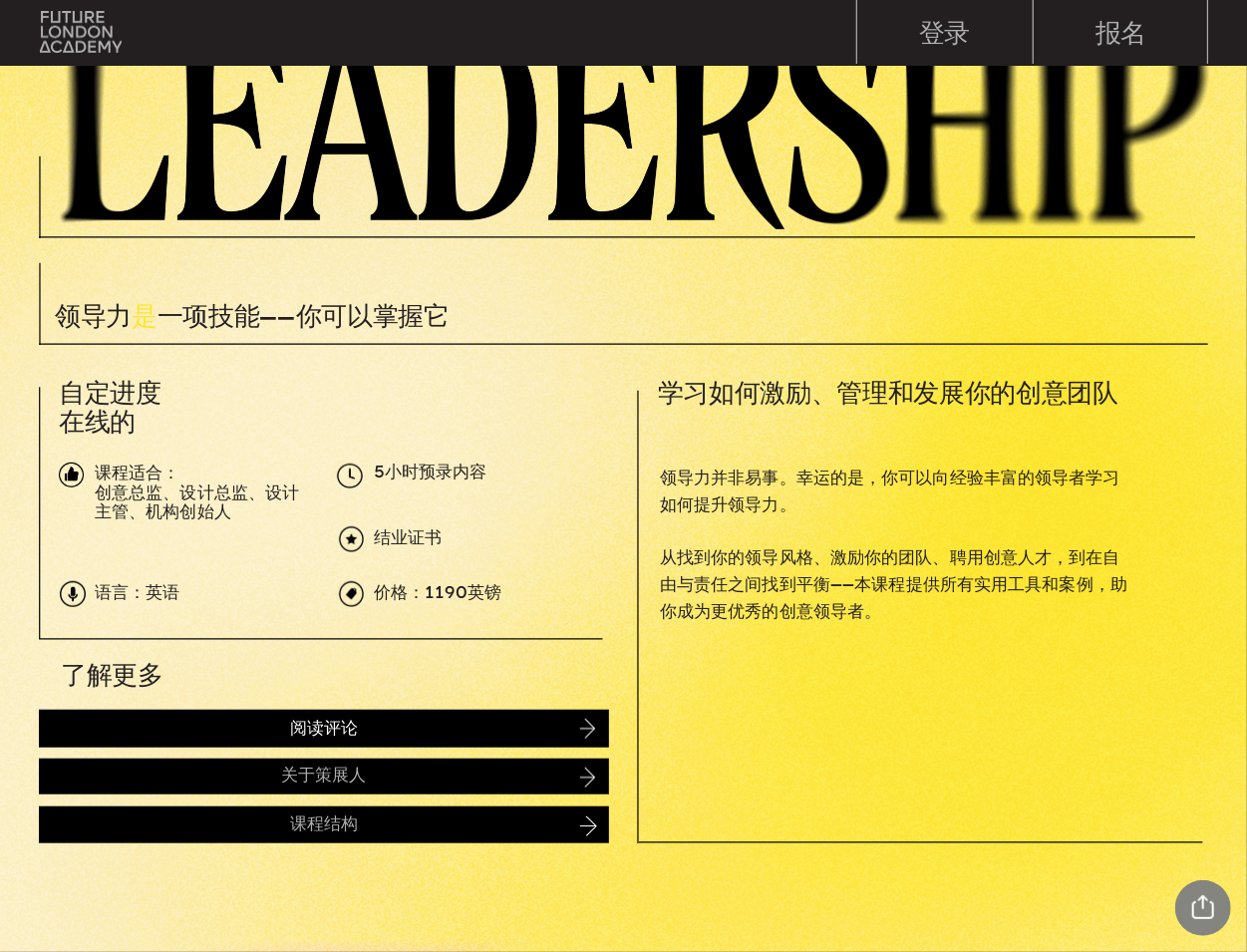 click on "阅读评论" at bounding box center (324, 729) 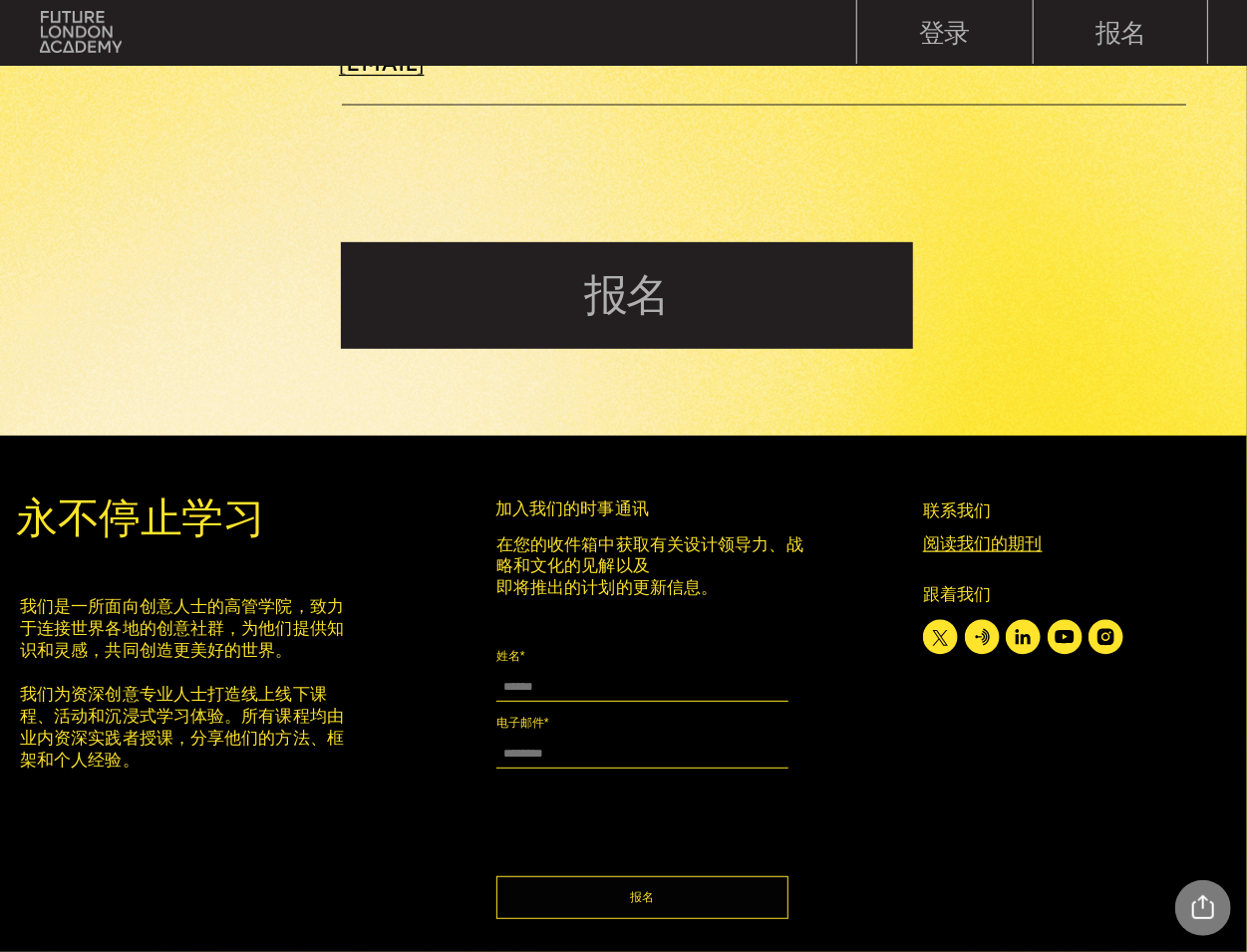 scroll, scrollTop: 7540, scrollLeft: 0, axis: vertical 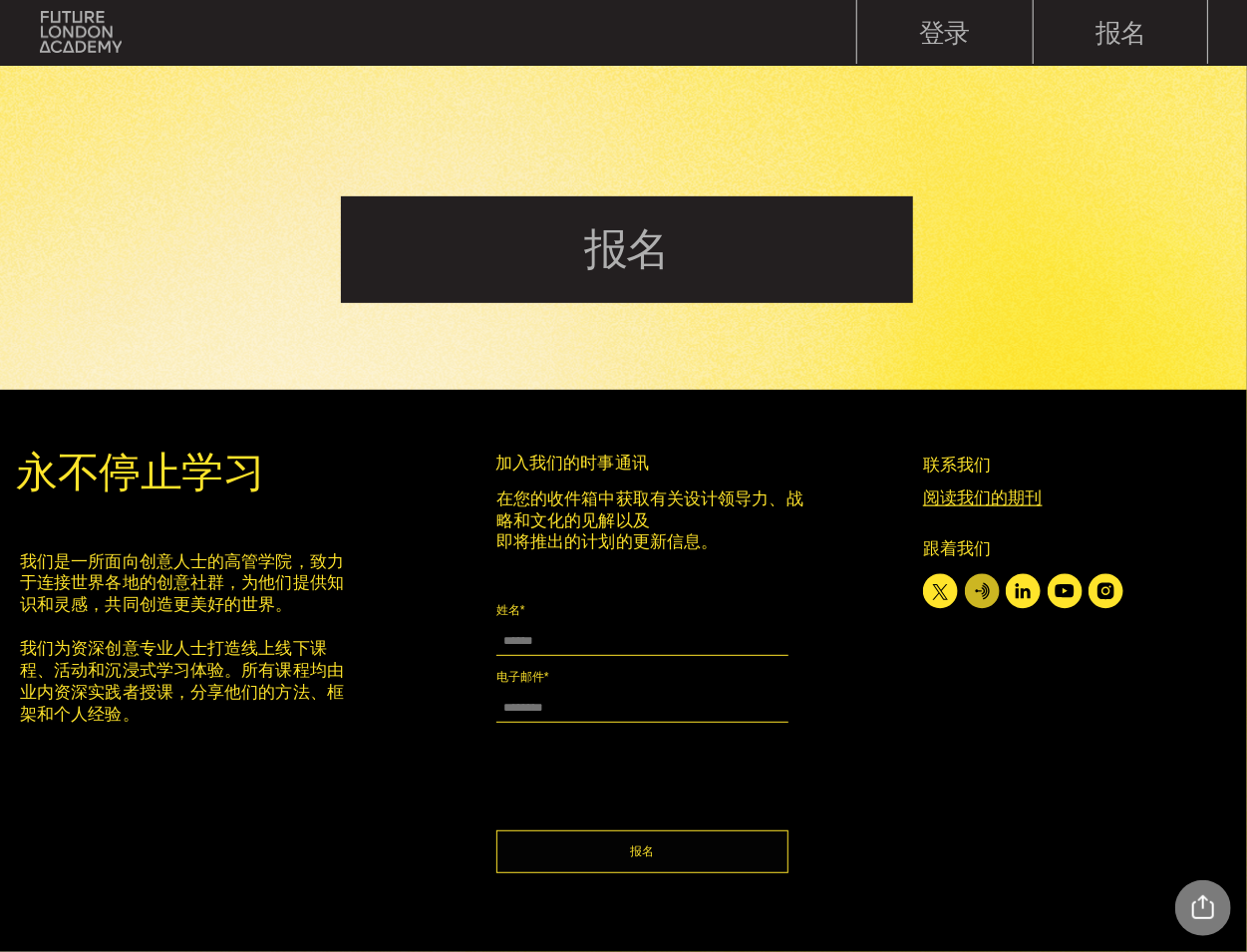 click at bounding box center [1040, 842] 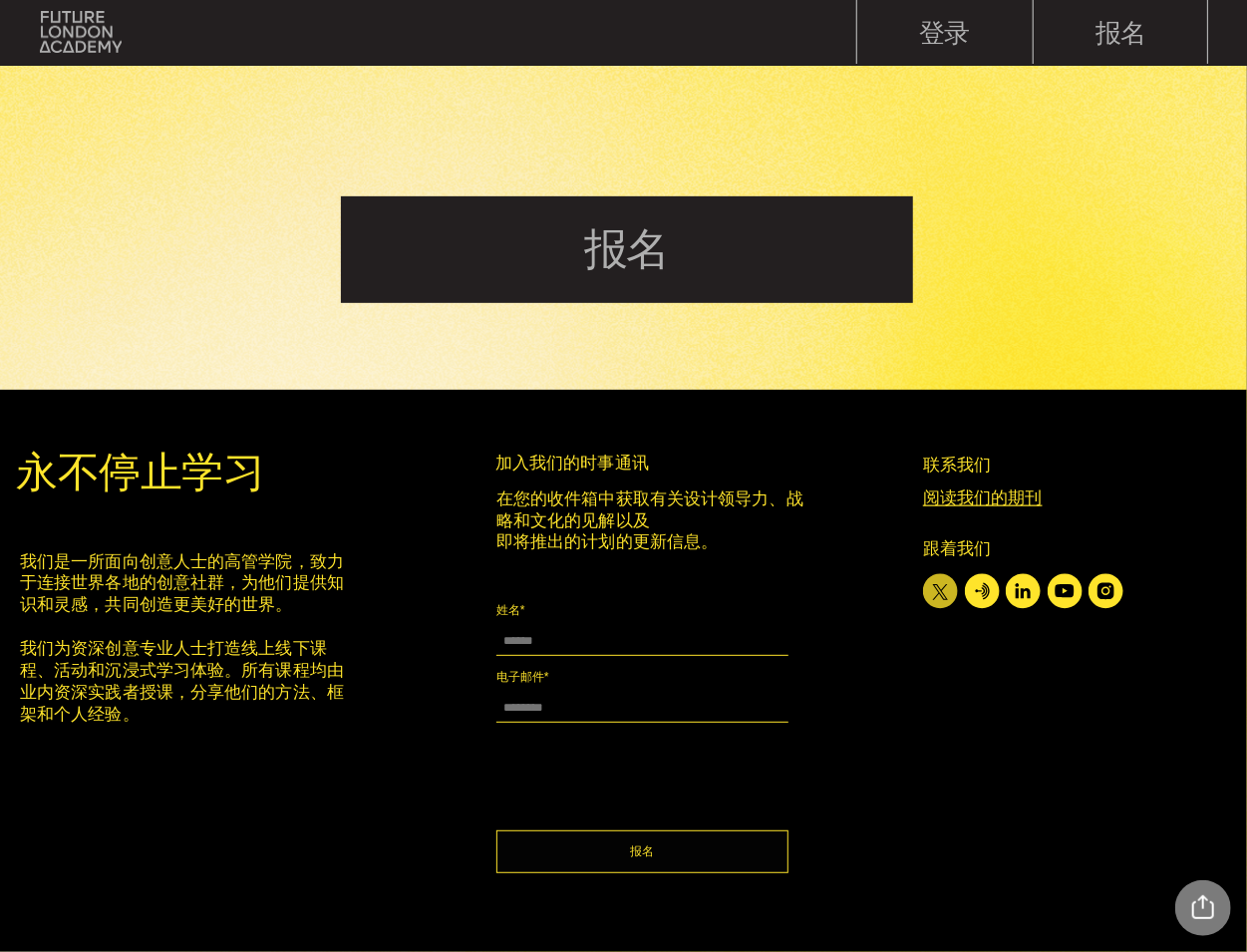 click 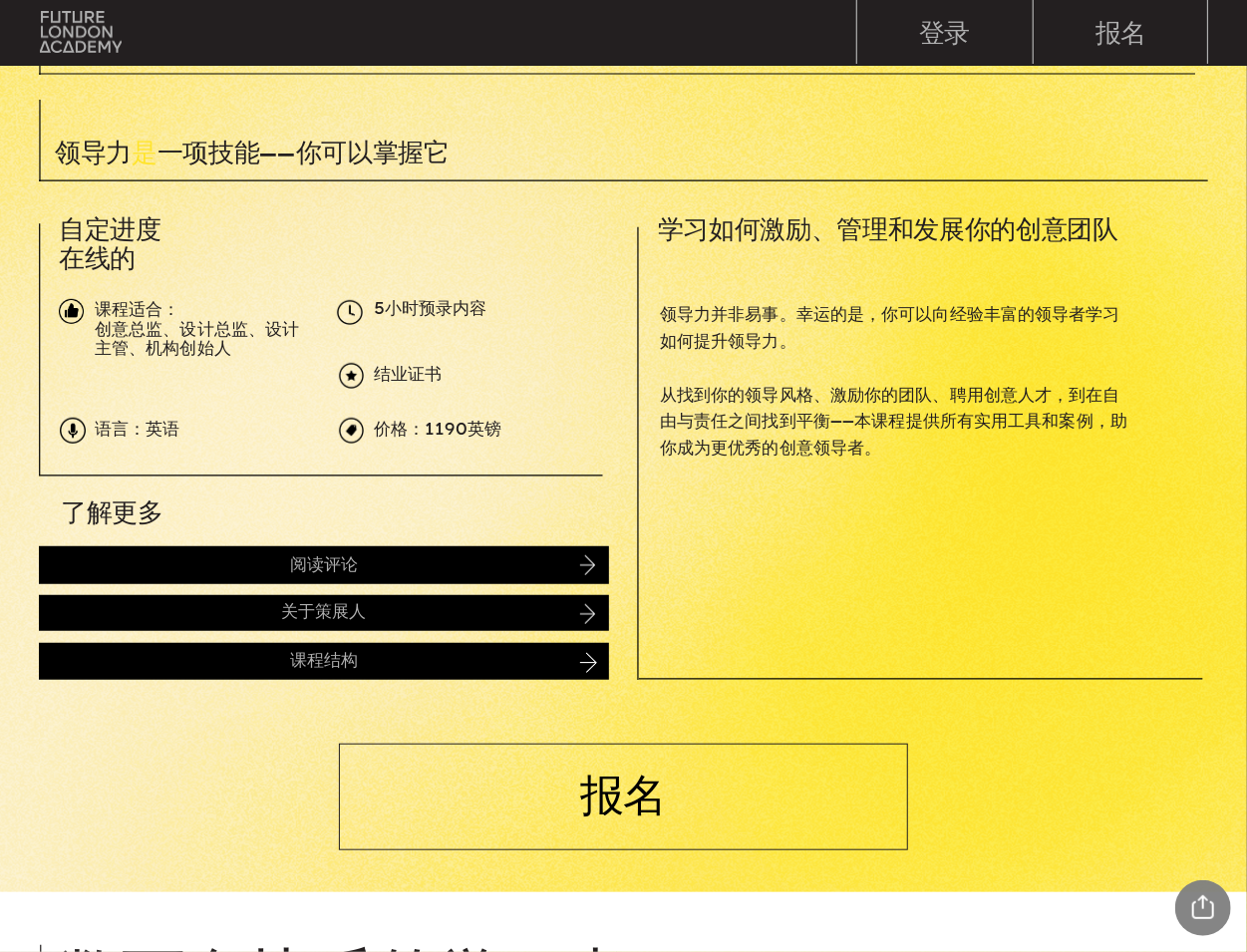 scroll, scrollTop: 0, scrollLeft: 0, axis: both 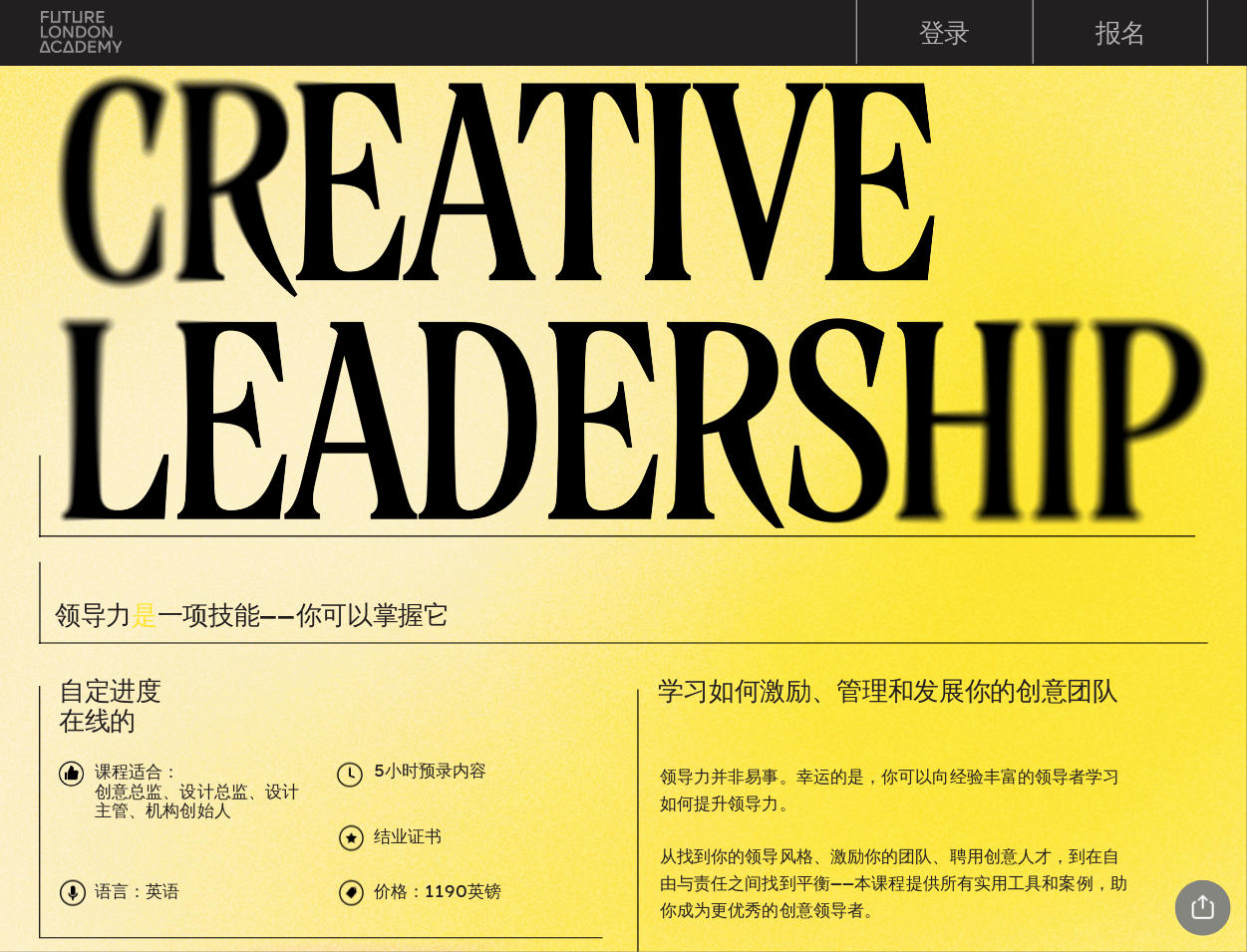 click at bounding box center [81, 32] 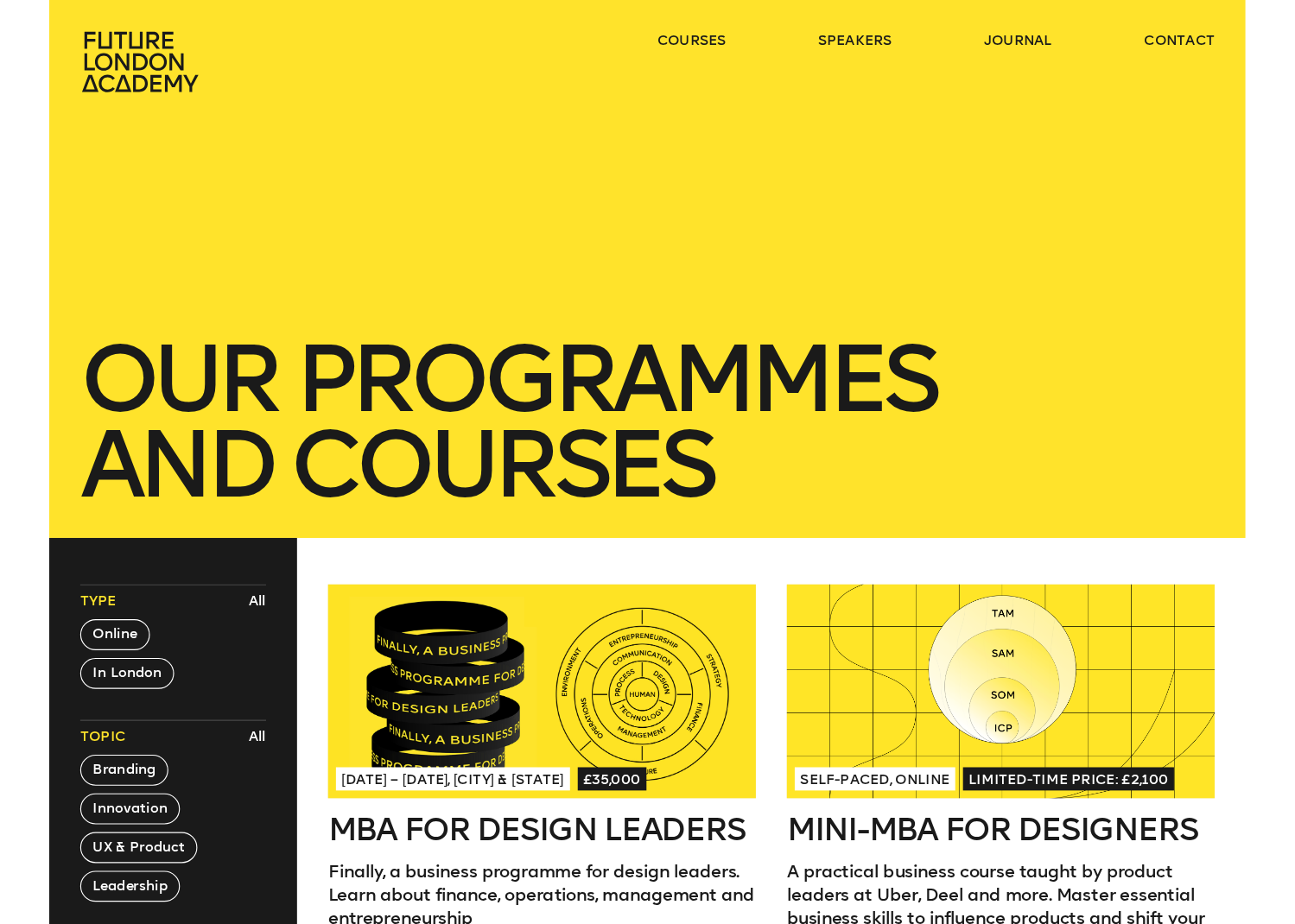 scroll, scrollTop: 0, scrollLeft: 0, axis: both 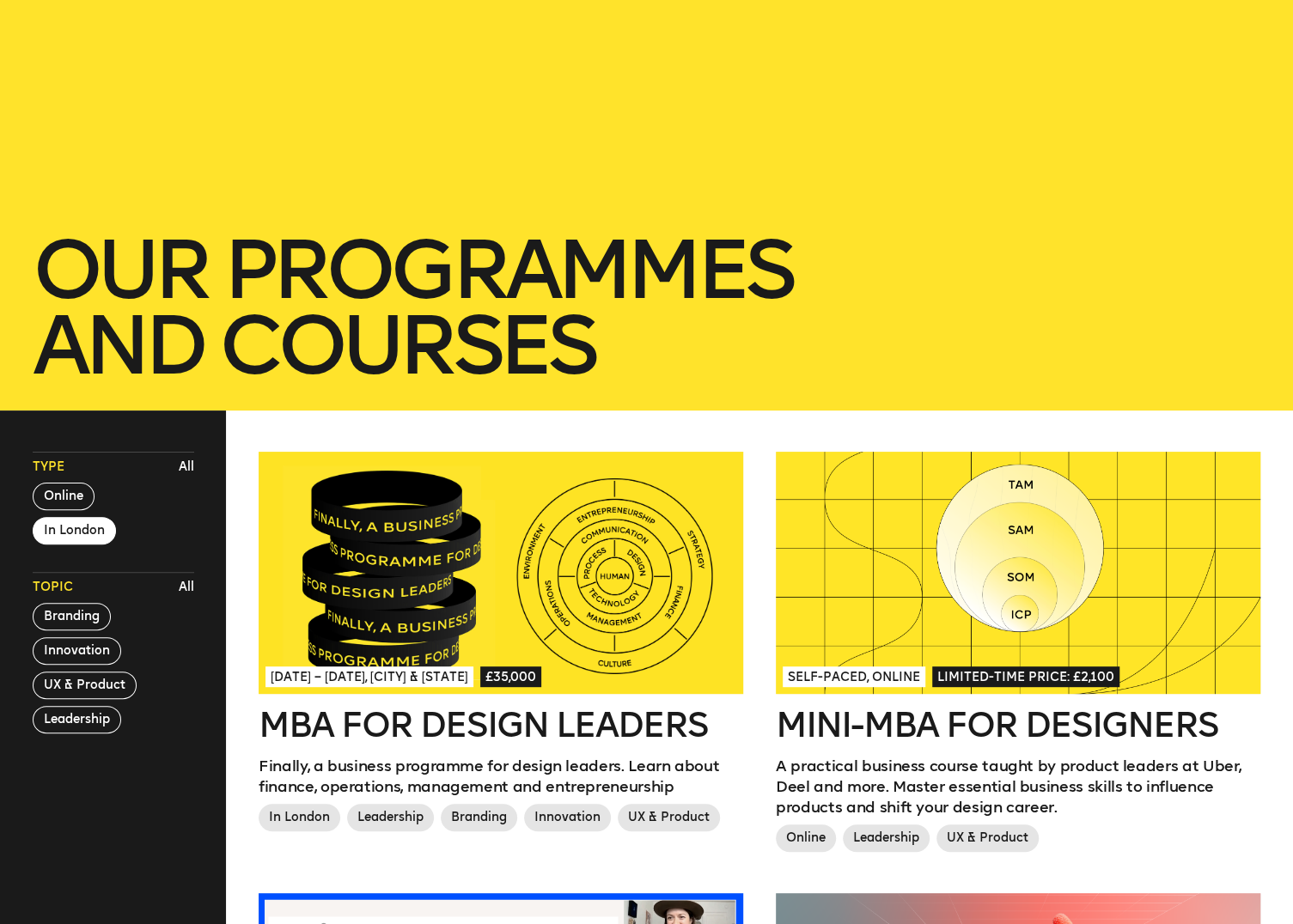 click on "In London" at bounding box center [74, 531] 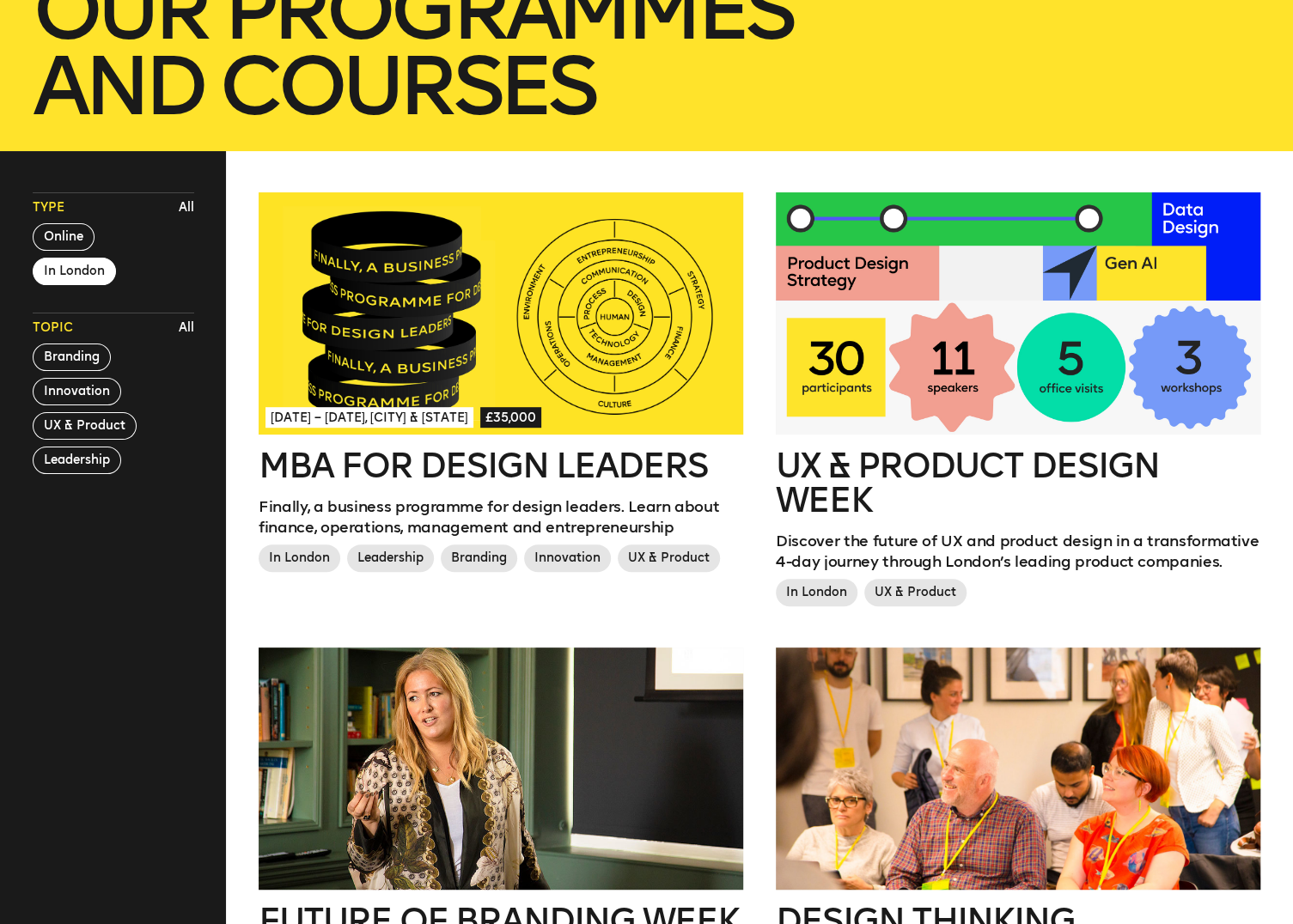scroll, scrollTop: 343, scrollLeft: 0, axis: vertical 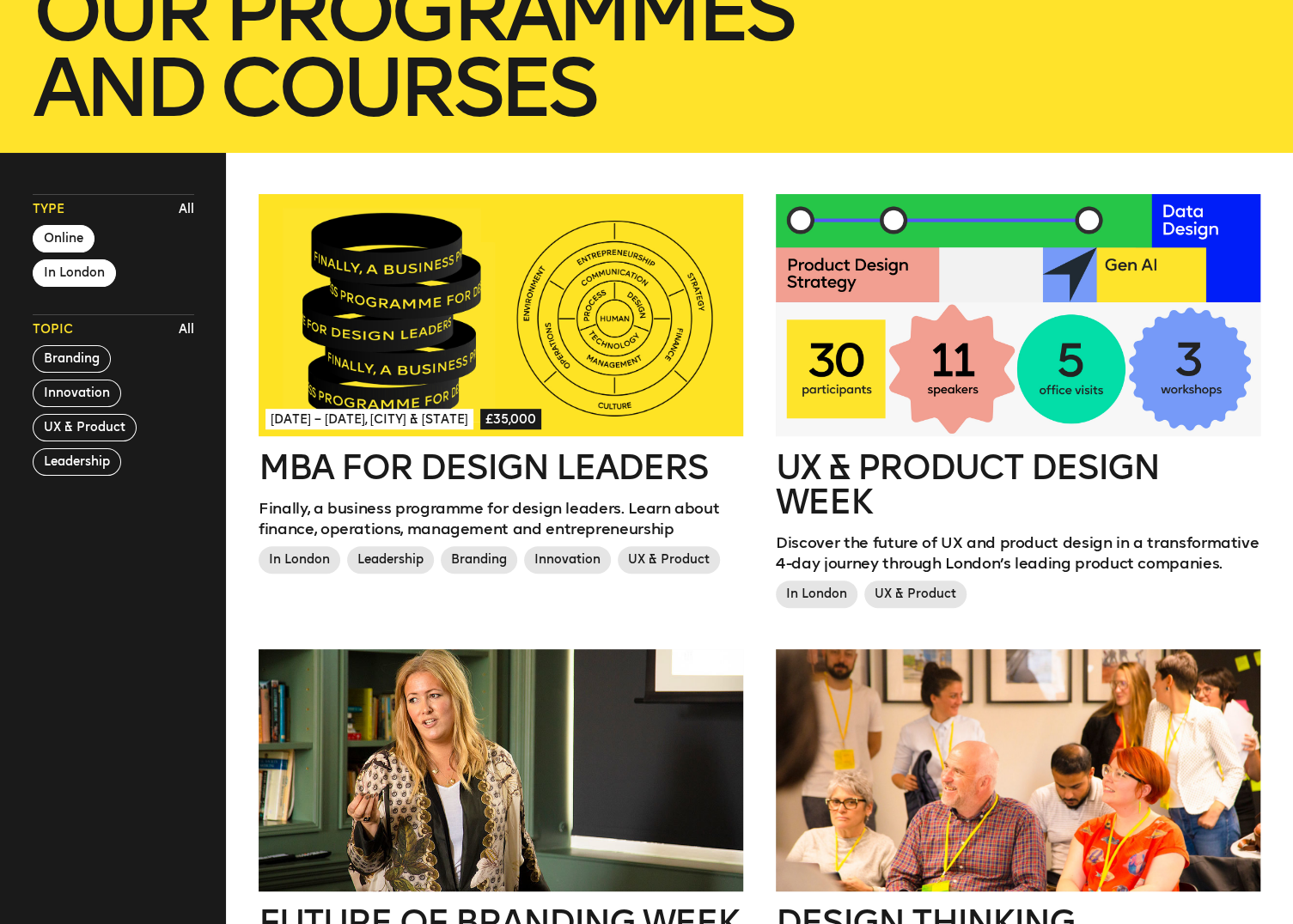 click on "Online" at bounding box center (64, 239) 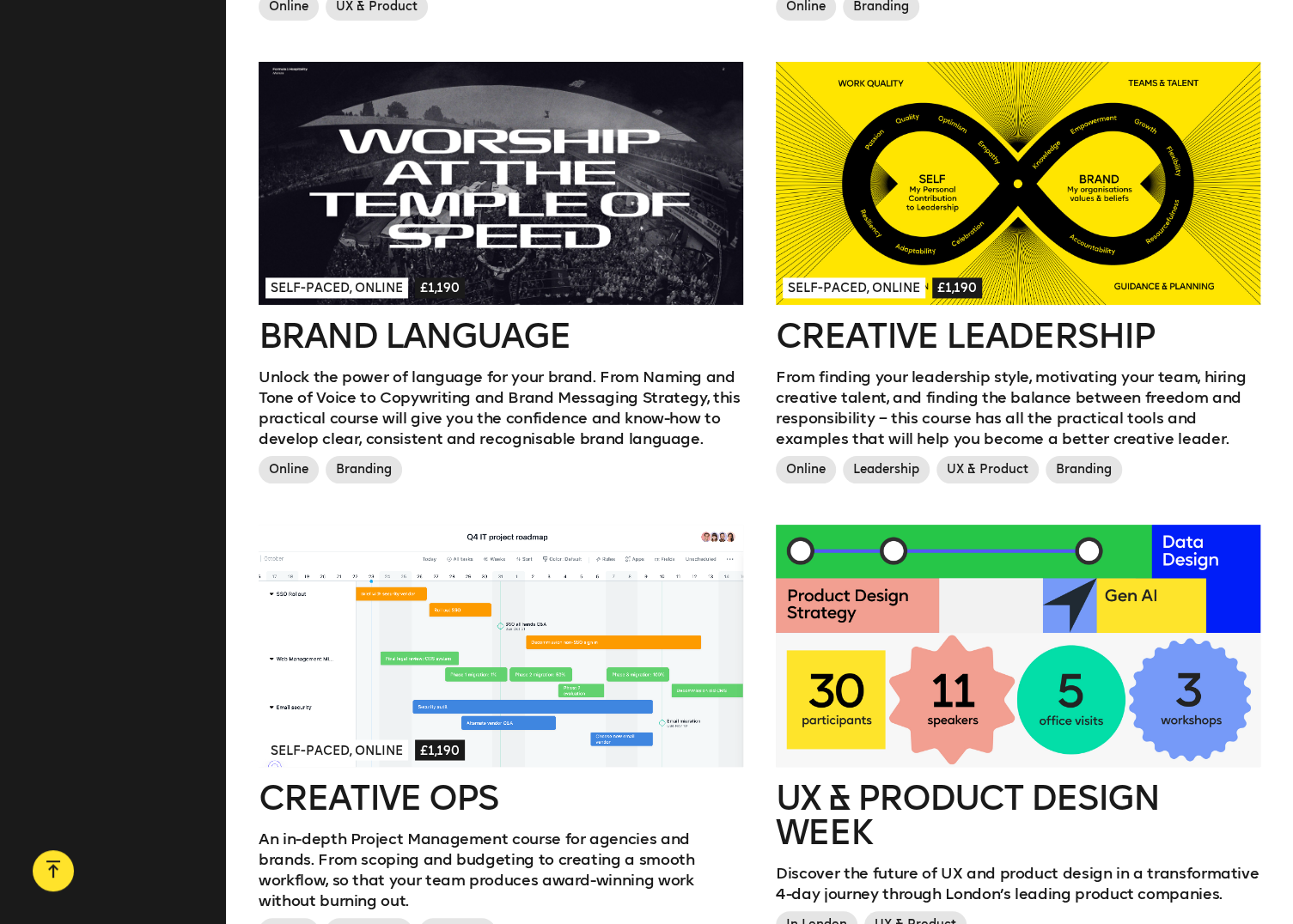 scroll, scrollTop: 1546, scrollLeft: 0, axis: vertical 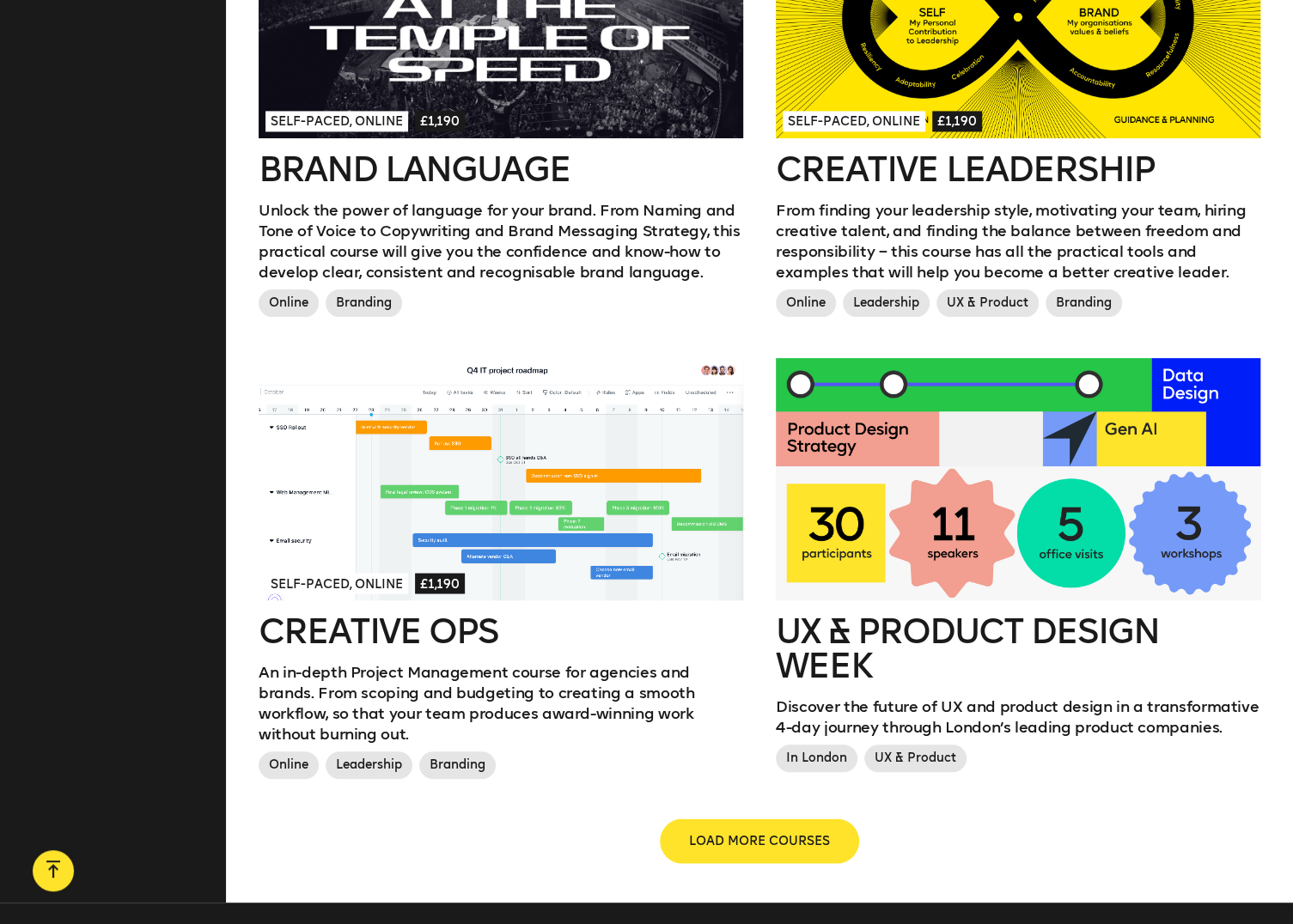 click on "LOAD MORE COURSES" at bounding box center (759, 841) 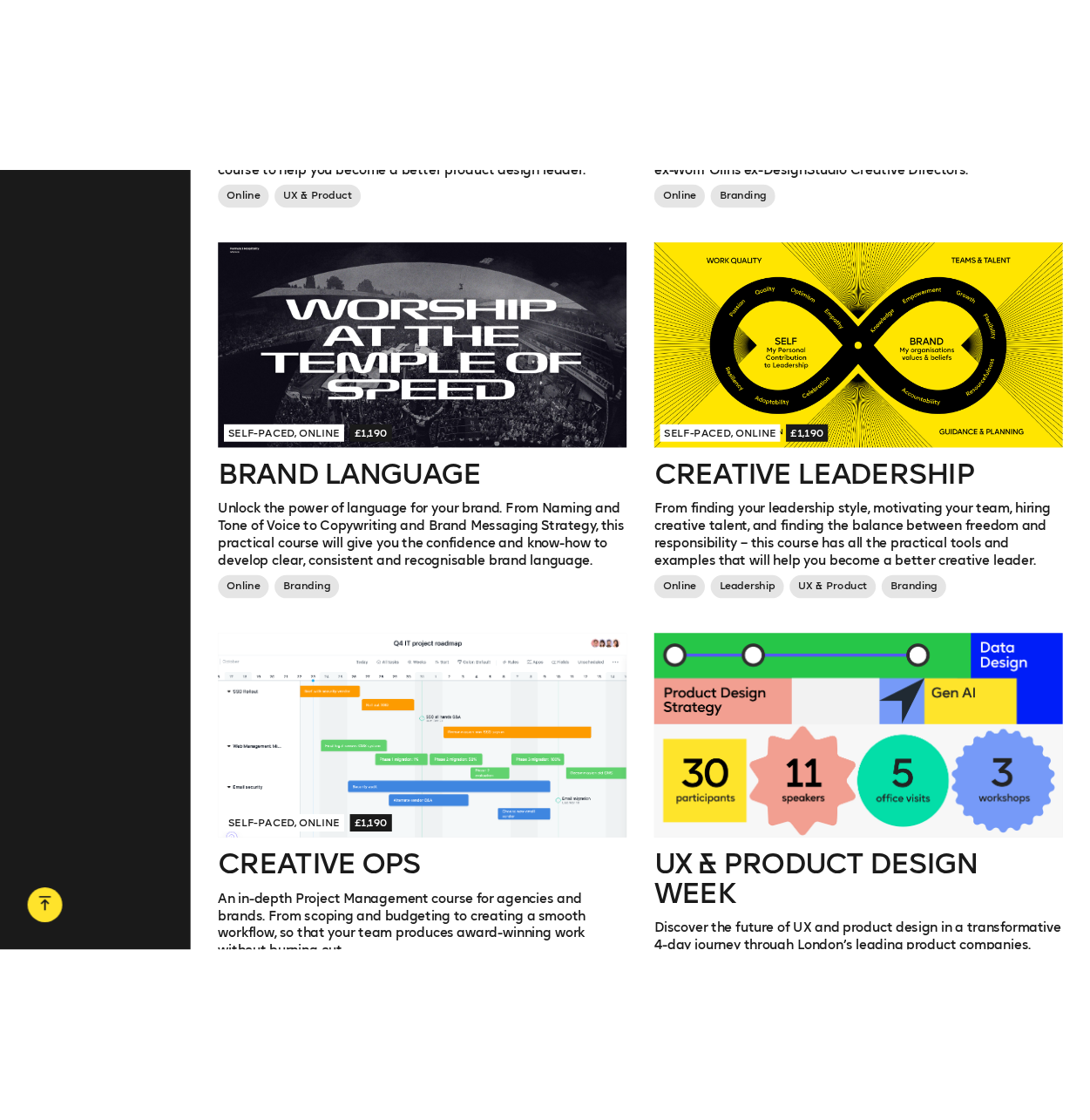 scroll, scrollTop: 1220, scrollLeft: 0, axis: vertical 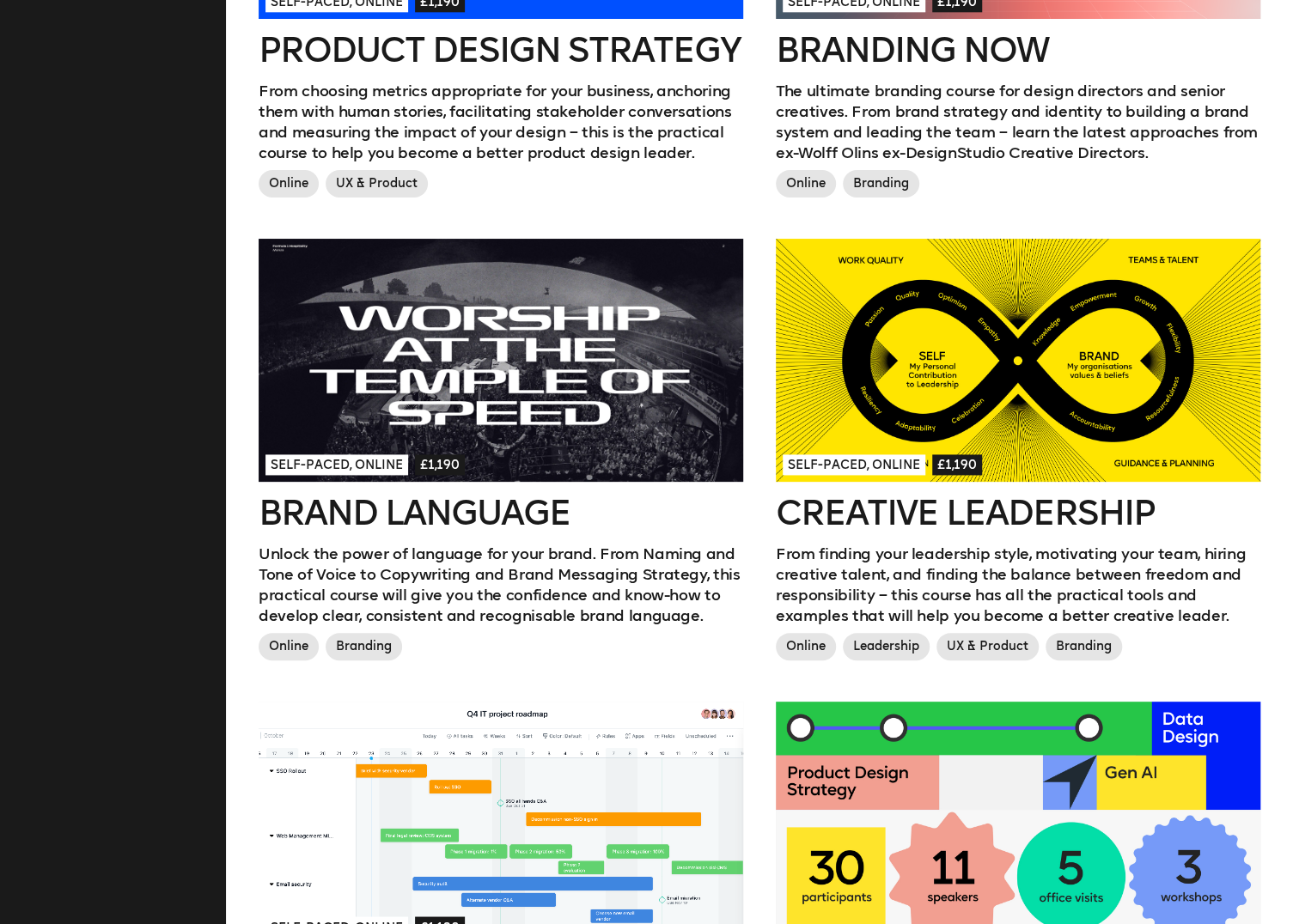 click at bounding box center [1018, 360] 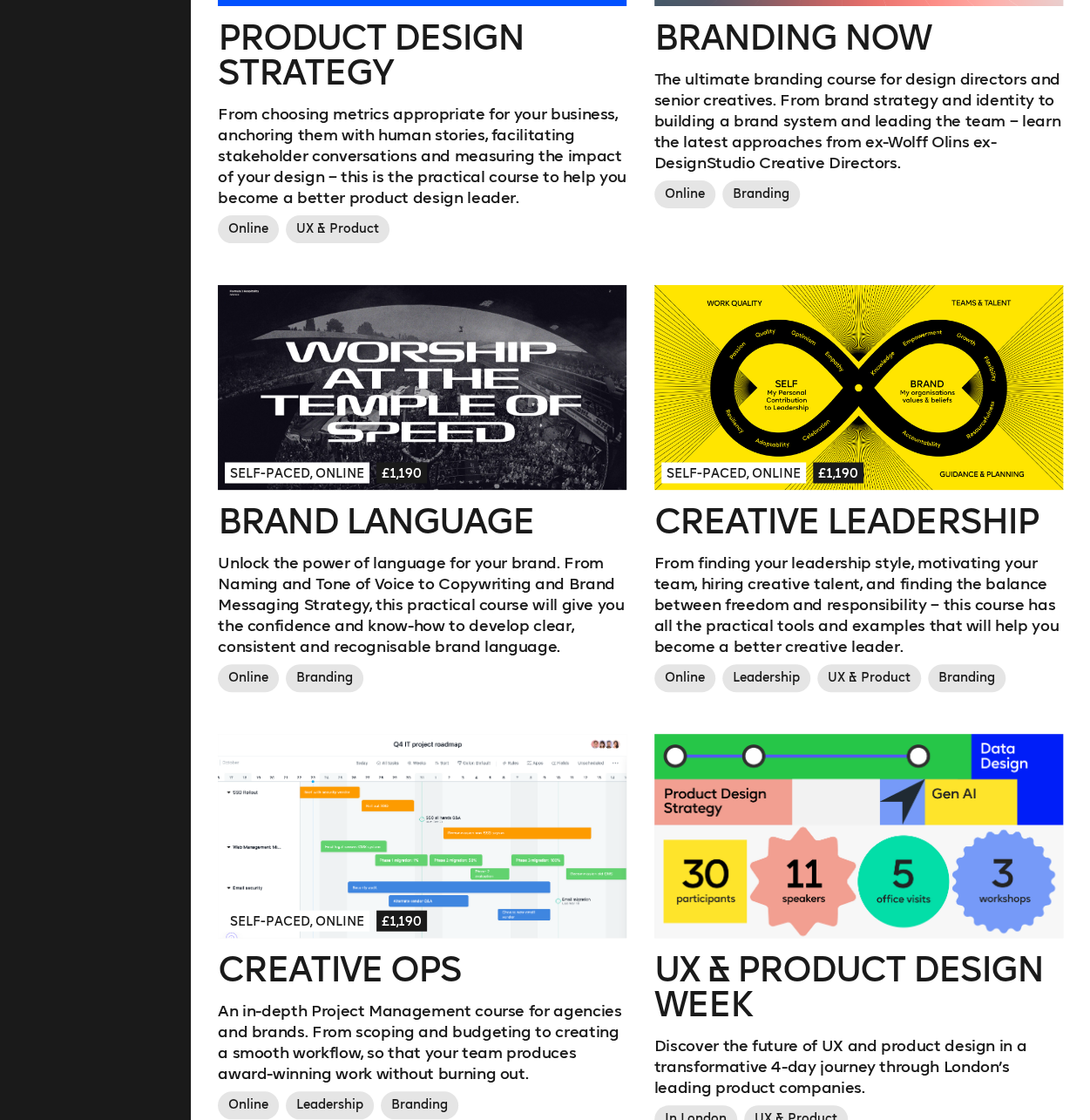 click on "Filters Type All Online In London Topic All Branding Innovation UX & Product Leadership" at bounding box center [95, 757] 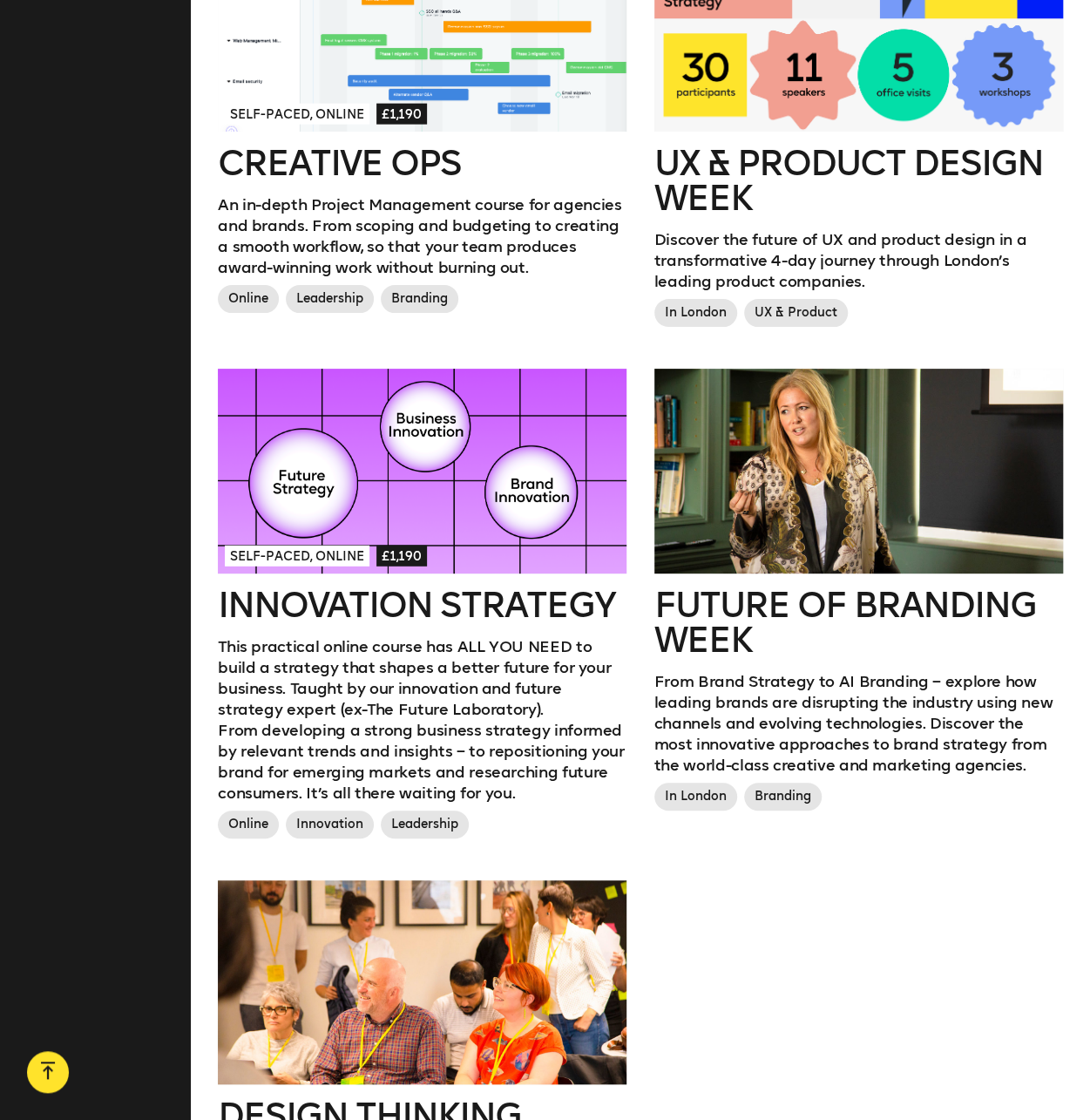 scroll, scrollTop: 2179, scrollLeft: 0, axis: vertical 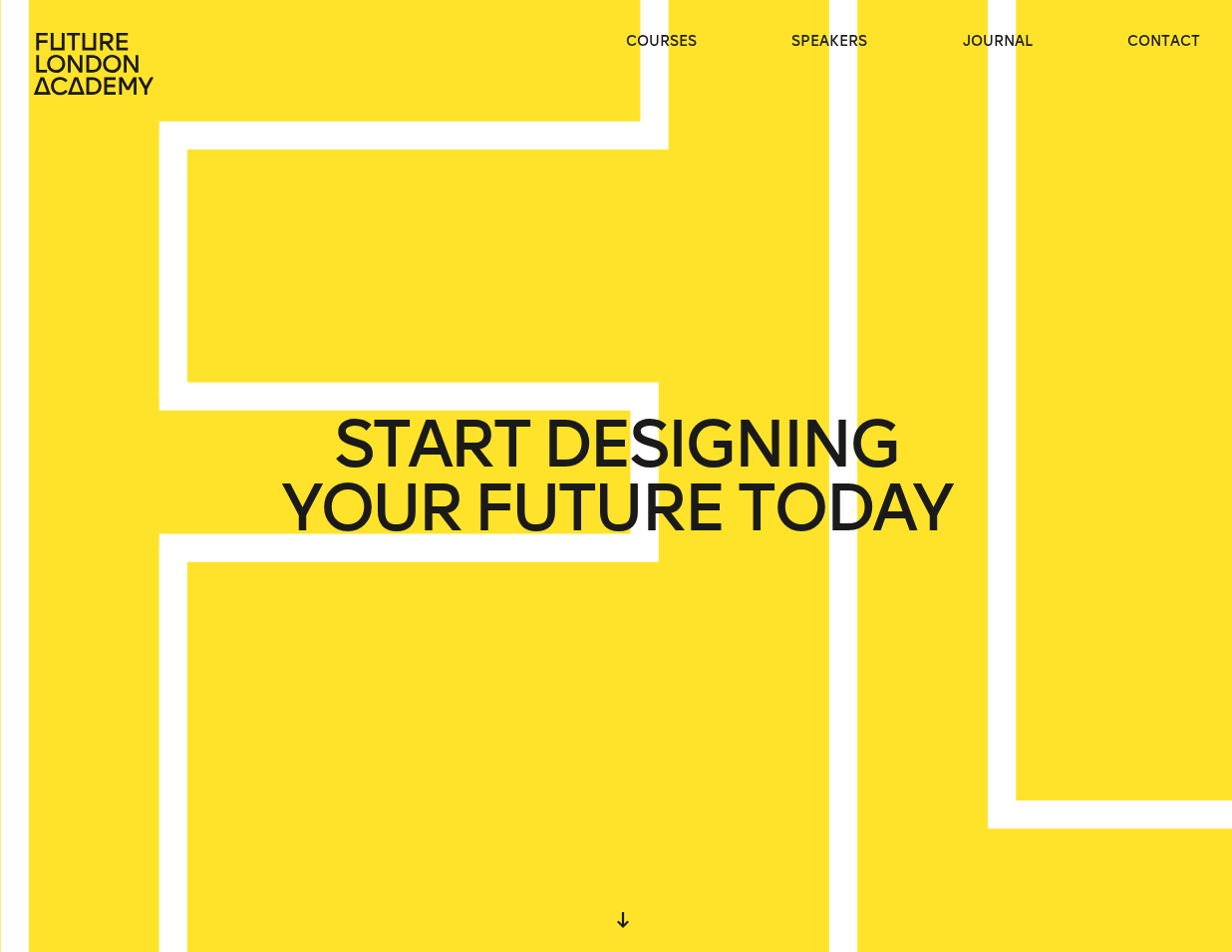drag, startPoint x: 0, startPoint y: 0, endPoint x: 186, endPoint y: 329, distance: 377.93783 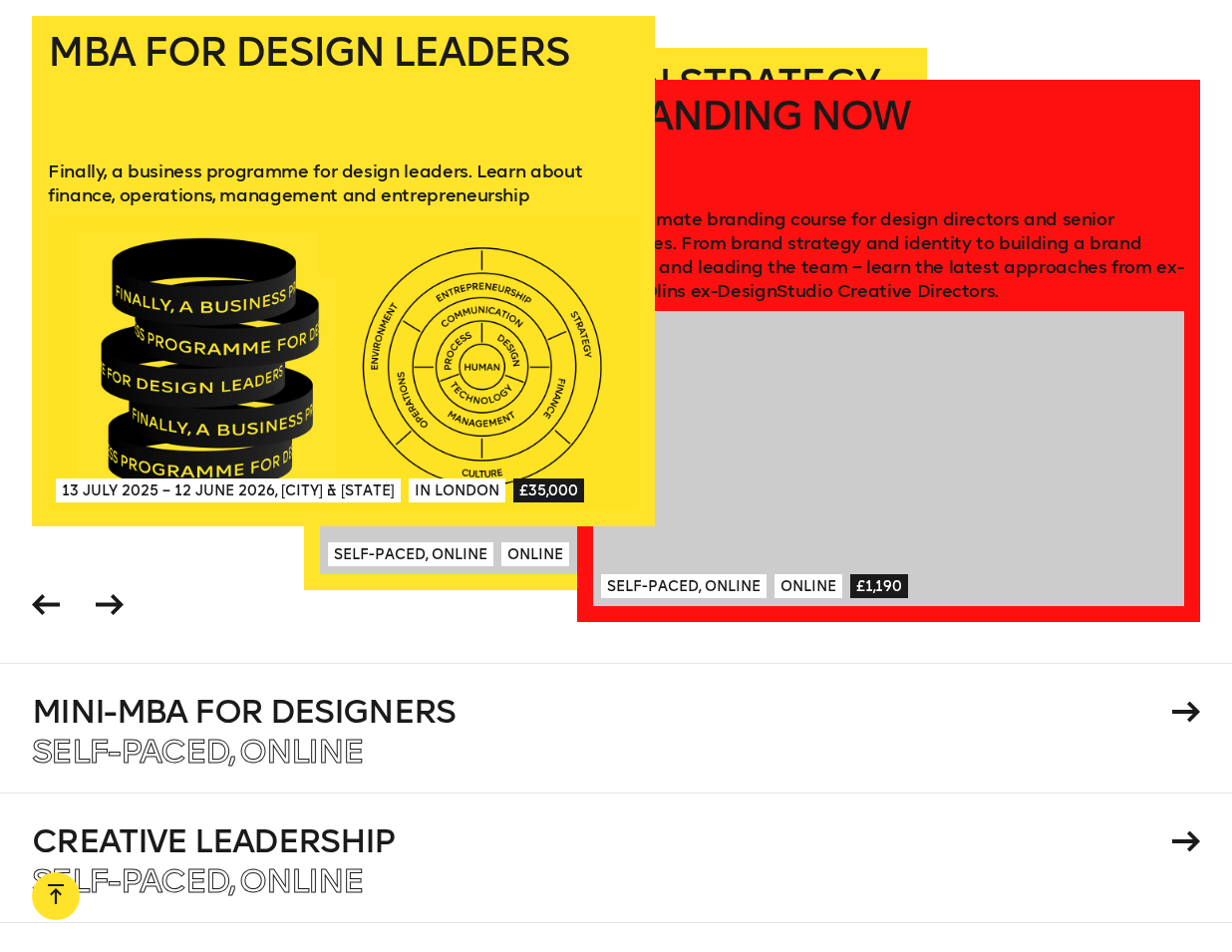 scroll, scrollTop: 2891, scrollLeft: 0, axis: vertical 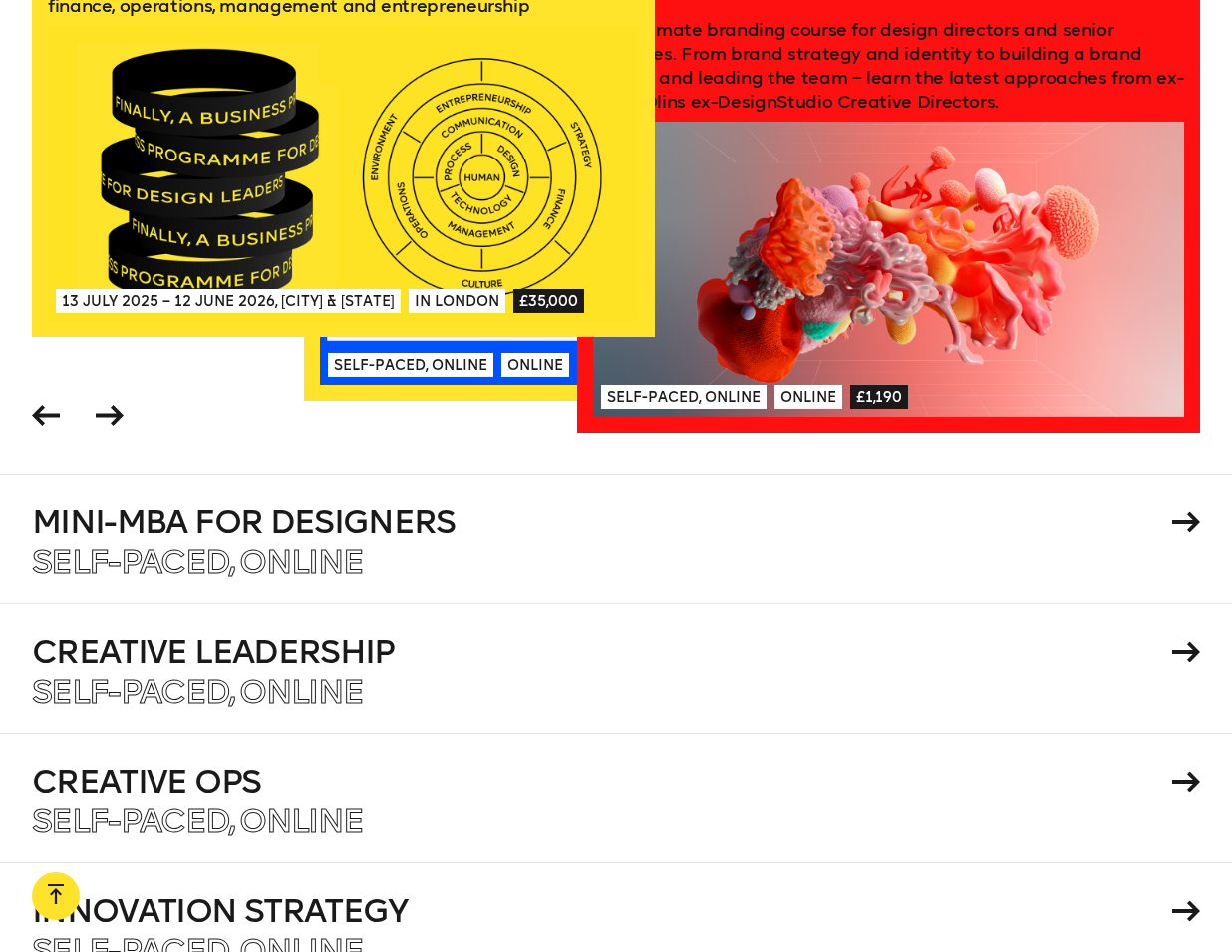 click on "Branding Now The ultimate branding course for design directors and senior creatives. From brand strategy and identity to building a brand system and leading the team – learn the latest approaches from ex-Wolff Olins ex-DesignStudio Creative Directors. Self-paced, Online Online £1,190 Self-paced, Online Online" at bounding box center (888, 161) 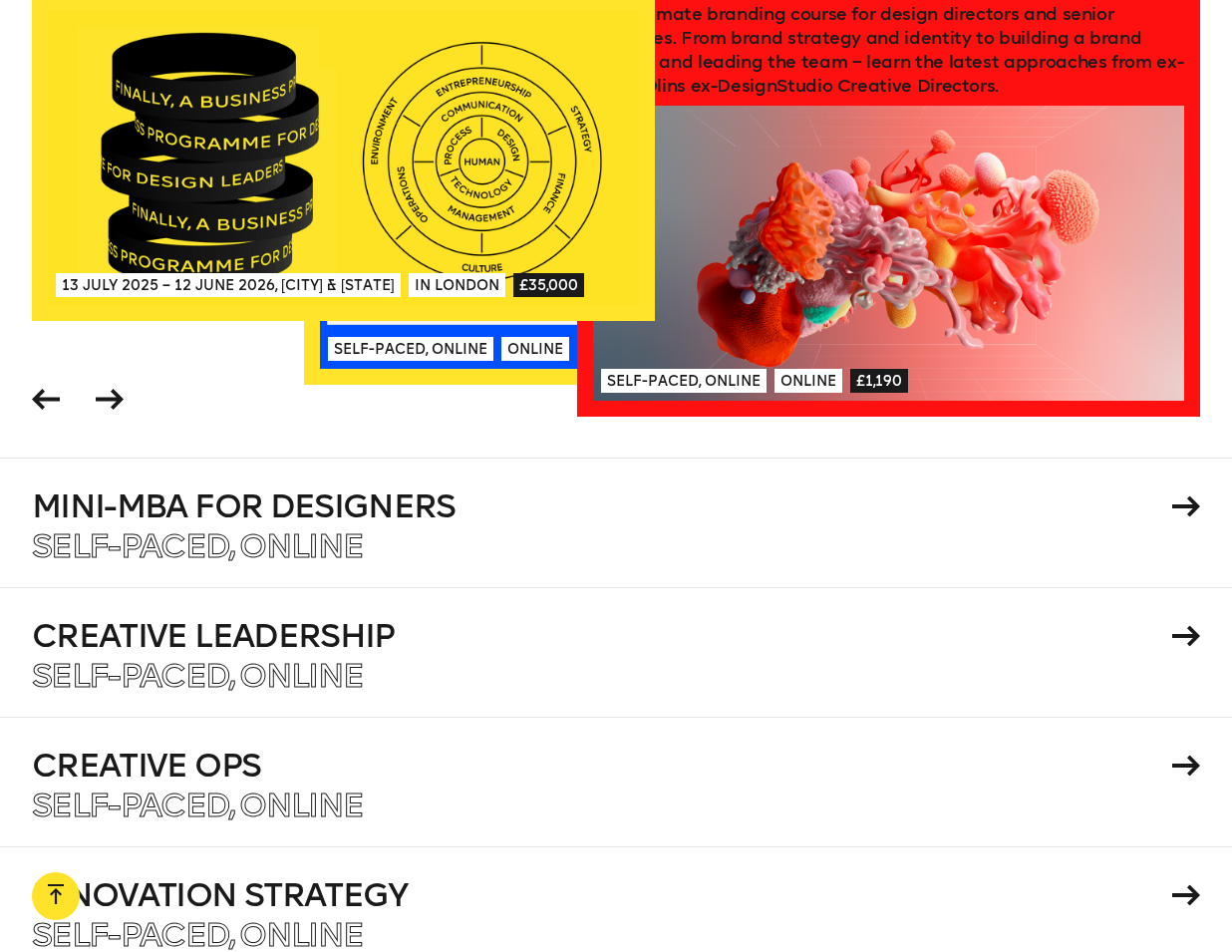 click on "From choosing metrics appropriate for your business, anchoring them with human stories, facilitating stakeholder conversations and measuring the impact of your design – this is the practical course to help you become a better product design leader." at bounding box center (615, 18) 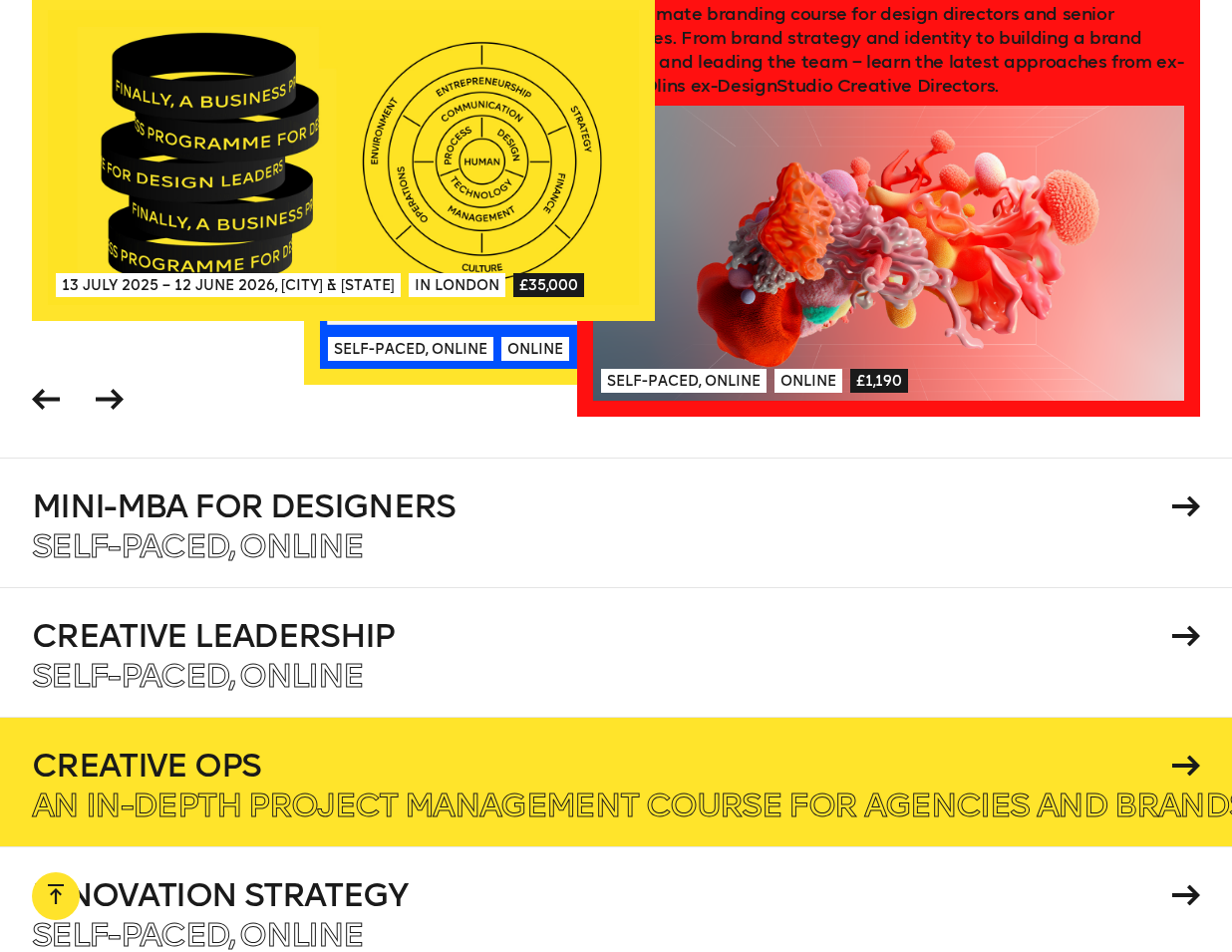 scroll, scrollTop: 3505, scrollLeft: 0, axis: vertical 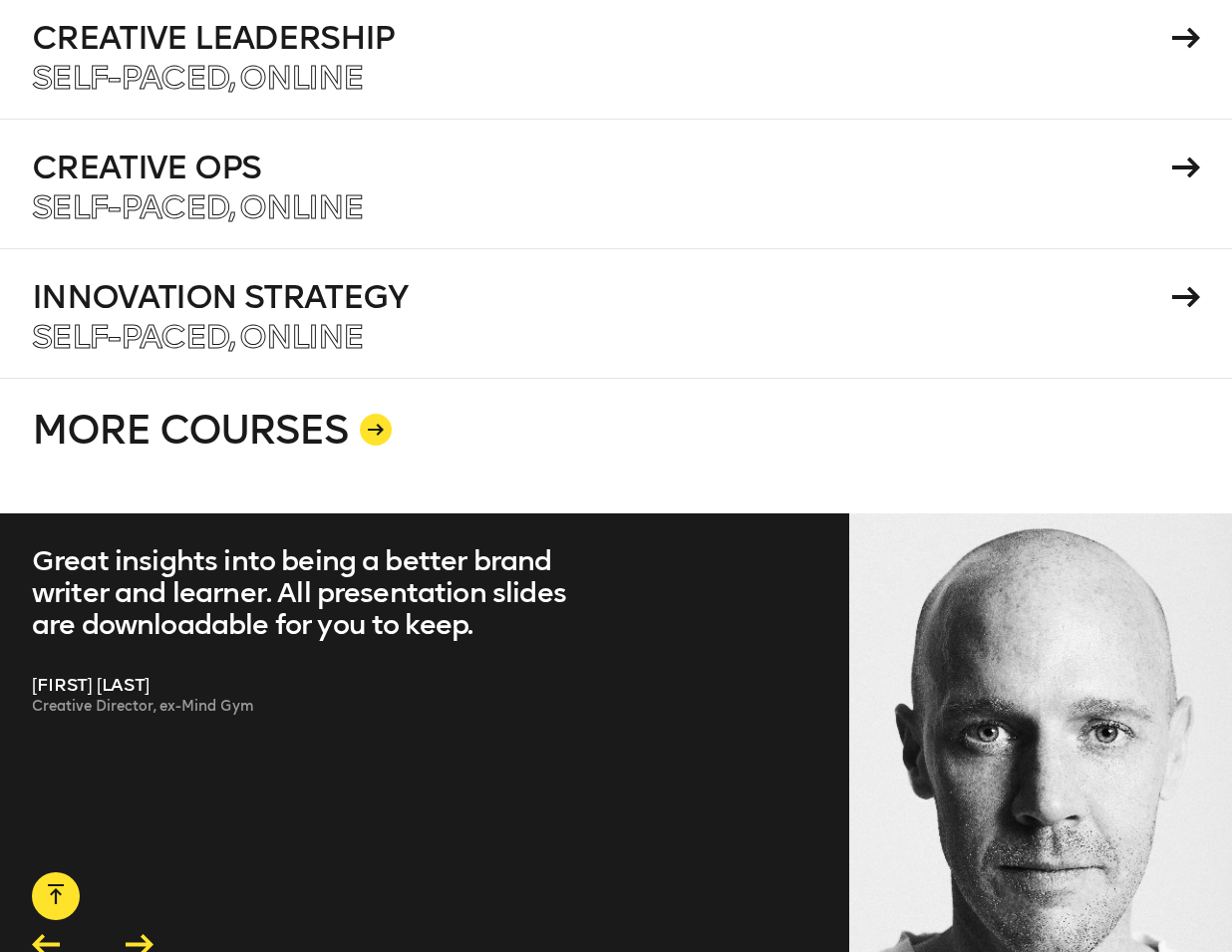 click on "A practical business course taught by product leaders at Uber, Deel and more. Master essential business skills to influence products and shift your design career." at bounding box center [1491, -52] 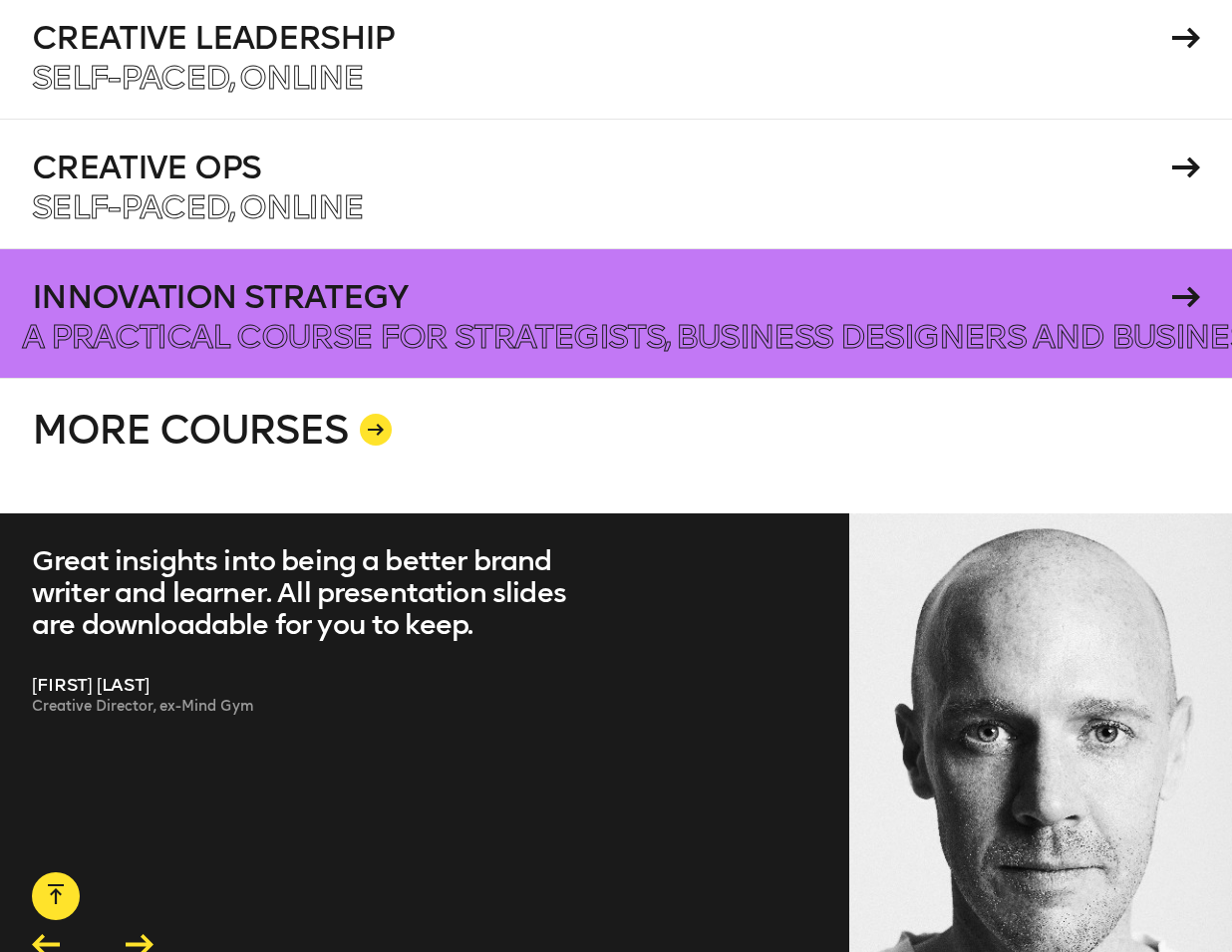 click on "A practical course for strategists, business designers and business owners has ALL YOU NEED to build a strategy that shapes a better future for your business. Taught by our trends and strategy expert (ex-The Future Laboratory)." at bounding box center (2122, 337) 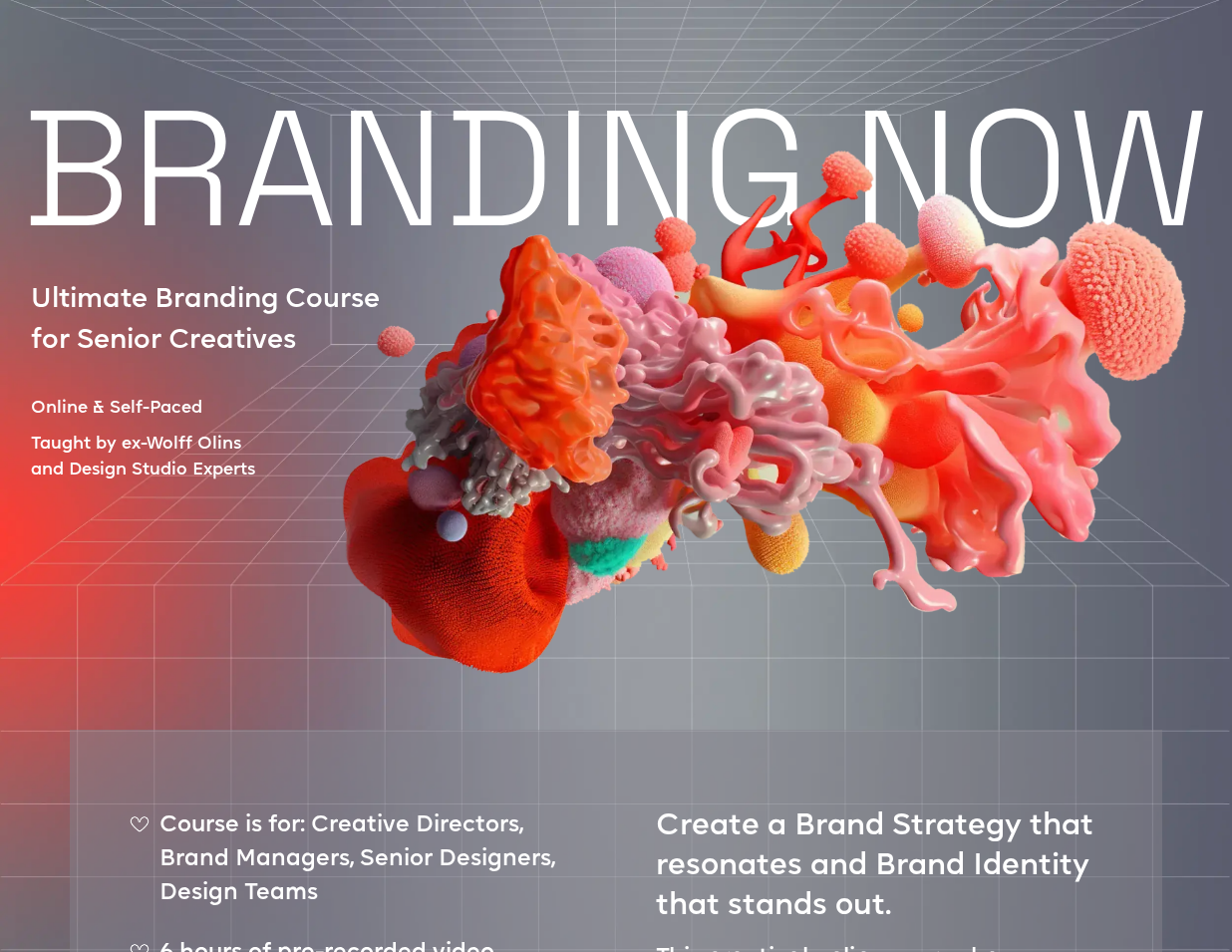 scroll, scrollTop: 0, scrollLeft: 0, axis: both 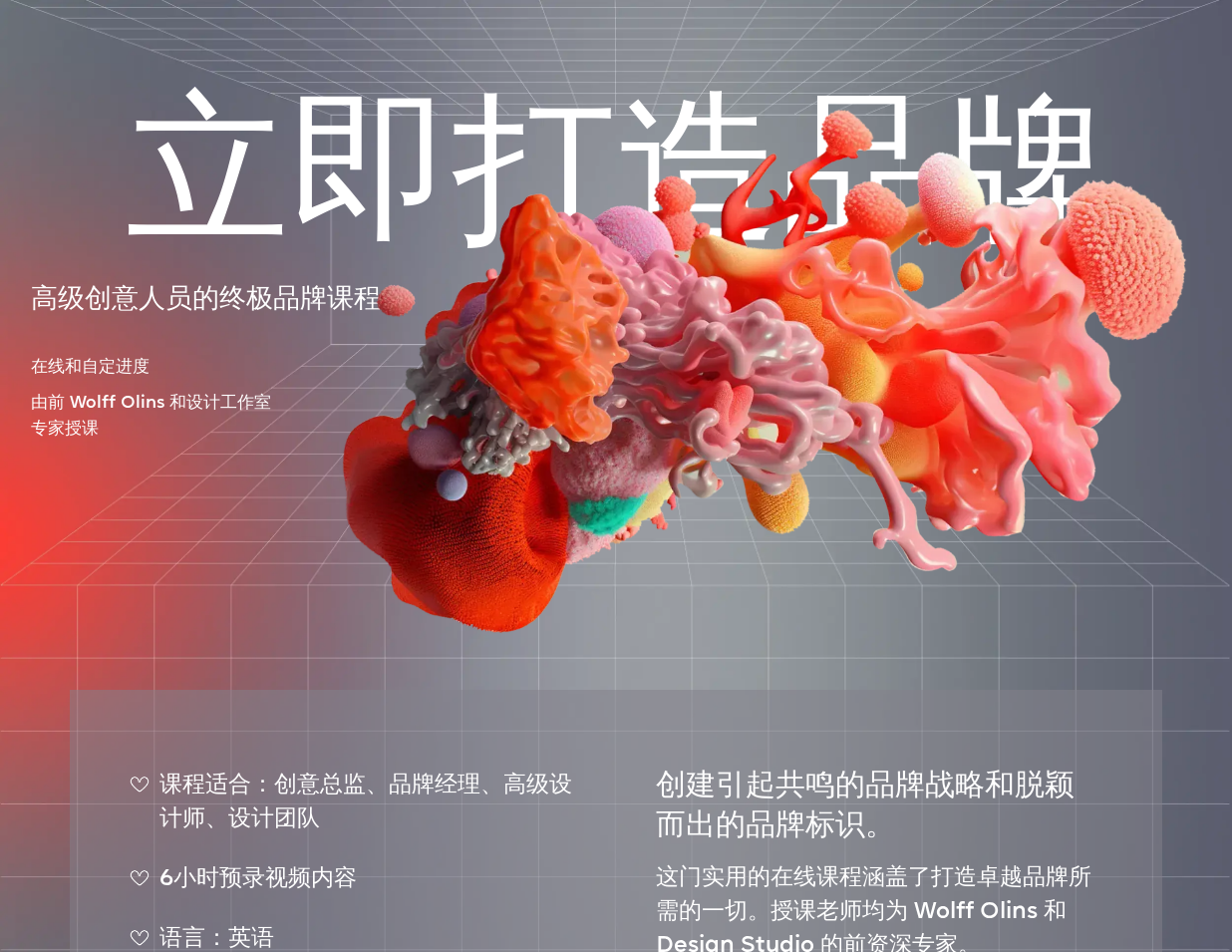 click at bounding box center [754, 288] 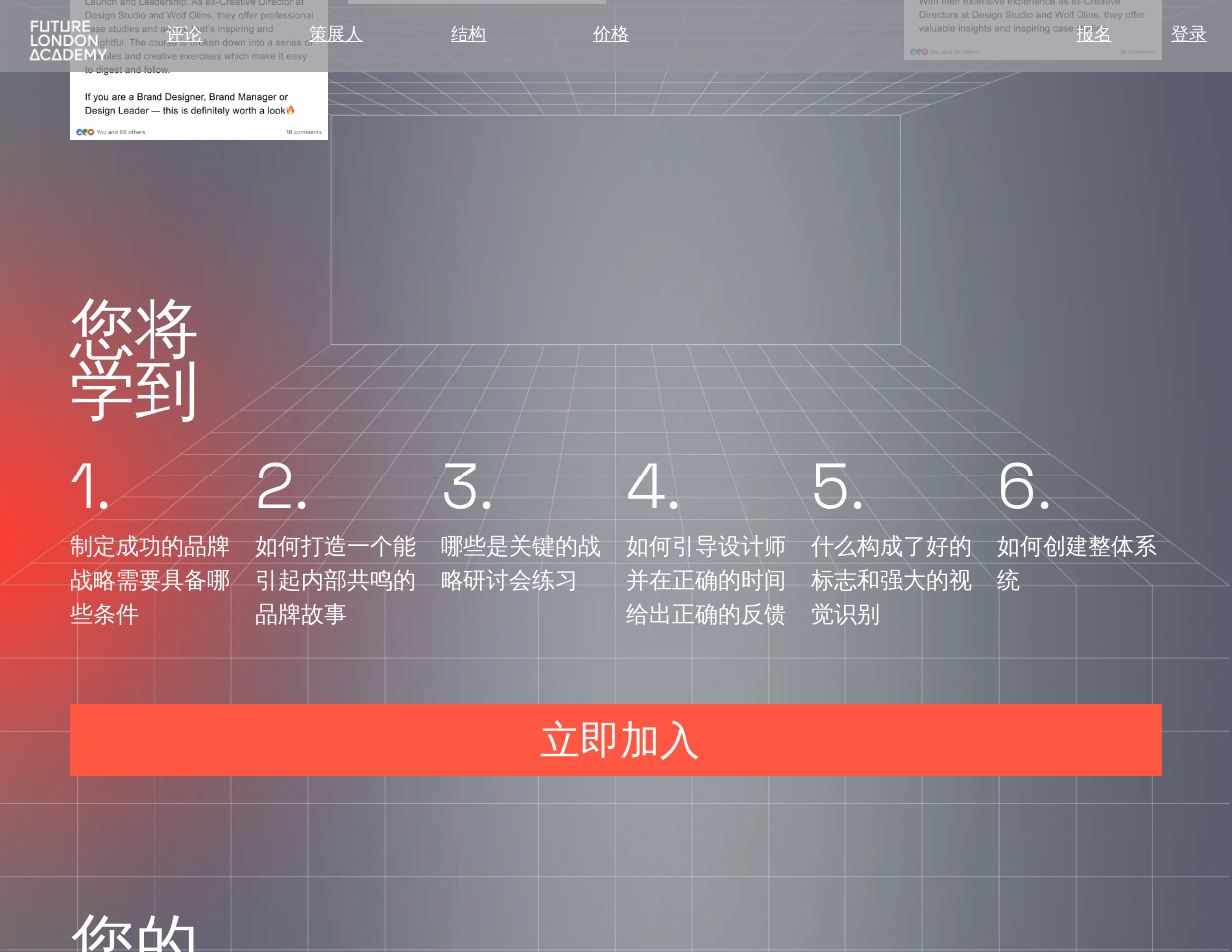 scroll, scrollTop: 2086, scrollLeft: 0, axis: vertical 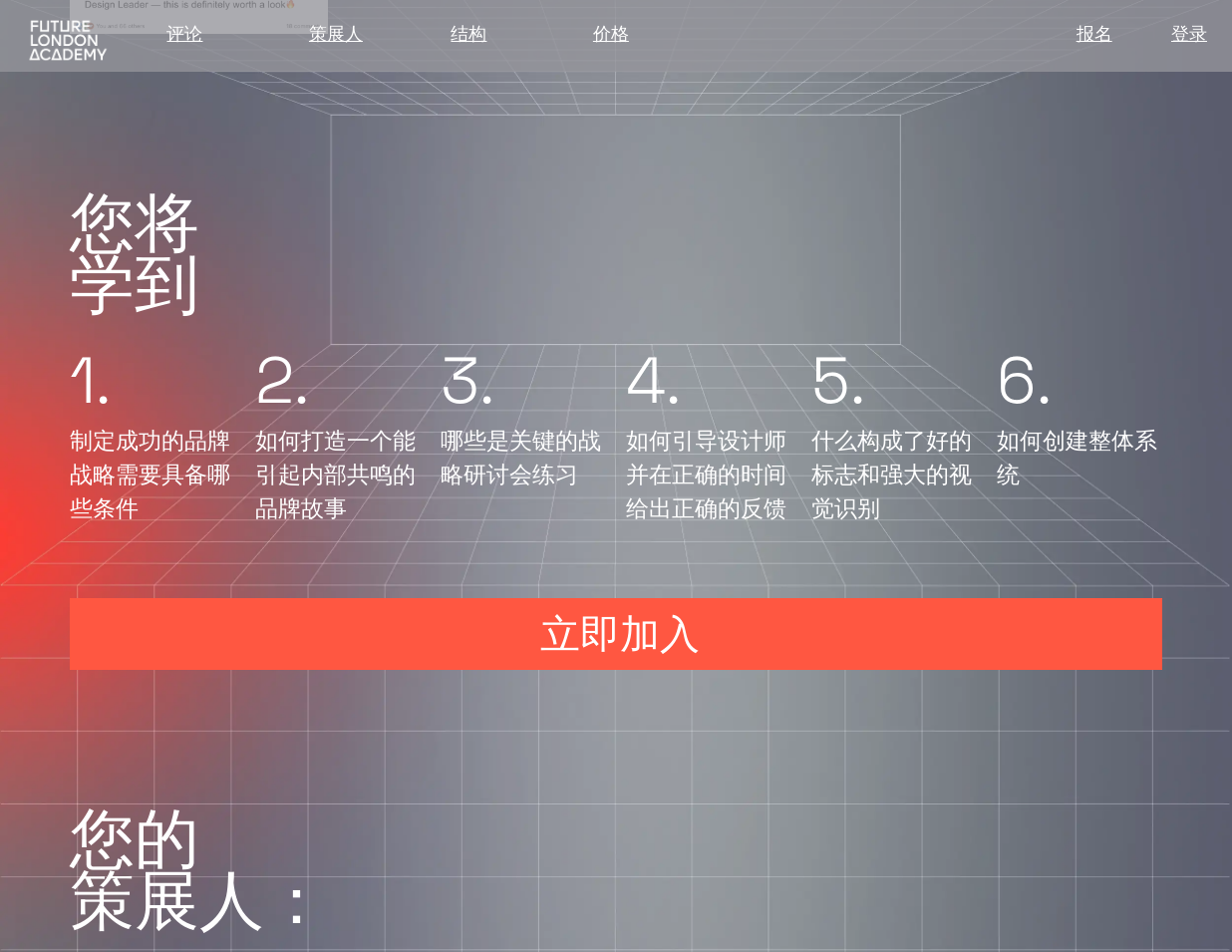 click on "哪些是关键的战略研讨会练习" at bounding box center [520, 460] 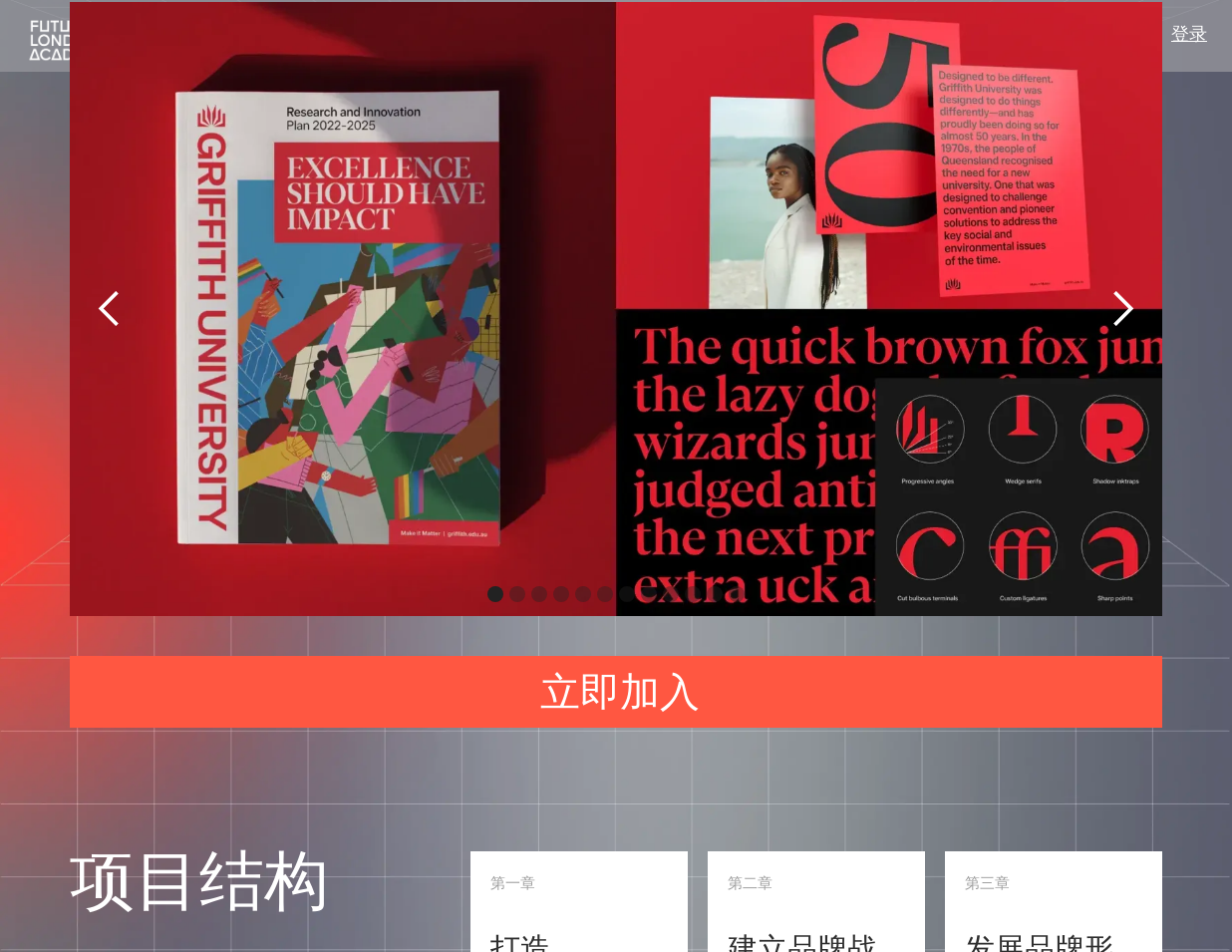scroll, scrollTop: 3881, scrollLeft: 0, axis: vertical 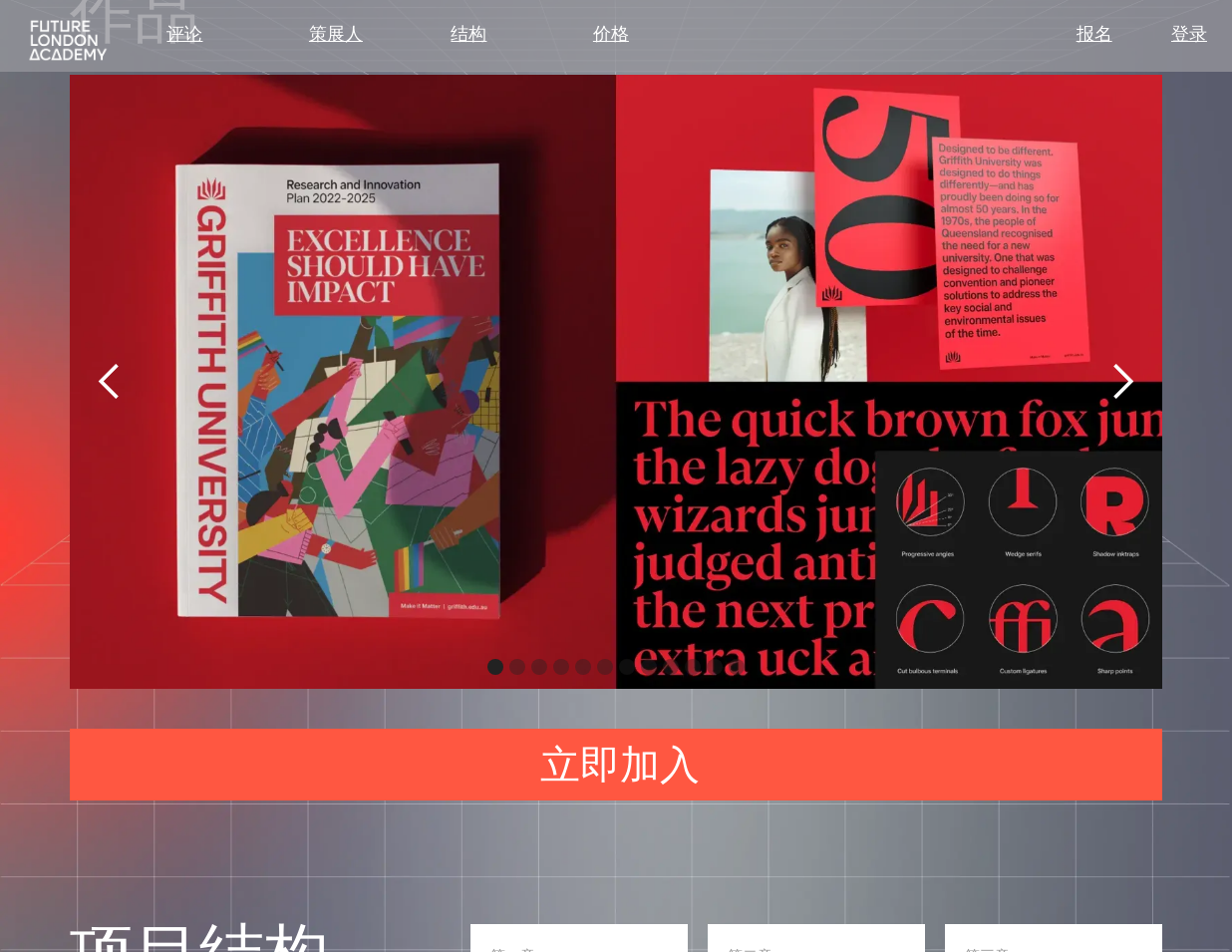 click at bounding box center (1122, 382) 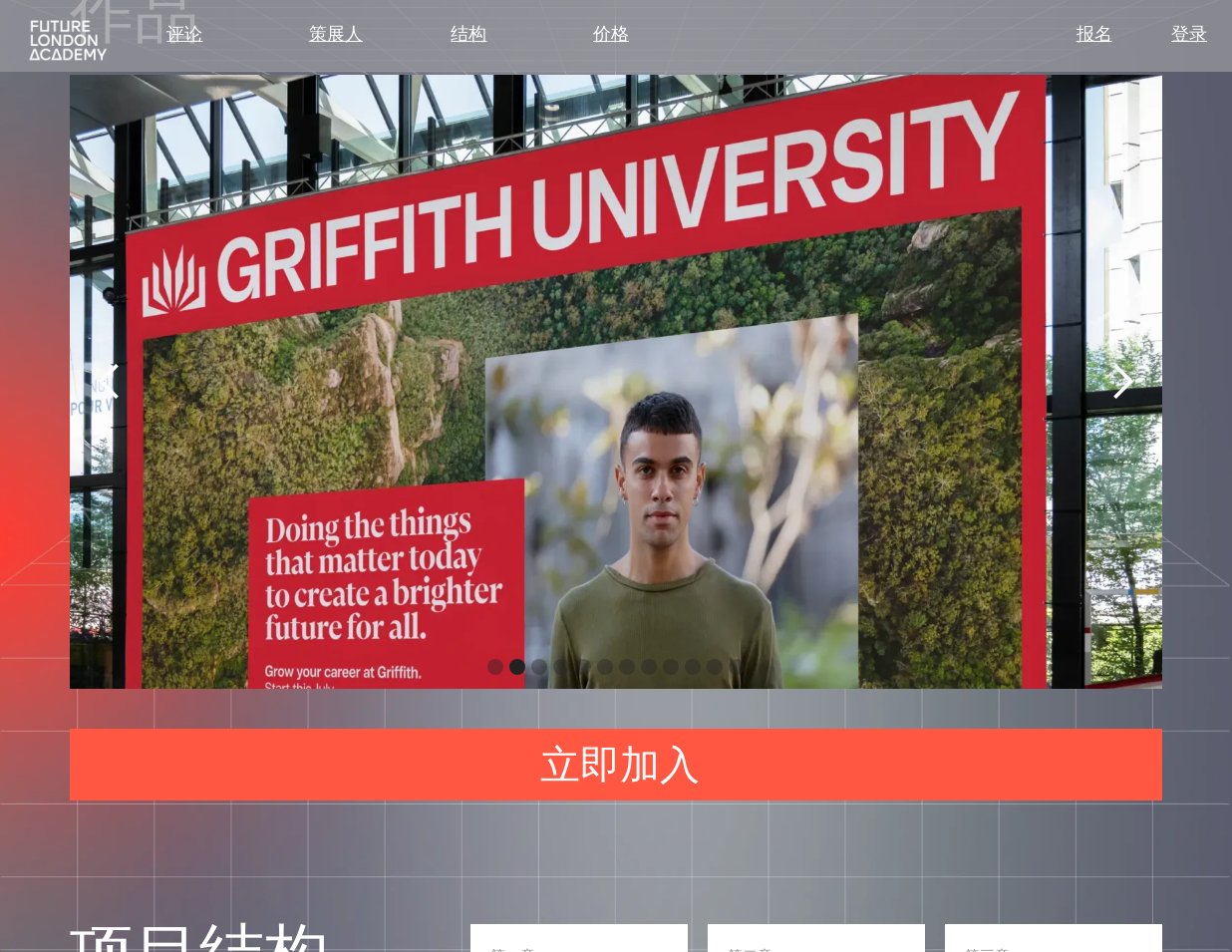 click at bounding box center [1122, 382] 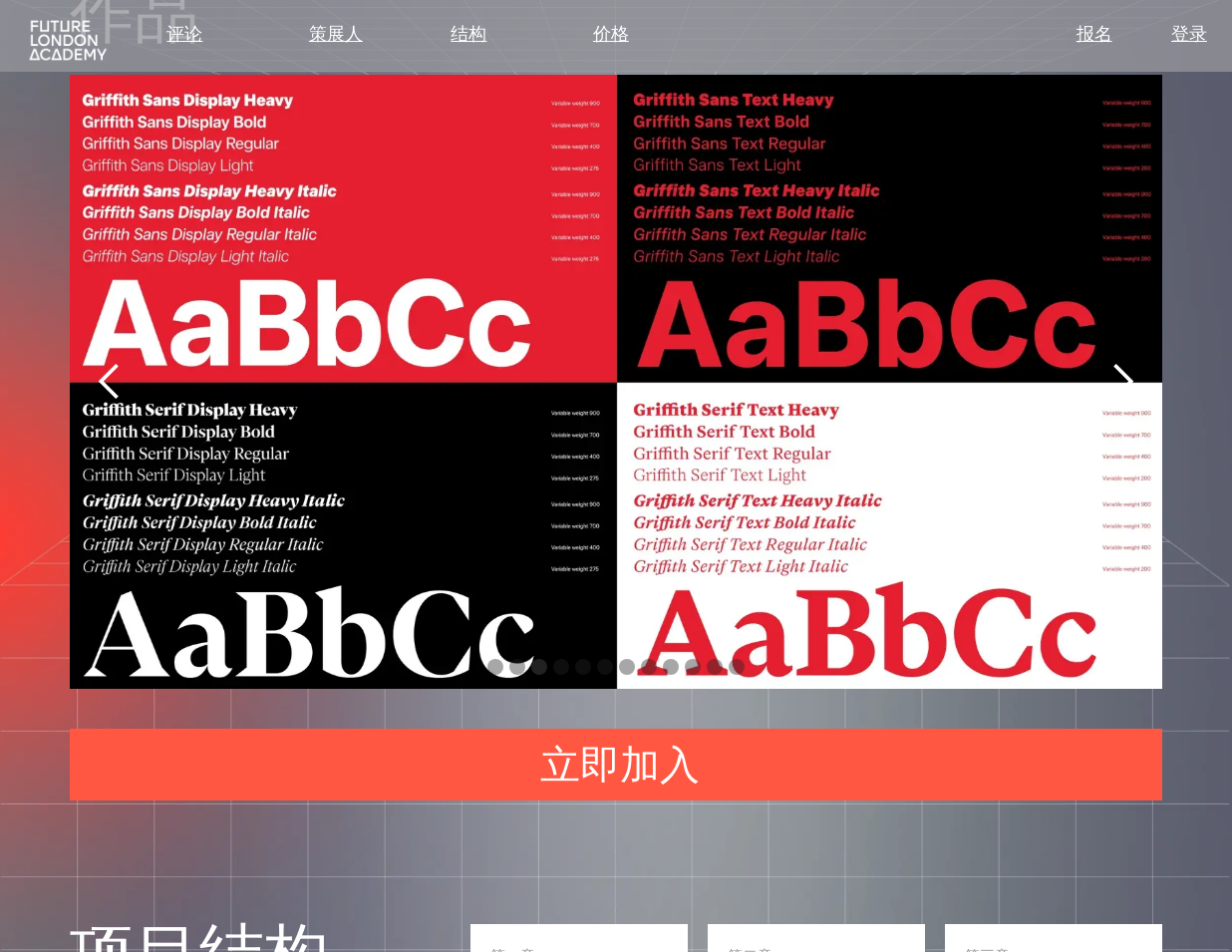 click at bounding box center (1122, 382) 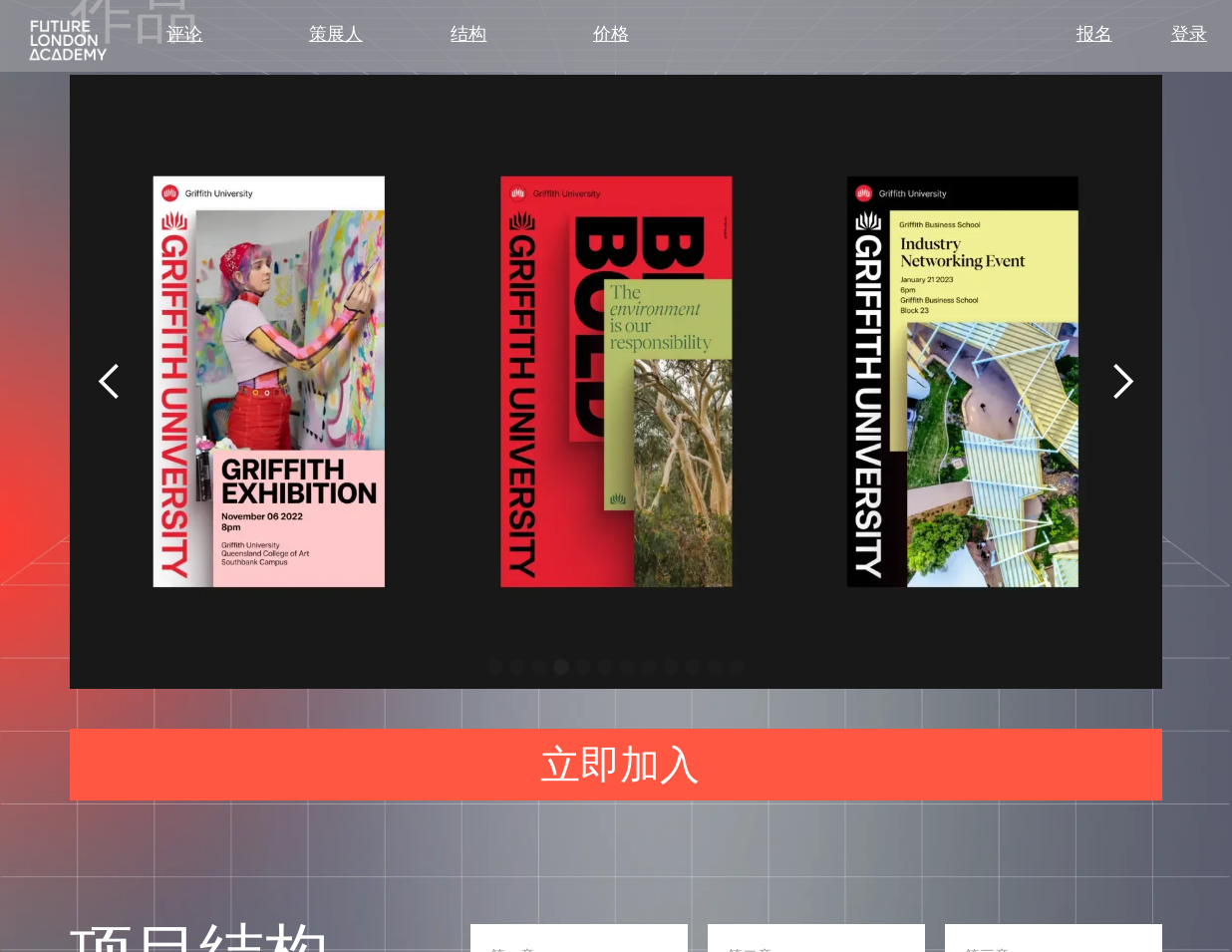 click at bounding box center [1122, 382] 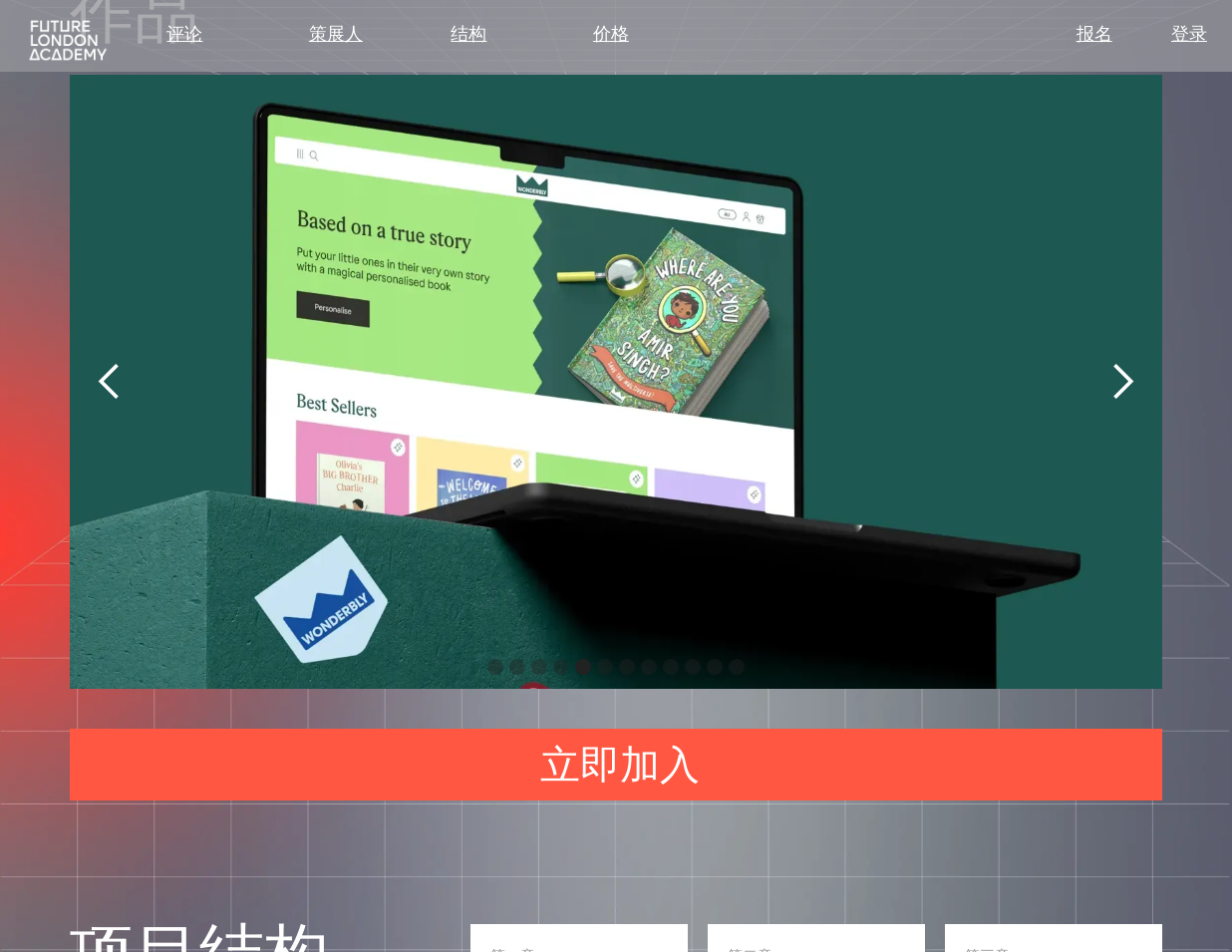 click at bounding box center [1122, 382] 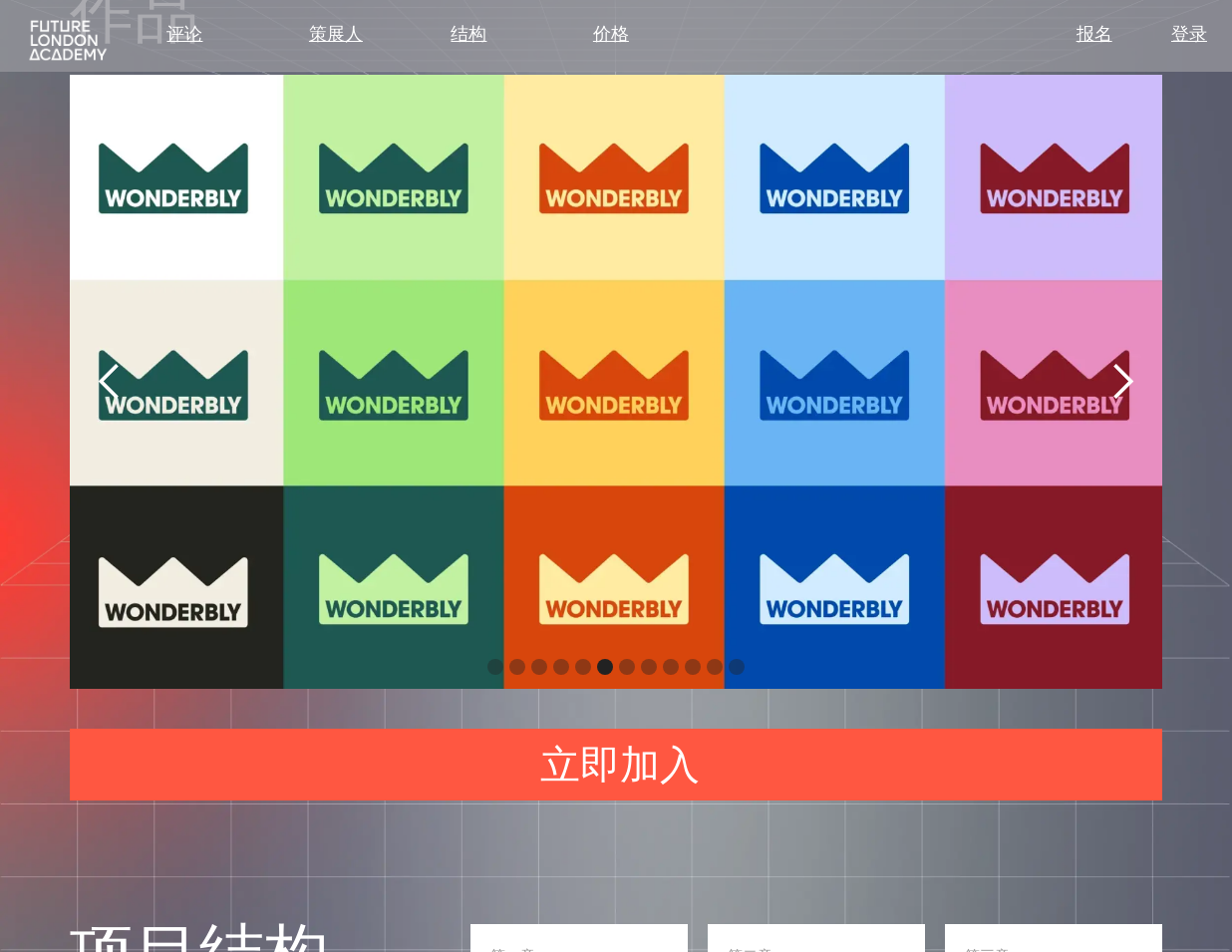 click at bounding box center (1122, 382) 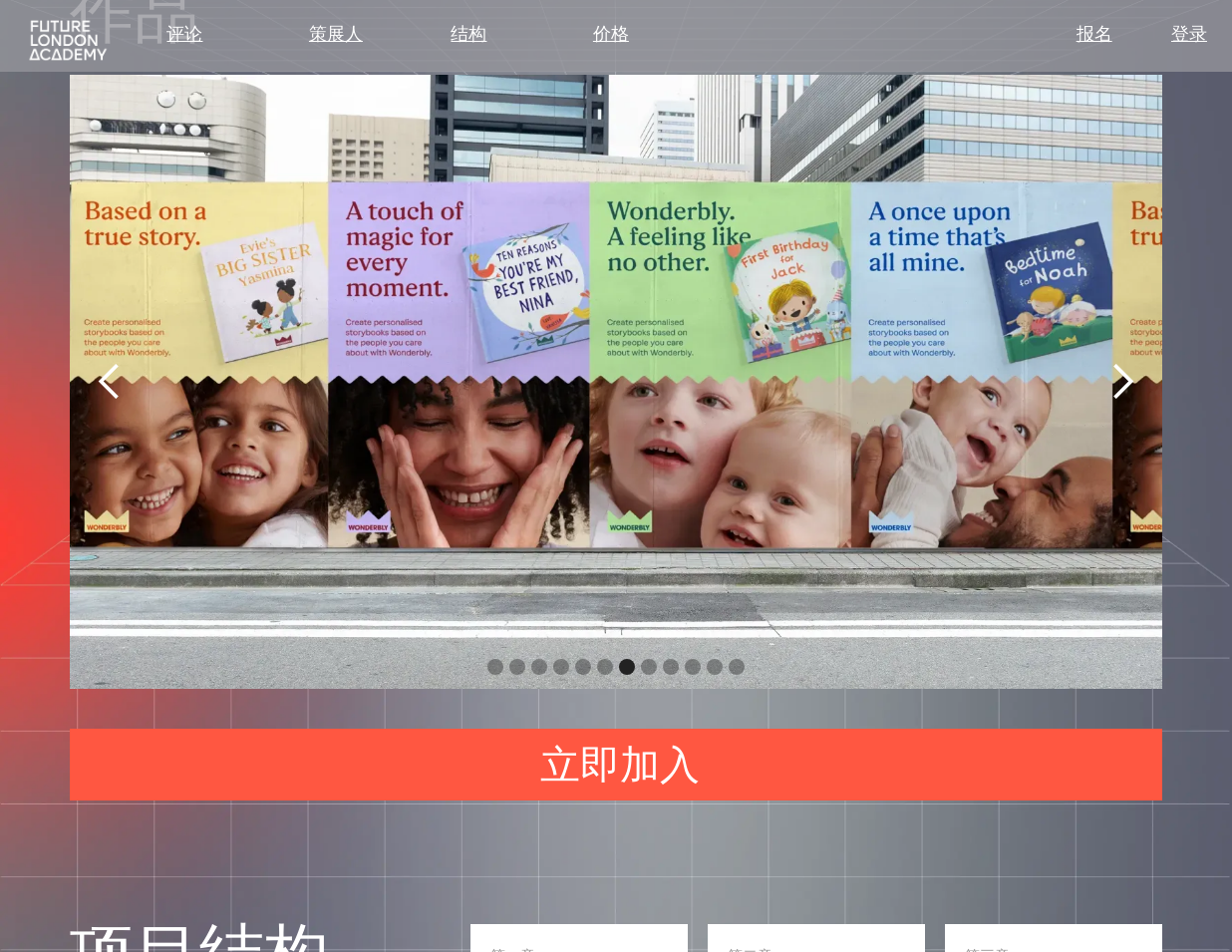 click at bounding box center (1122, 382) 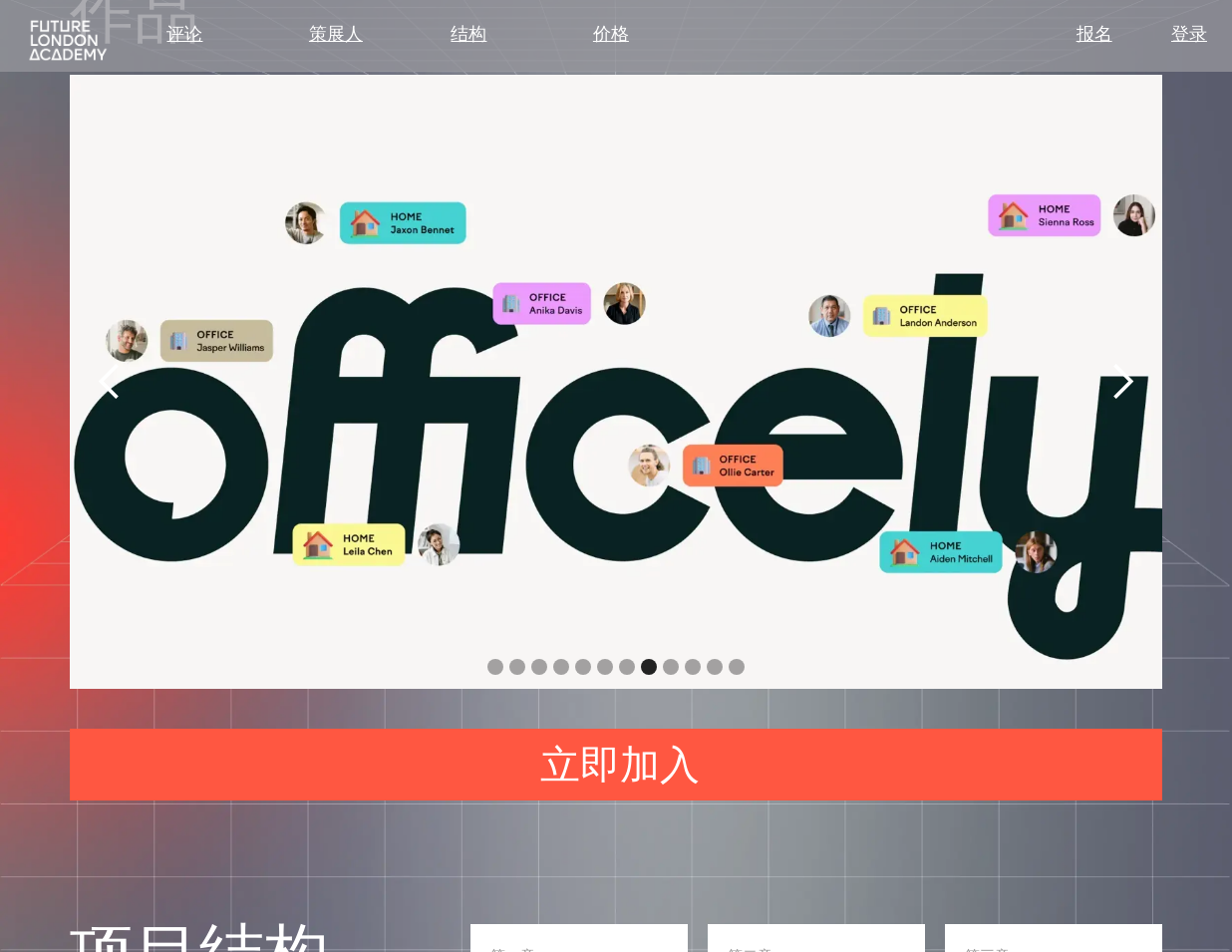 click at bounding box center [1122, 382] 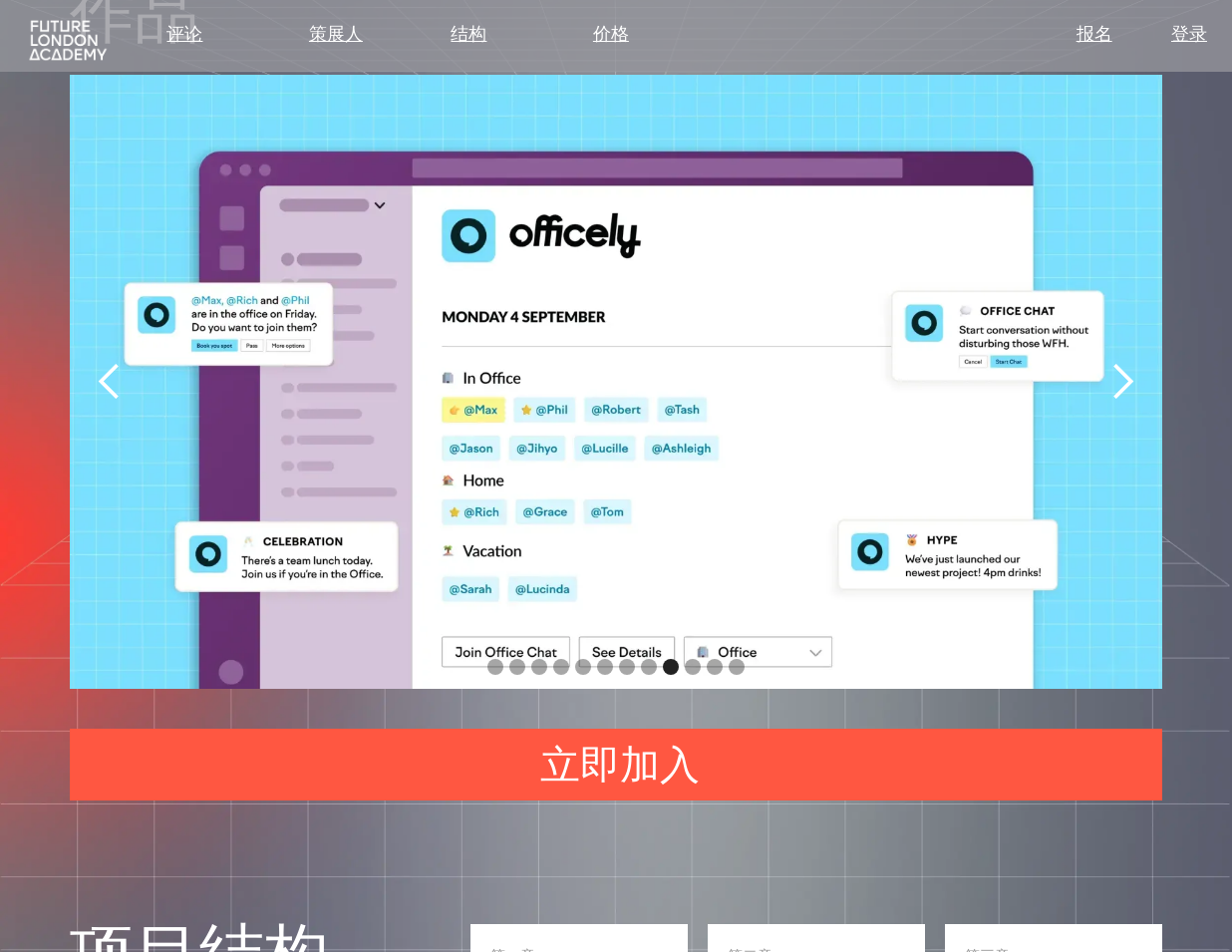 click at bounding box center [1122, 382] 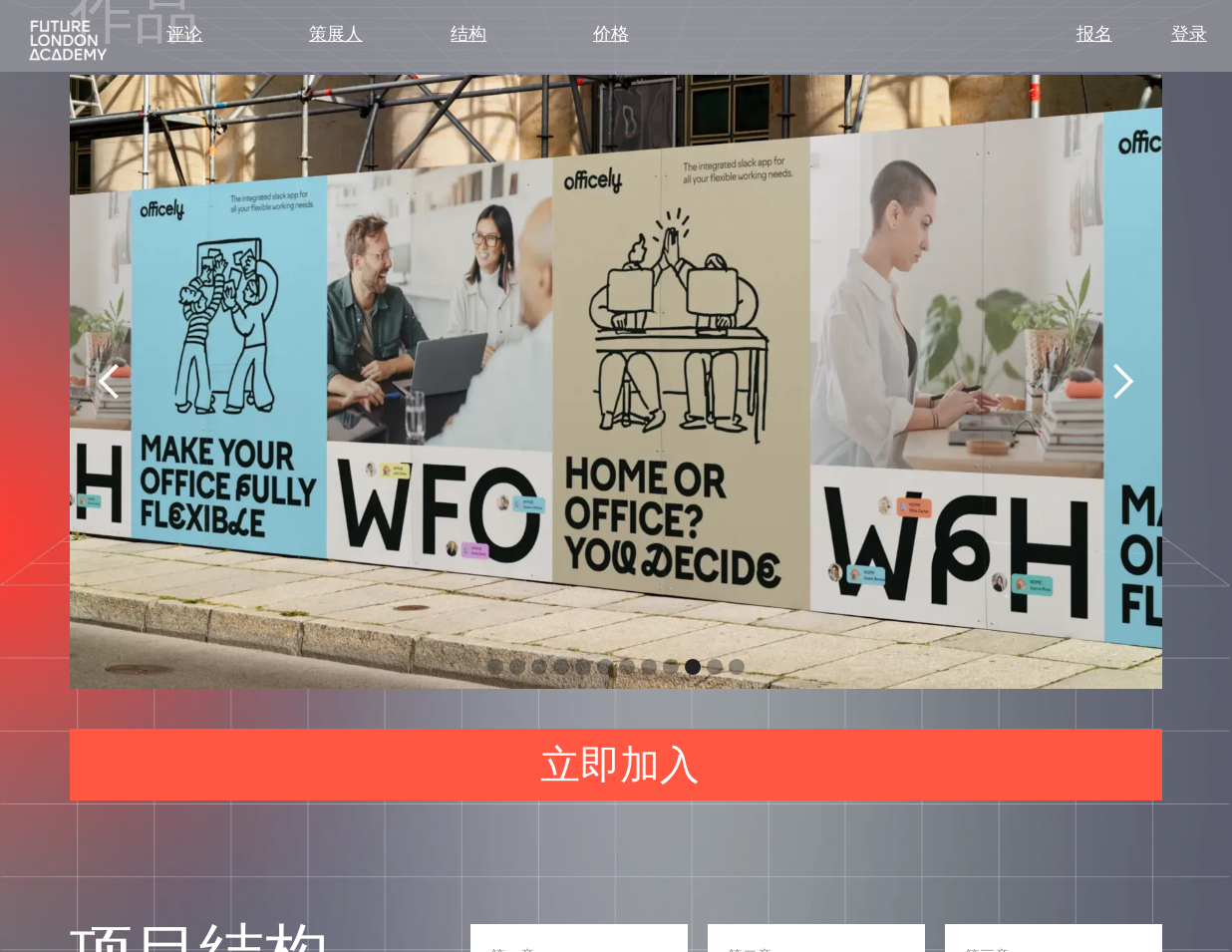 click at bounding box center [1122, 382] 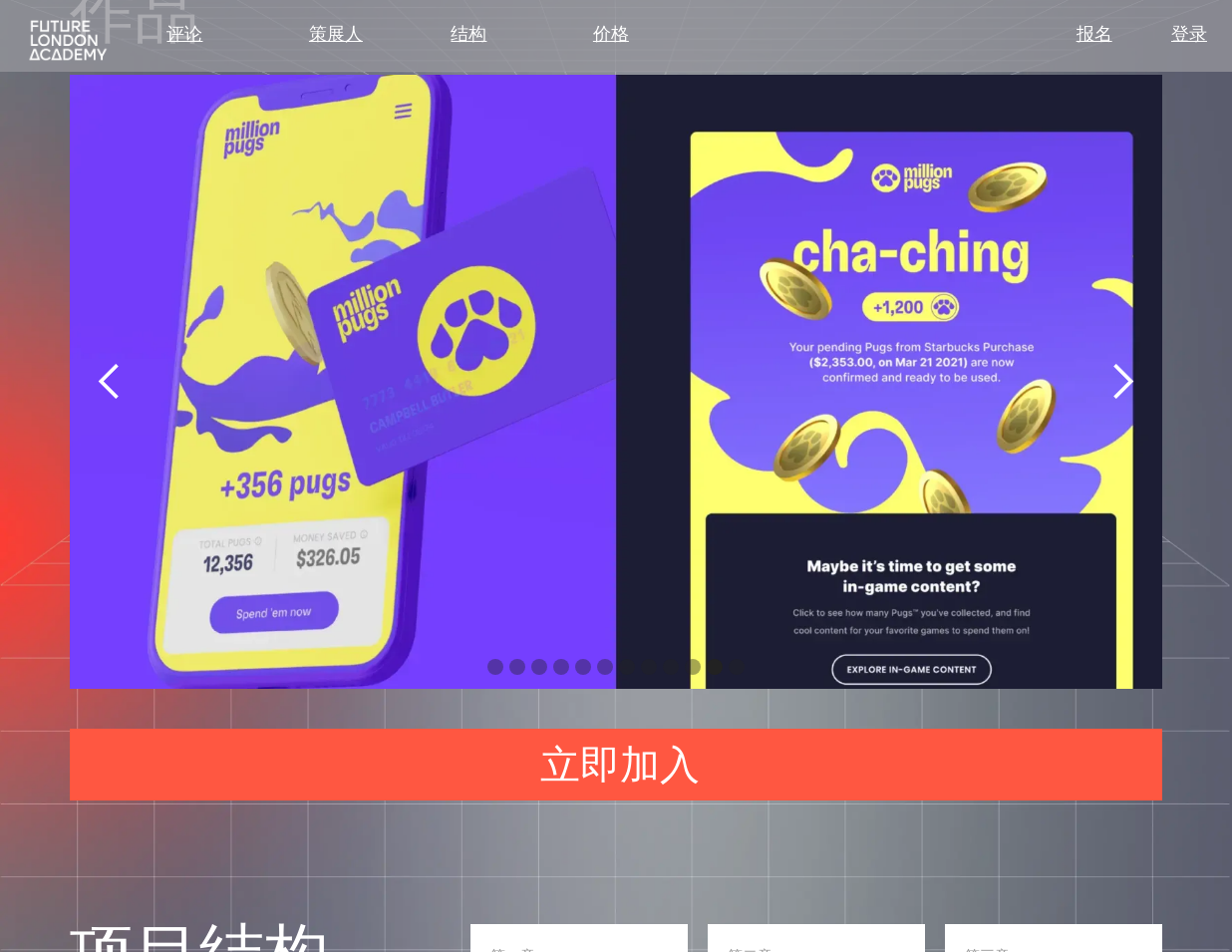 click at bounding box center [1122, 382] 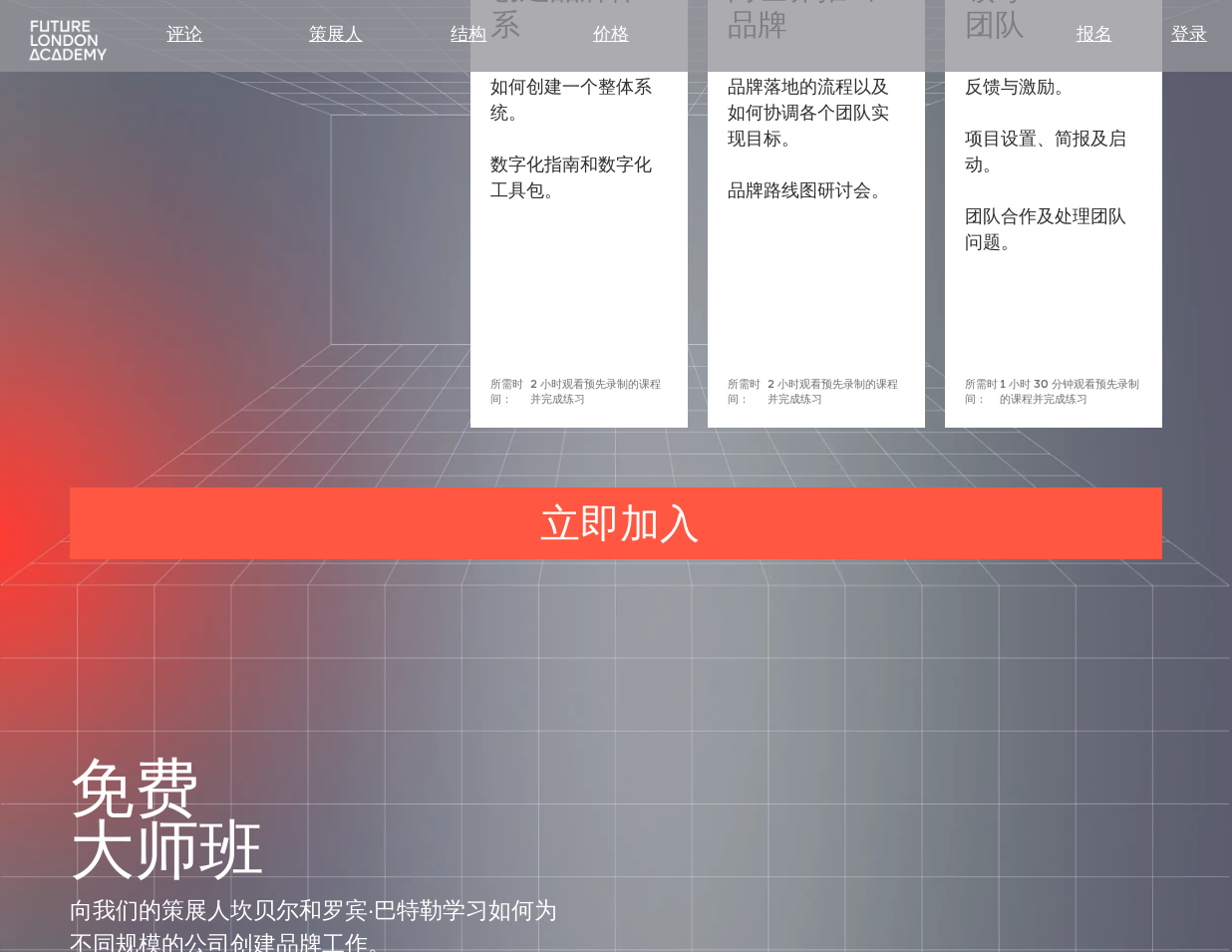 scroll, scrollTop: 5874, scrollLeft: 0, axis: vertical 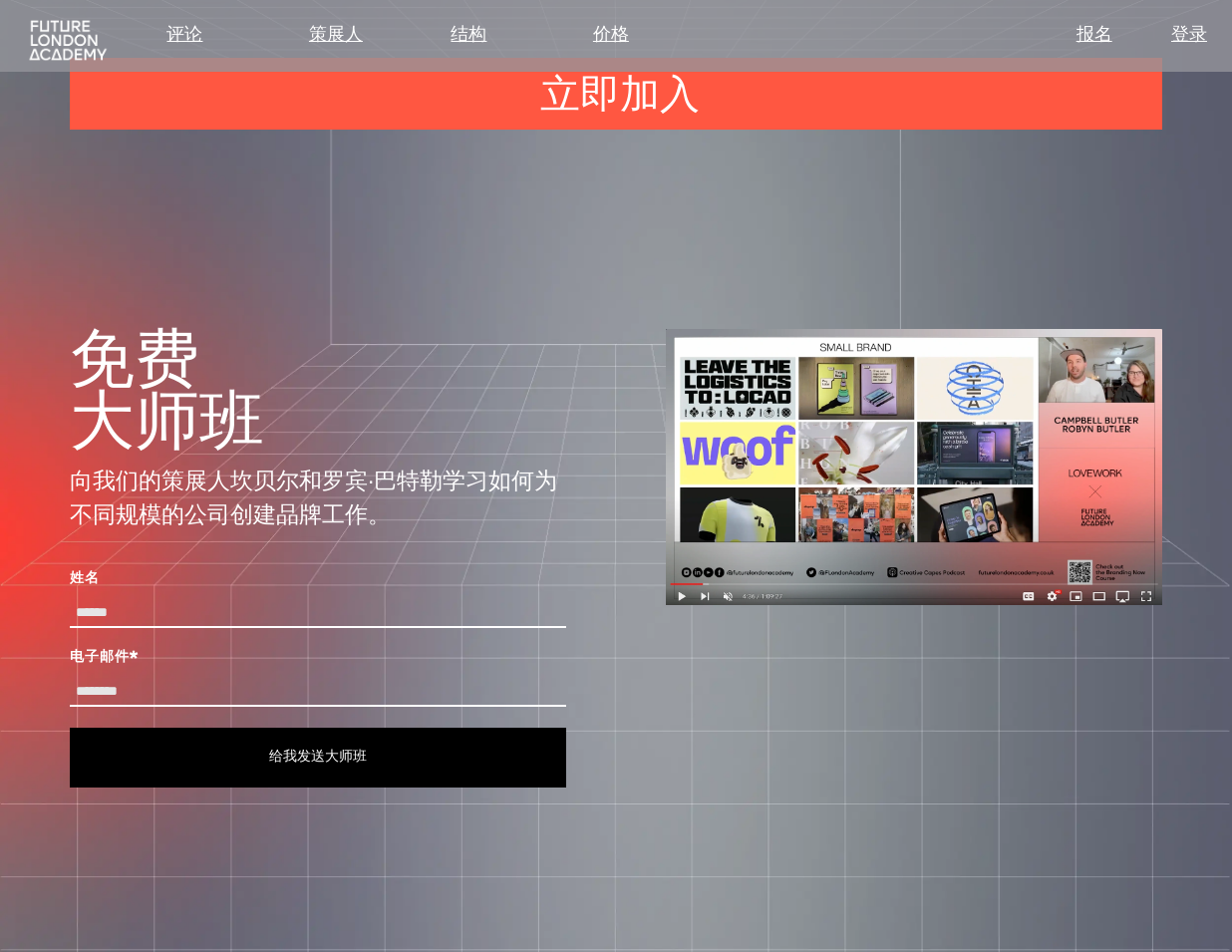 click at bounding box center [914, 467] 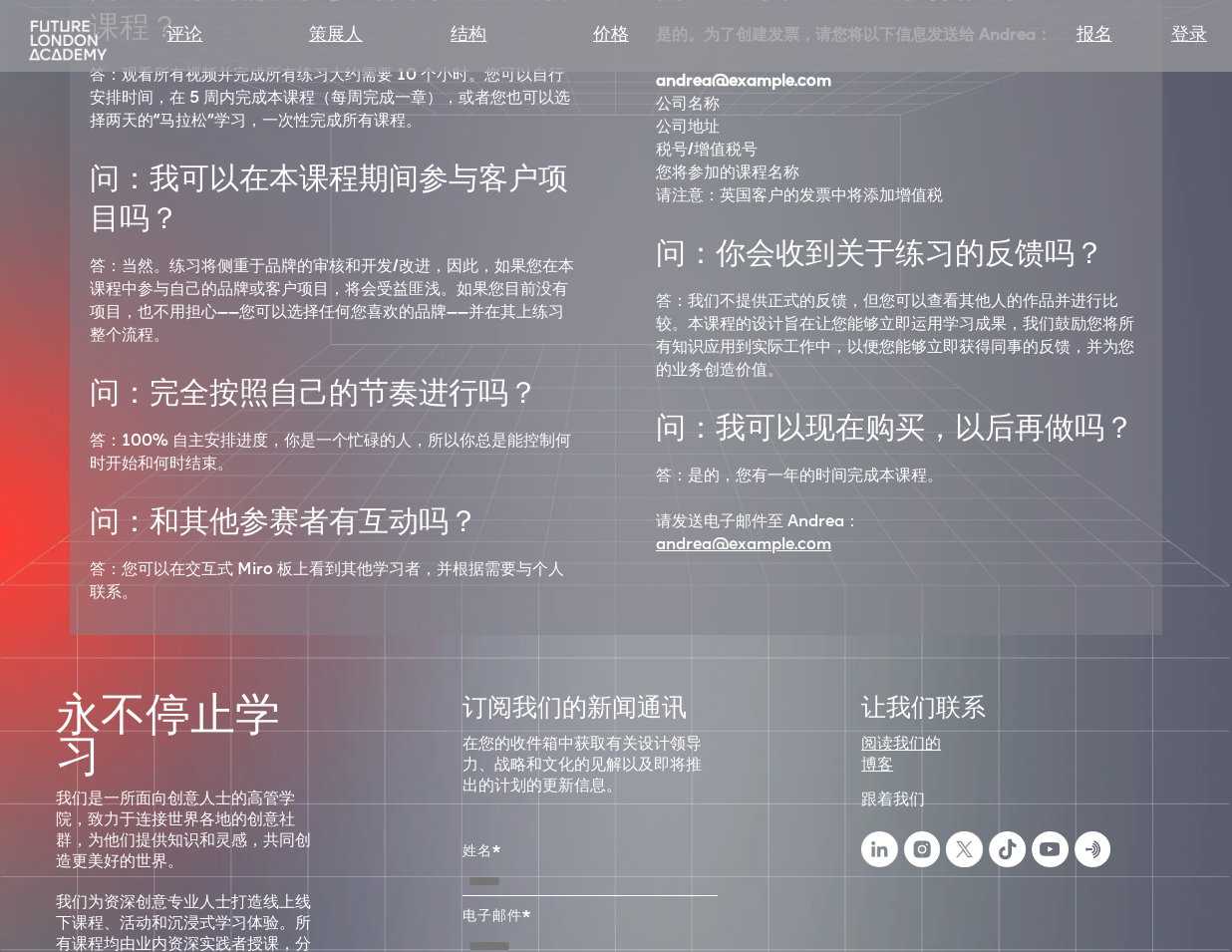 scroll, scrollTop: 7954, scrollLeft: 0, axis: vertical 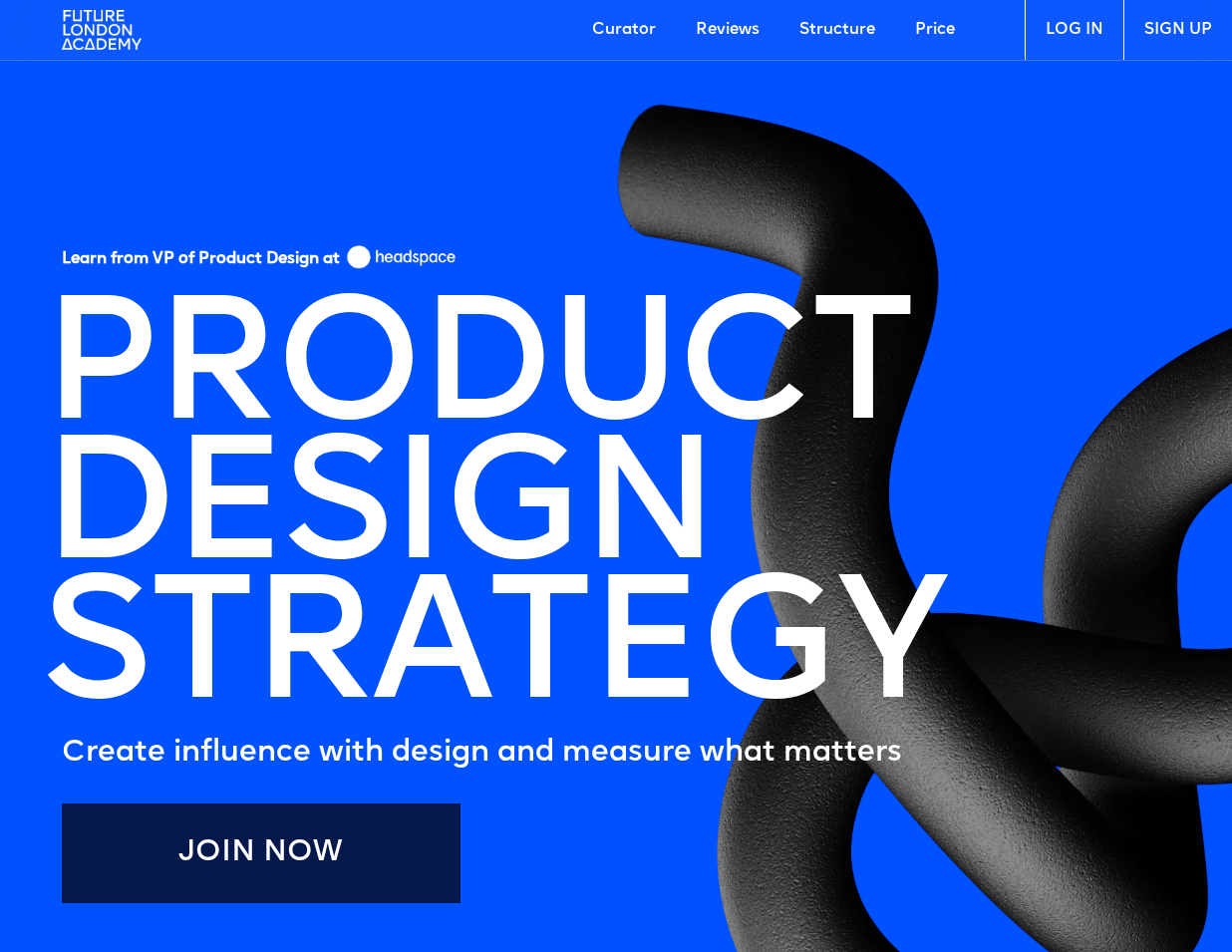click on "Learn from VP of Product Design at" at bounding box center [200, 262] 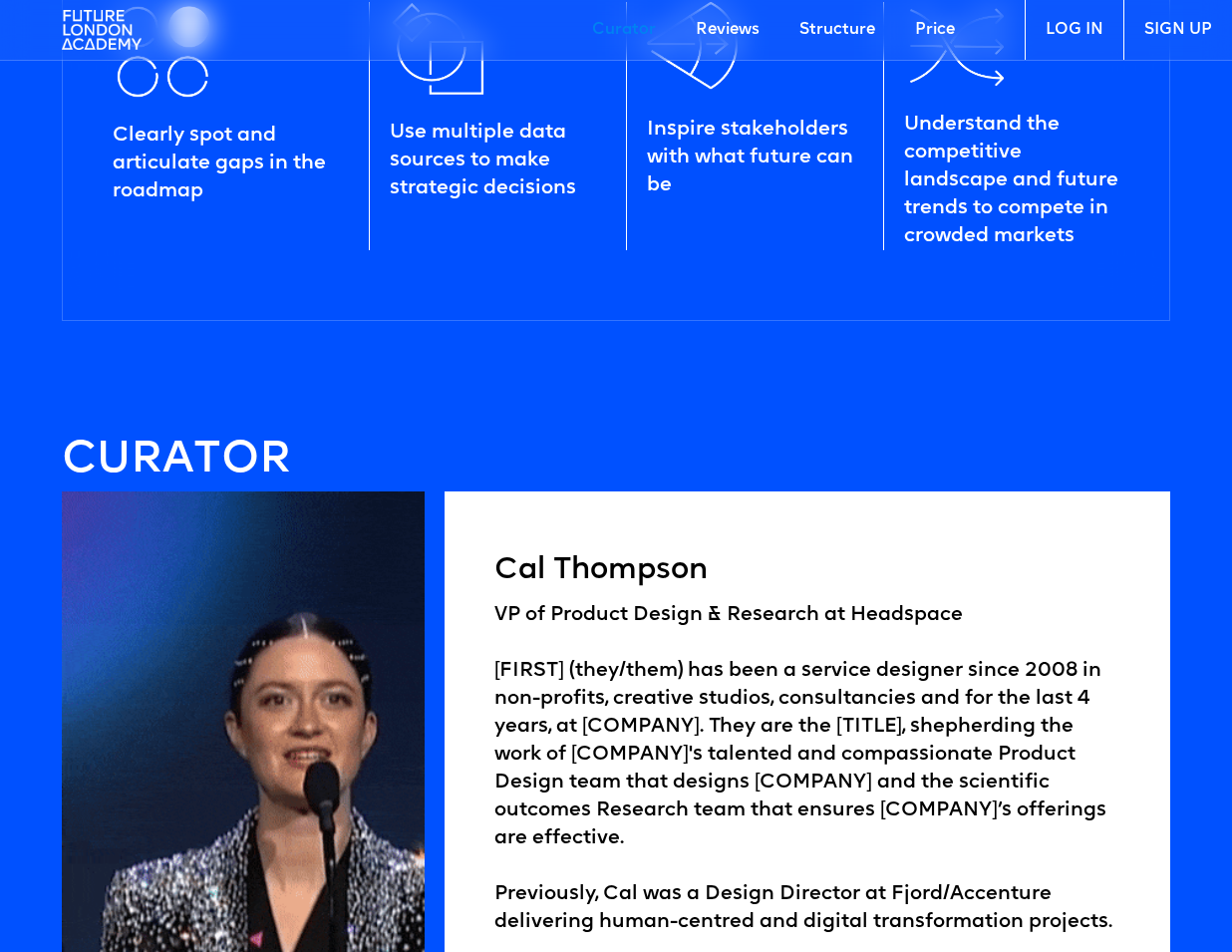 scroll, scrollTop: 3090, scrollLeft: 0, axis: vertical 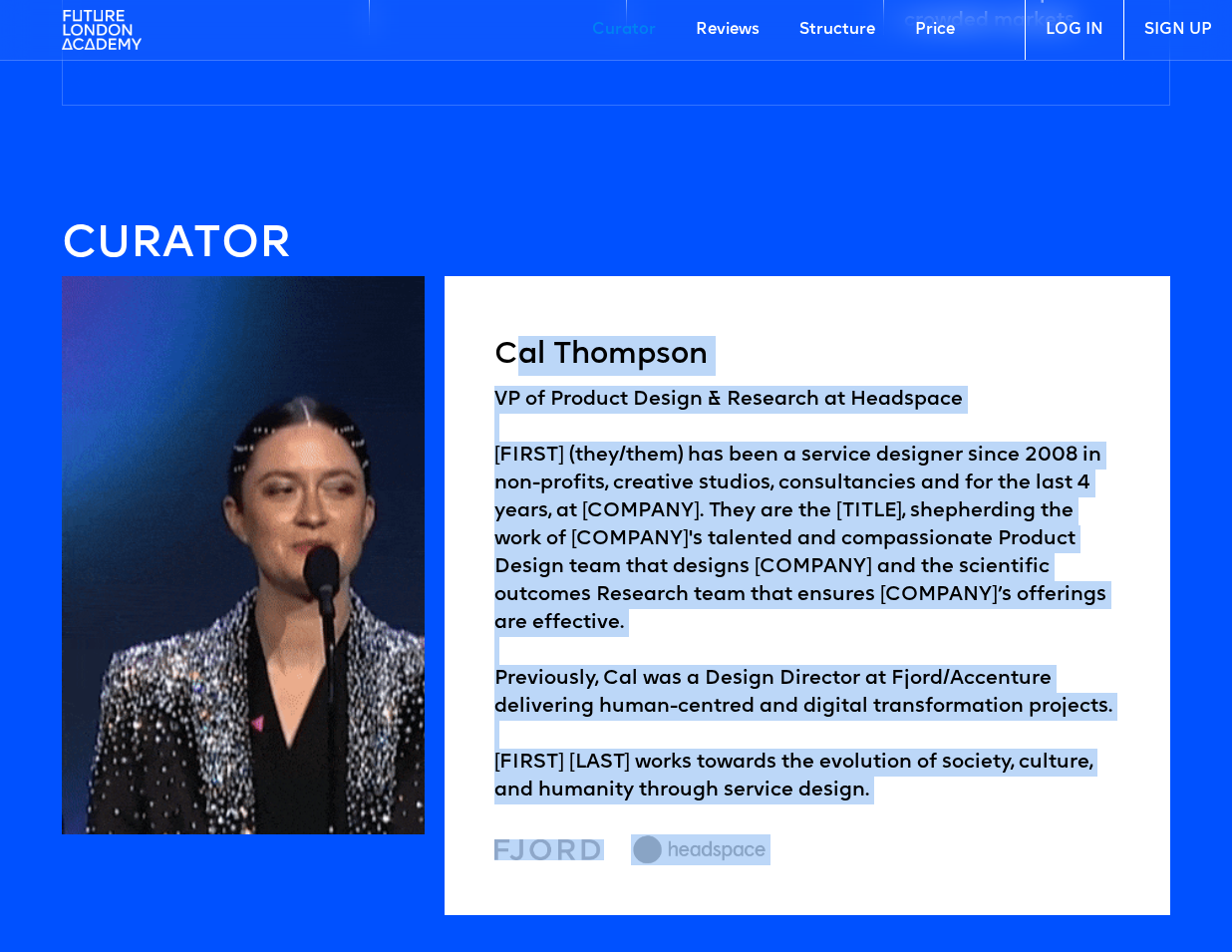 drag, startPoint x: 506, startPoint y: 346, endPoint x: 913, endPoint y: 853, distance: 650.1523 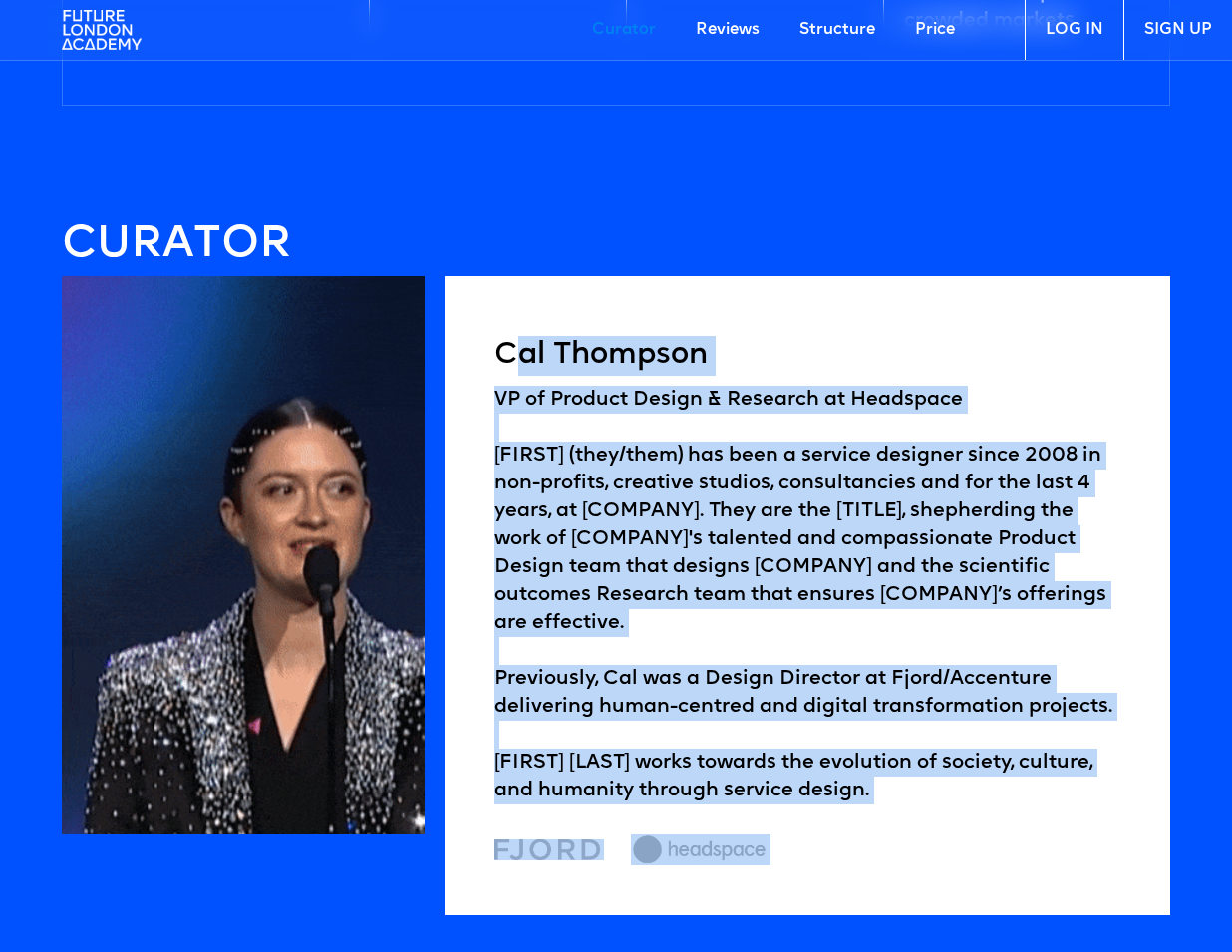 click on "Cal Thompson VP of Product Design & Research at Headspace Cal (they/them) has been a service designer since 2008 in non-profits, creative studios, consultancies and for the last 4 years, at Headspace. They are the VP of Product Design and Research, shepherding the work of Headspace's talented and compassionate Product Design team that designs Headspace and the scientific outcomes Research team that ensures Headspace’s offerings are effective. ‍ Previously, Cal was a Design Director at Fjord/Accenture delivering human-centred and digital transformation projects.  ‍ Cal Thompson works towards the evolution of society, culture, and humanity through service design." at bounding box center (807, 595) 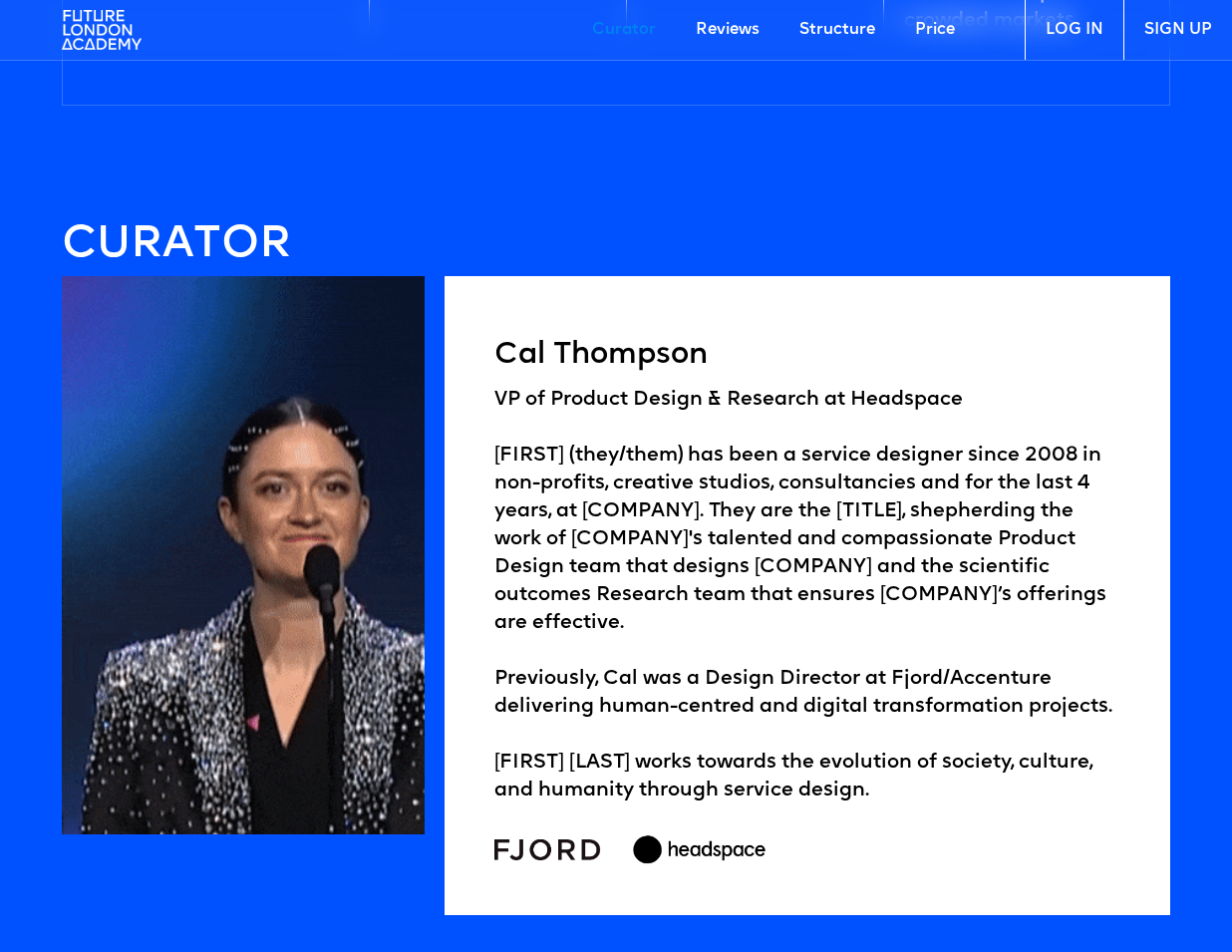 click at bounding box center (11, 5373) 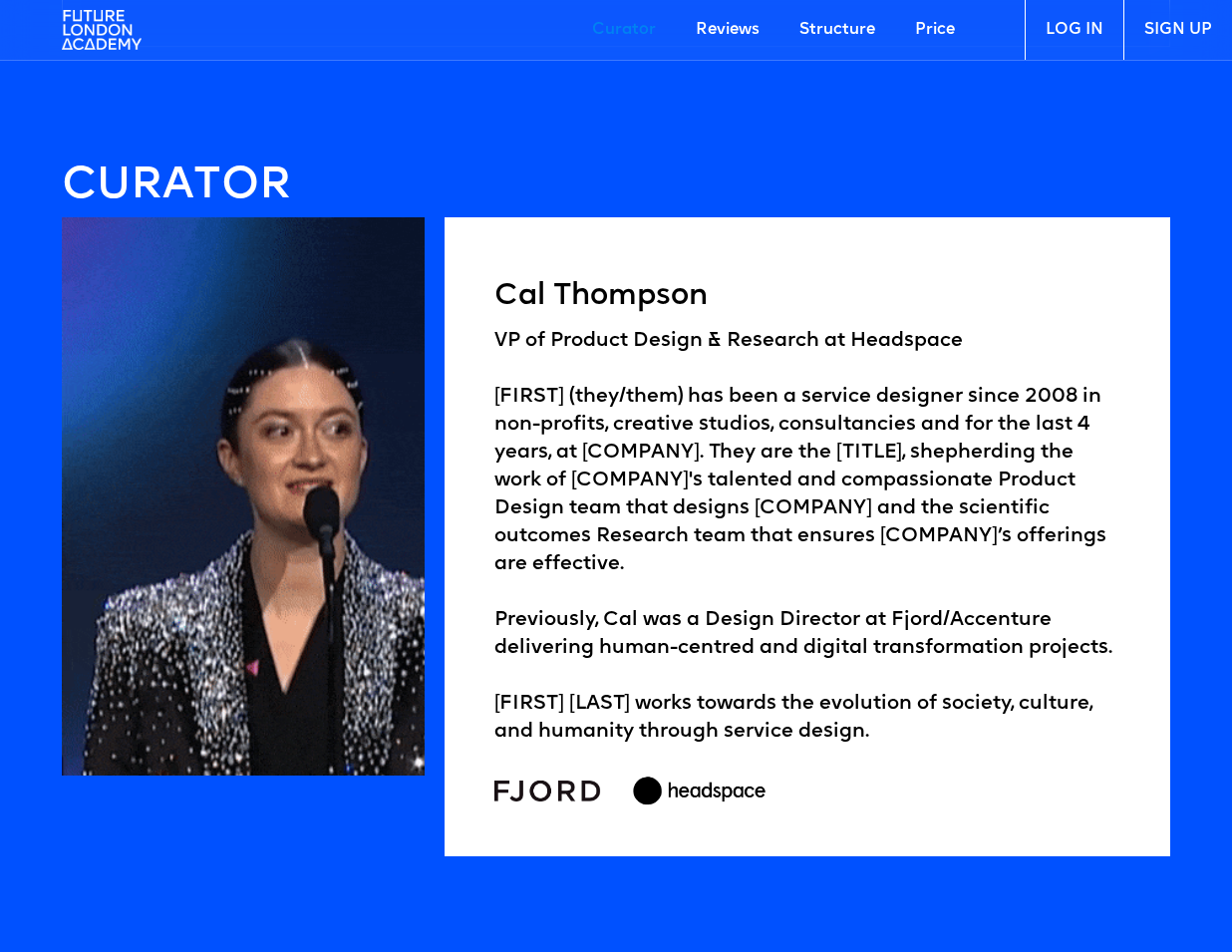 scroll, scrollTop: 3190, scrollLeft: 0, axis: vertical 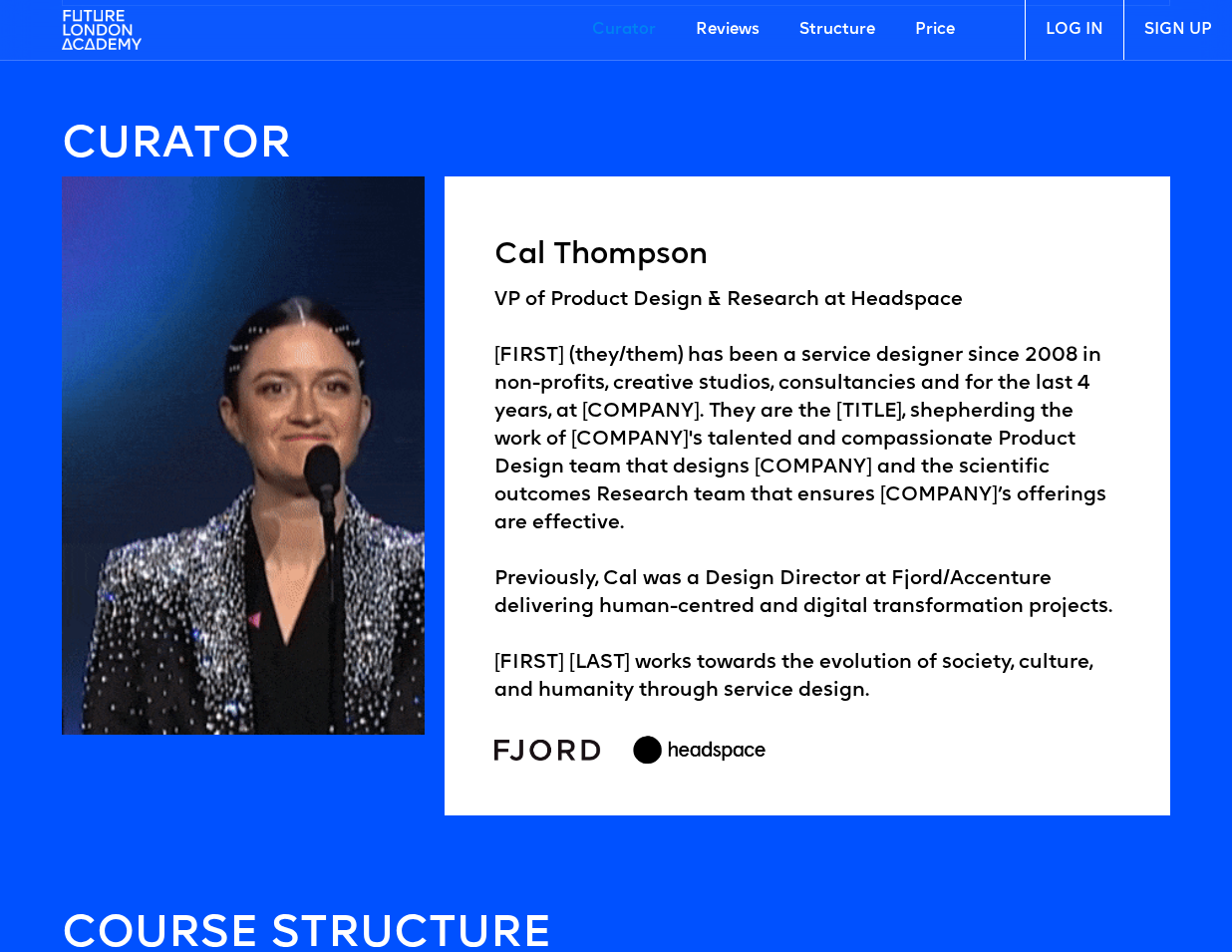 click on "Curator Reviews Structure Price LOG IN SIGN UP Learn from VP of Product Design at  PRODUCT DESIGN STRATEGY Create influence with design and measure what matters Join Now Online, self-paced Course is for: Heads of UX, Senior Product Designers and Product Design Leads English 5 hours of pre-recorded content Completion certificate Price: £1190 Curator Reviews Course structure Shape your product roadmap and navigate crowded markets Designers are great at creating a strong vision. But sometimes it feels hard to advocate for your ideas in front of Product managers and align them with the business strategy. From choosing metrics appropriate for your business, anchoring them with human stories, facilitating stakeholder conversations, measuring the impact of your design decisions and understanding industry trends – this course has all the practical tools and examples that will help you become a better Product Design Leader. Join Now join HUNDREDS OF HAPPY LEARNERS: Learn how to  CURATOR Cal Thompson ‍ ‍" at bounding box center (616, 926) 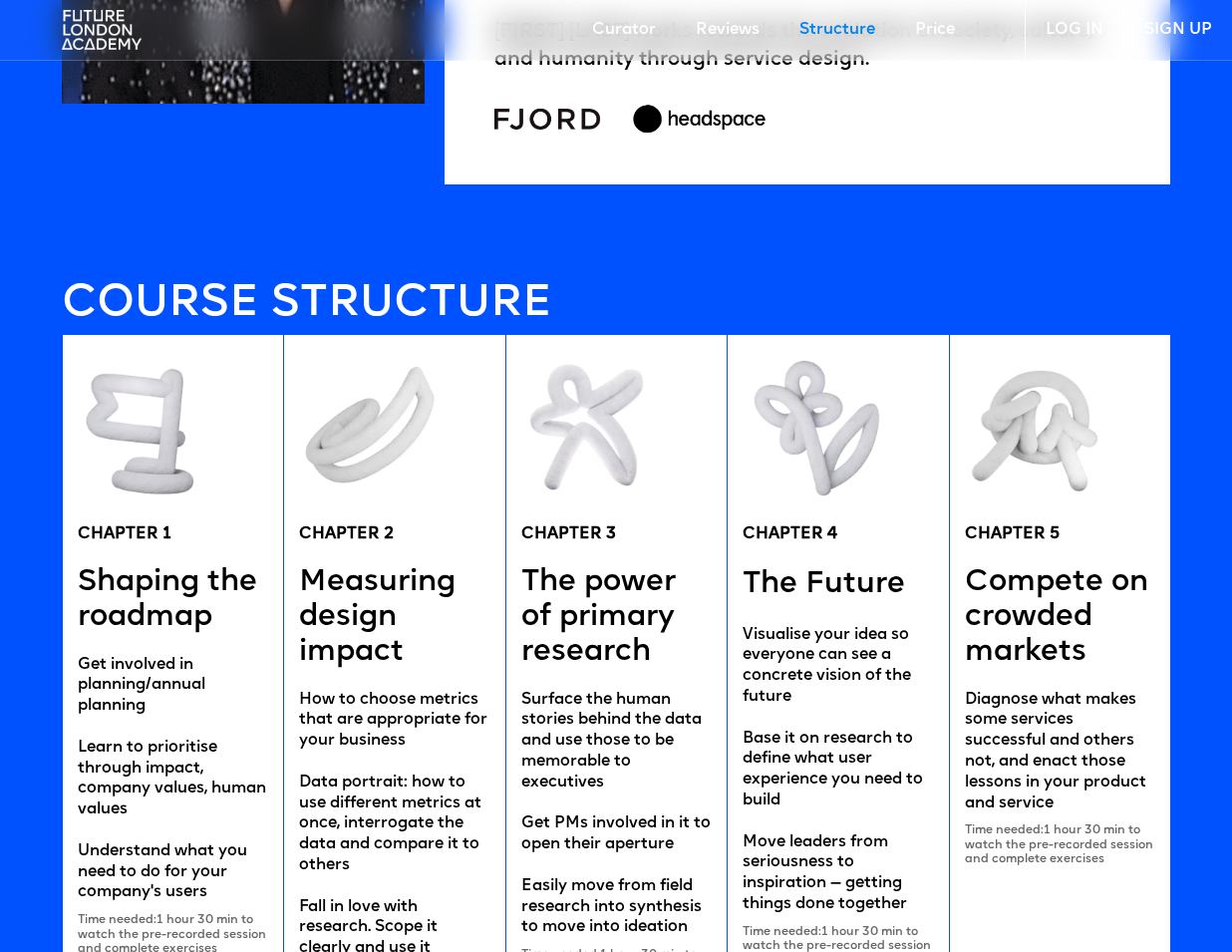 scroll, scrollTop: 3987, scrollLeft: 0, axis: vertical 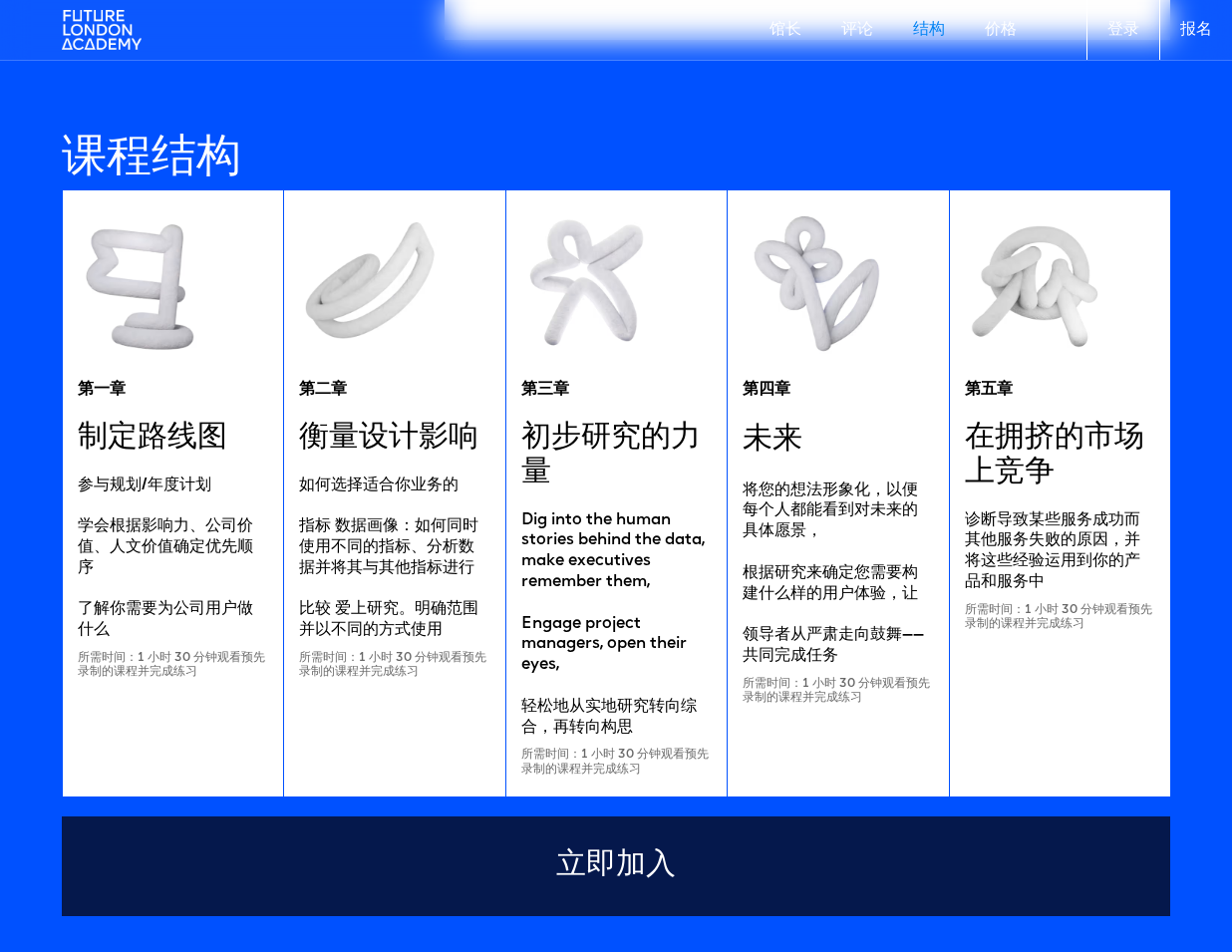 click on "馆长 评论 结构 价格 登录 报名 向产品设计副总裁学习 产品 设计 战略 通过设计创造影响力并衡量重要性 立即加入 在线，自定进度 课程适合：用户体验主管、高级产品设计师和产品设计主管 英语 5小时预录内容 结业证书 价格：1190英镑 馆长 评论 课程结构 制定产品路线图并驾驭拥挤的市场 设计师擅长创造强大的愿景。但有时，在产品经理面前阐述你的想法并使其与业务战略保持一致，会让人感到困难。 从选择适合你业务的指标、用人性化的故事来支撑这些指标、促进与利益相关者的对话、衡量你的设计决策的影响以及理解行业趋势——本课程包含所有实用工具和示例，可帮助你成为更优秀的产品设计领导者。 立即加入 加入数百名快乐的学习者： 了解如何 清晰地发现并阐明路线图中的差距 使用多种数据源做出战略决策 激励利益相关者了解未来 馆长 此前 未来" at bounding box center (616, -39) 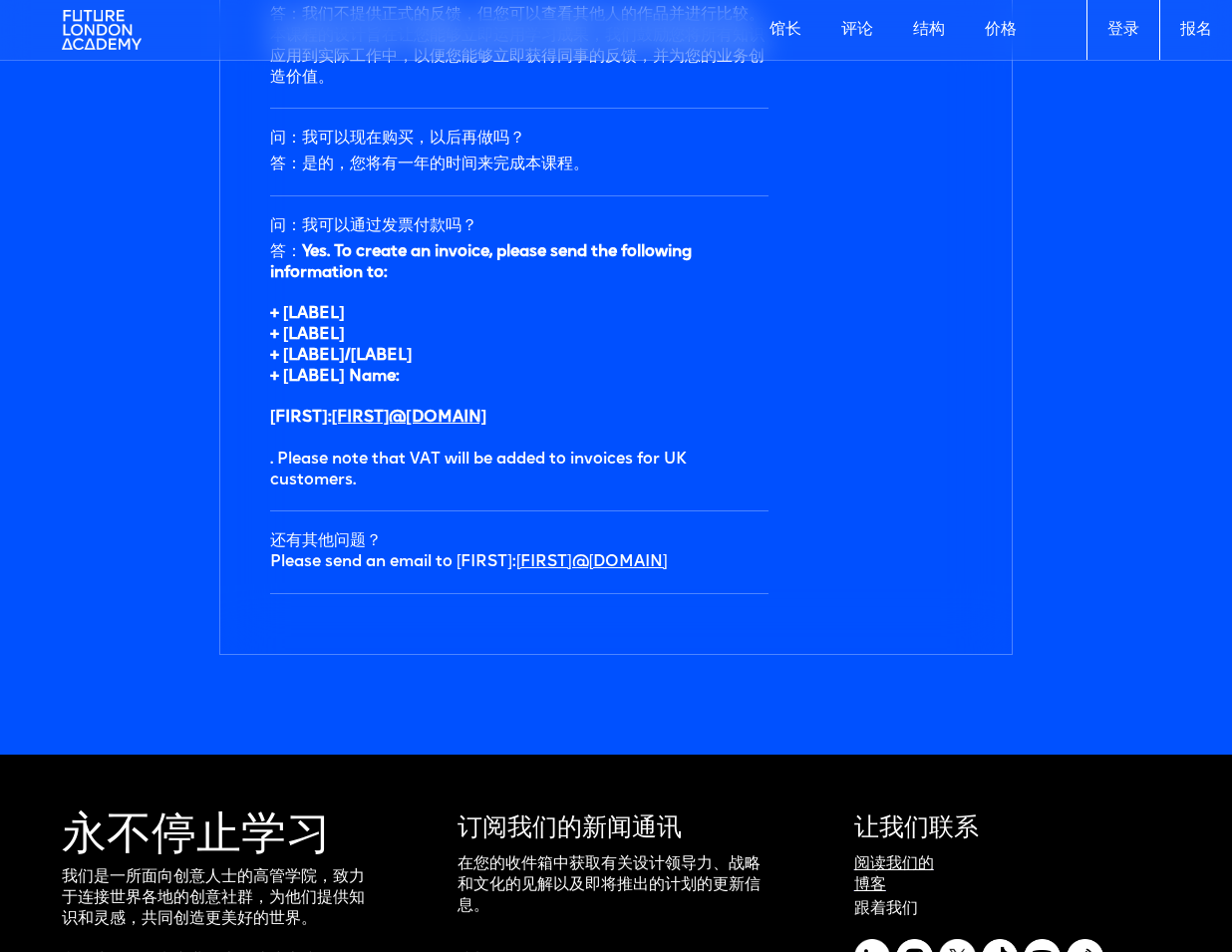 scroll, scrollTop: 6577, scrollLeft: 0, axis: vertical 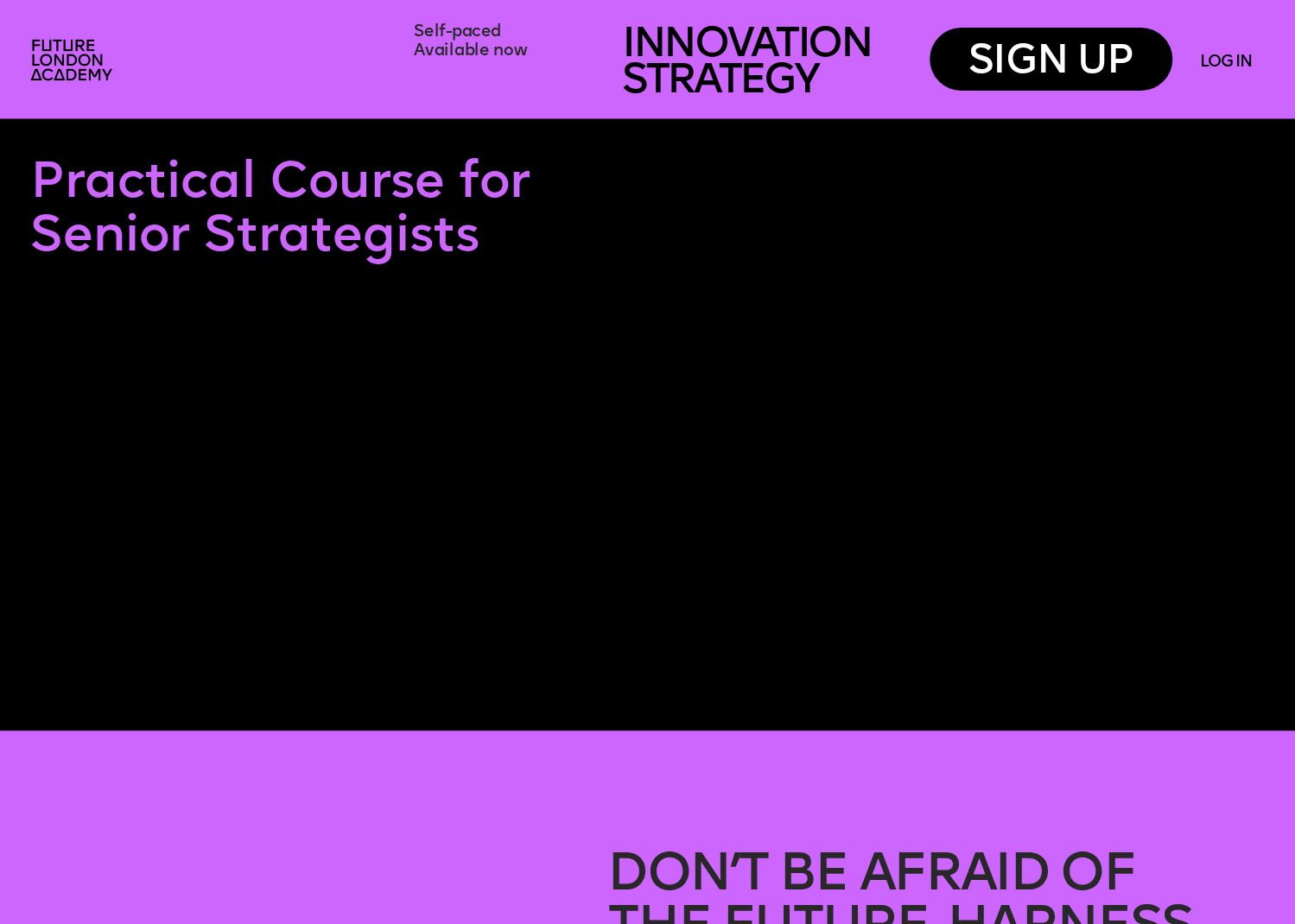 click at bounding box center (666, 464) 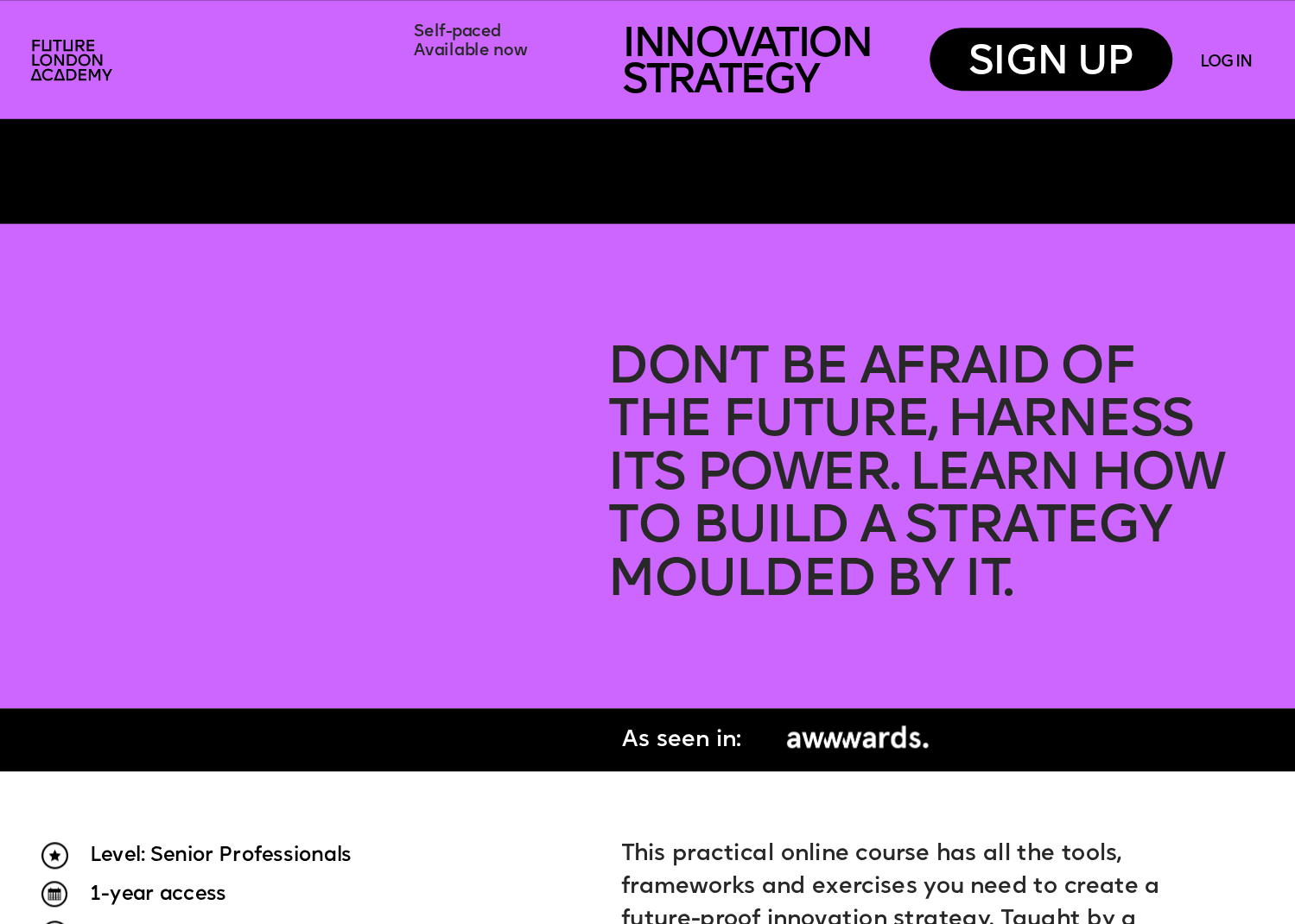 scroll, scrollTop: 518, scrollLeft: 0, axis: vertical 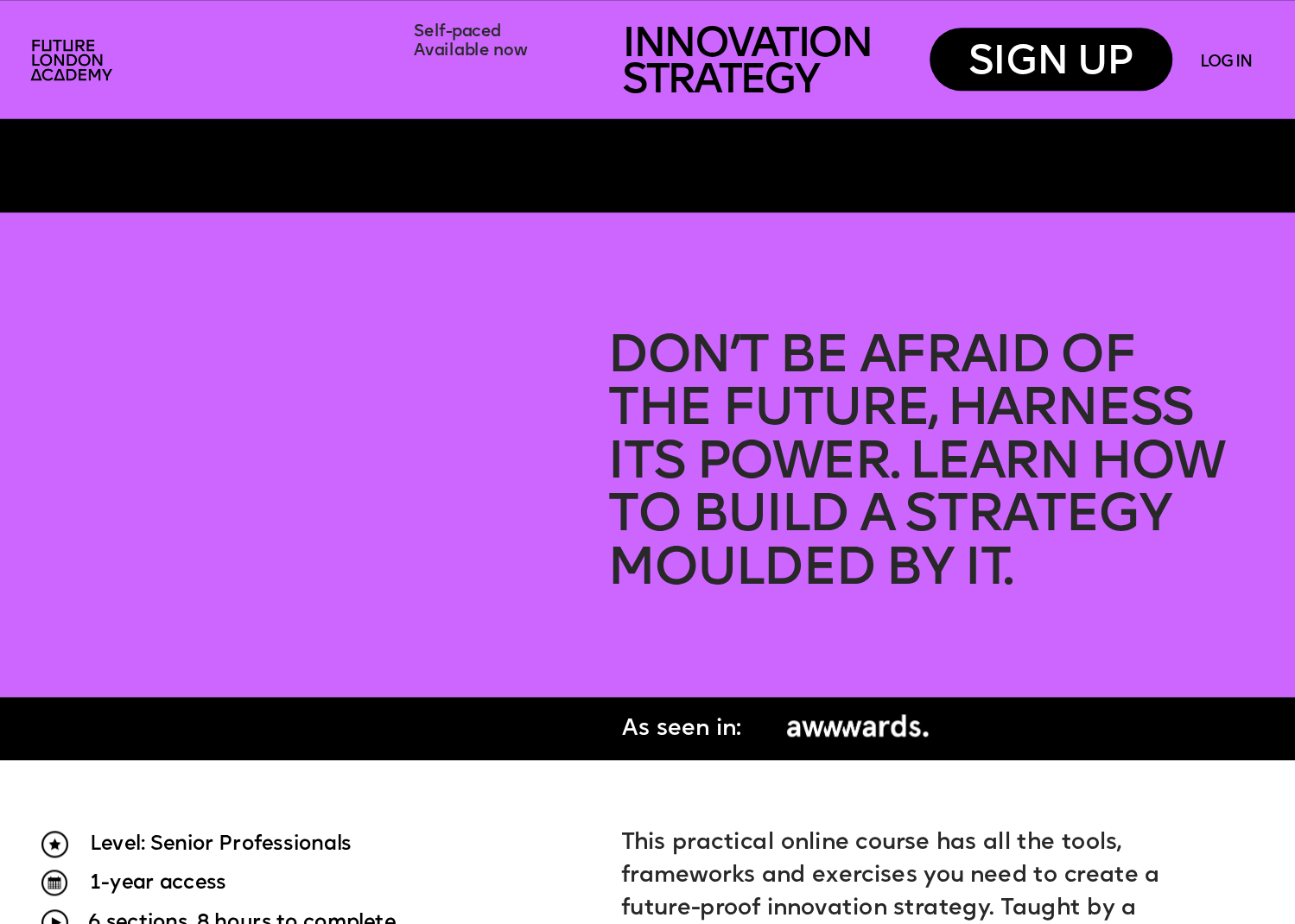 click at bounding box center [666, 443] 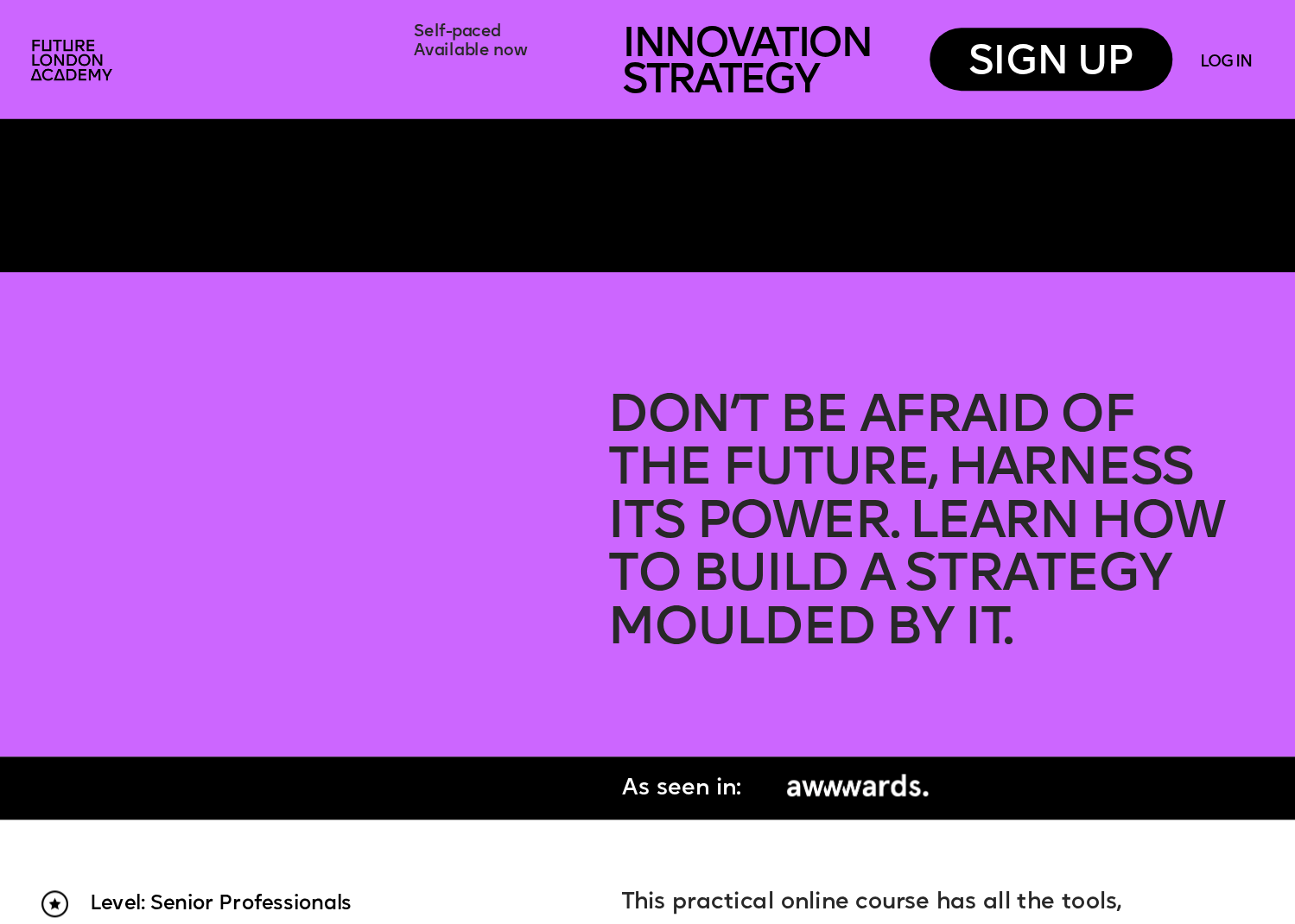 scroll, scrollTop: 432, scrollLeft: 0, axis: vertical 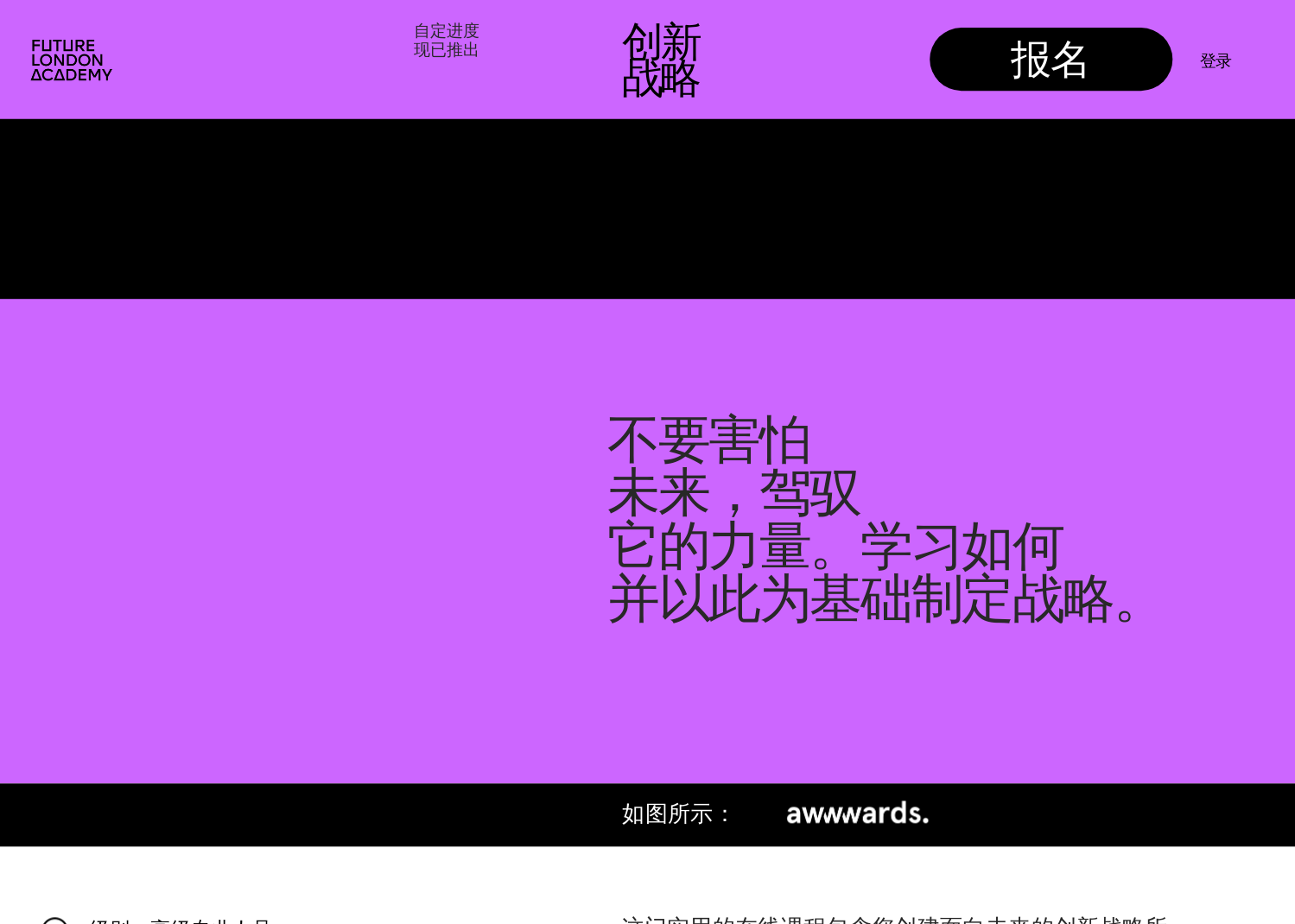 click at bounding box center [666, 529] 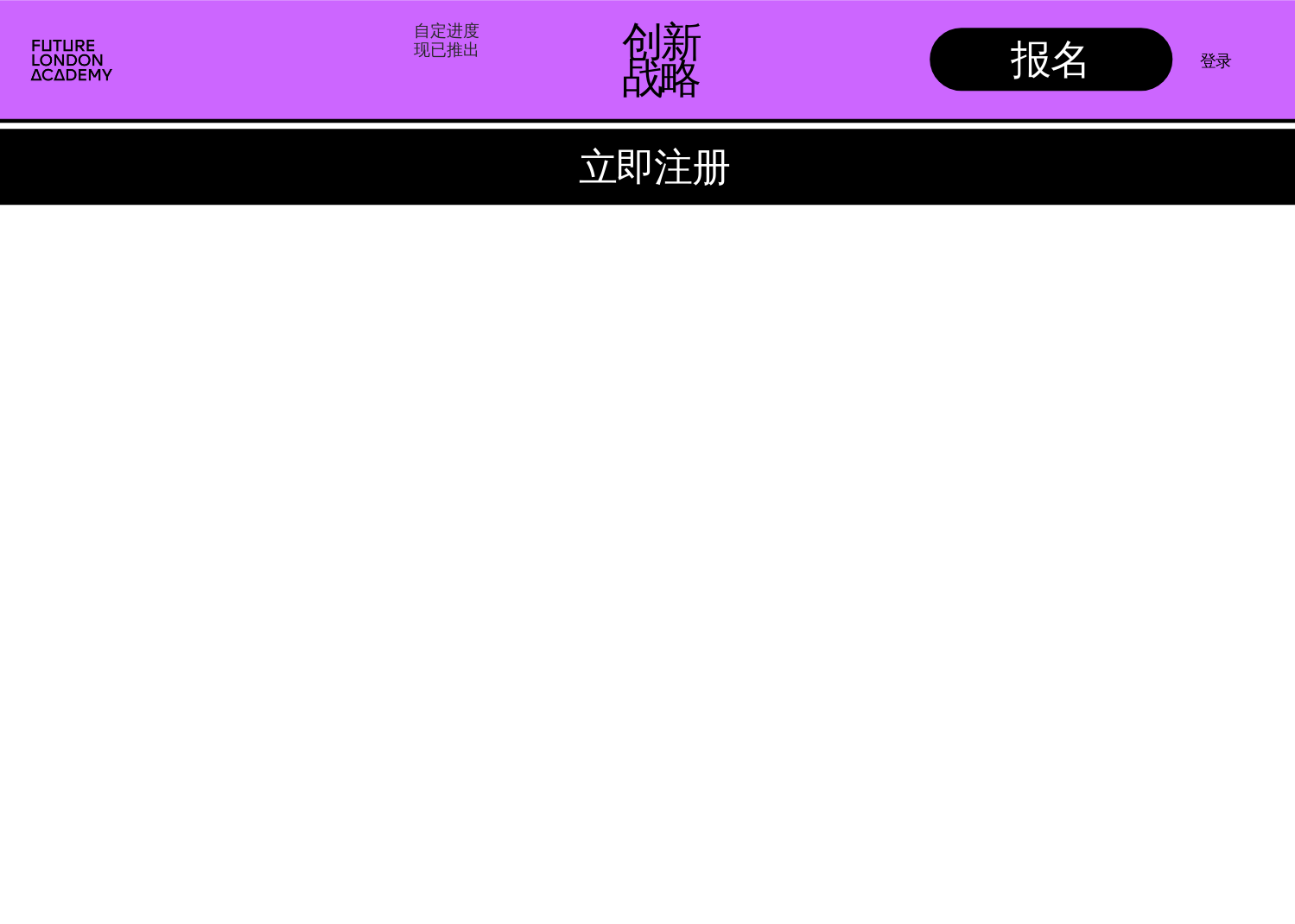 scroll, scrollTop: 4663, scrollLeft: 0, axis: vertical 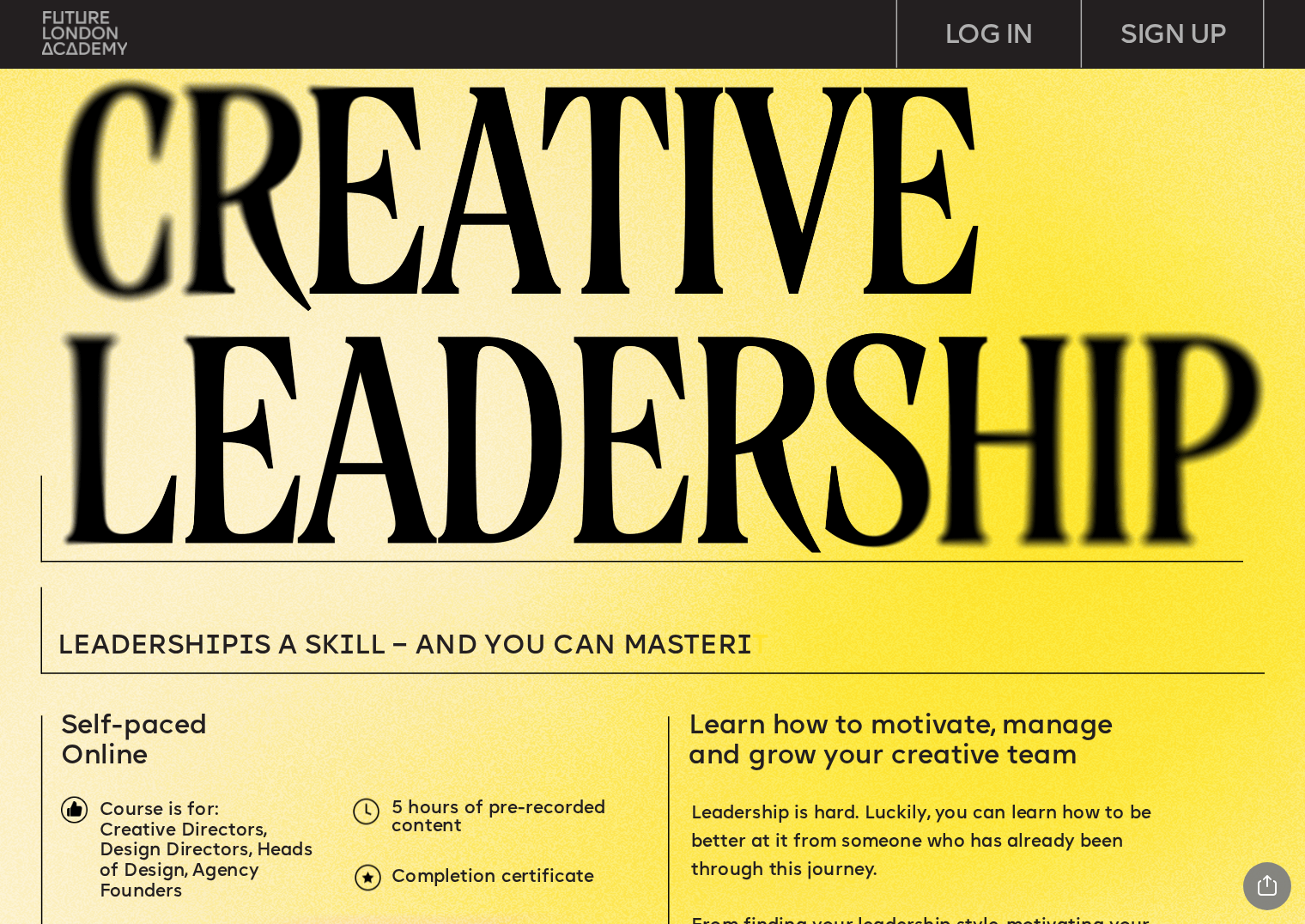 click at bounding box center [675, 311] 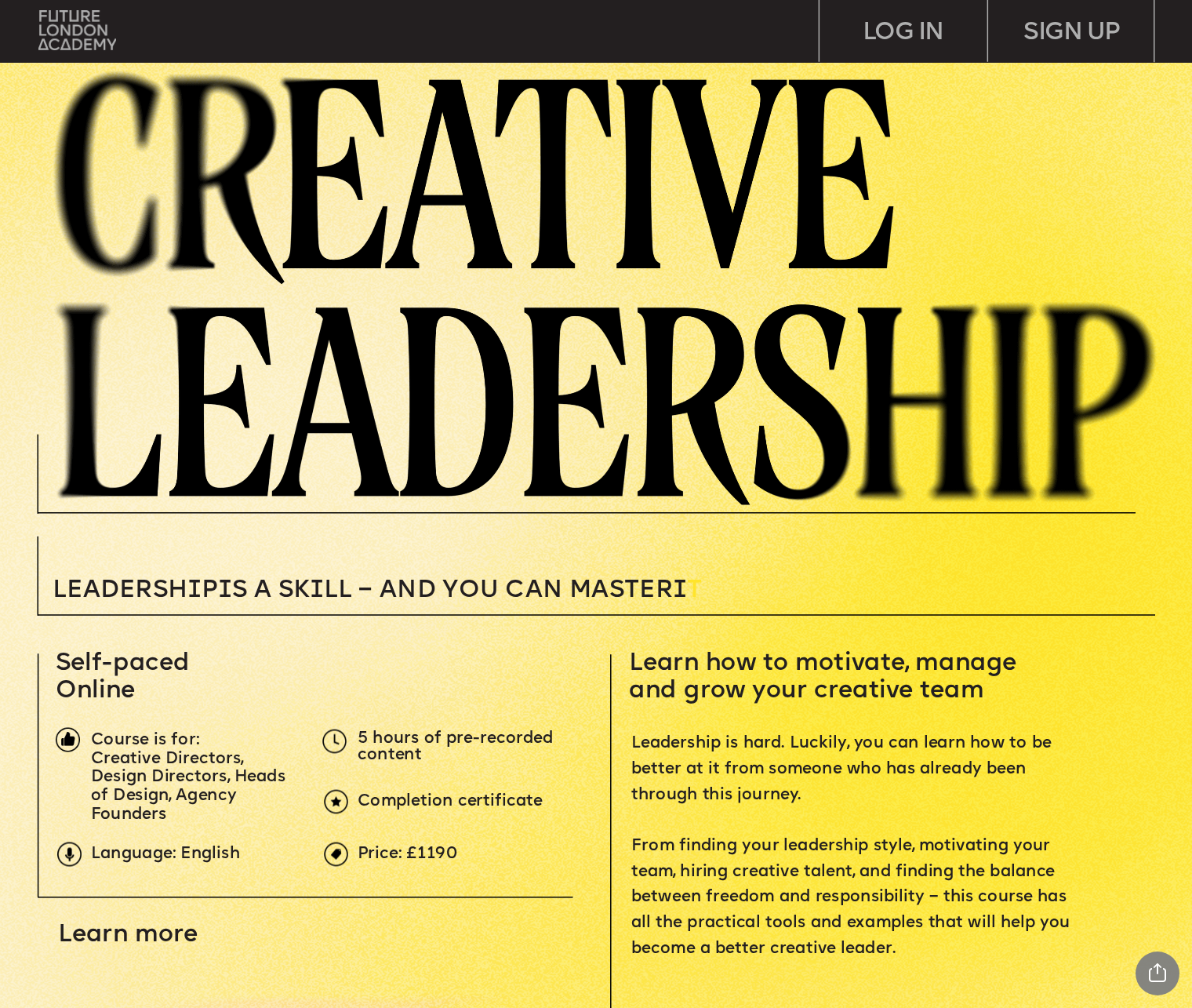 scroll, scrollTop: 78, scrollLeft: 0, axis: vertical 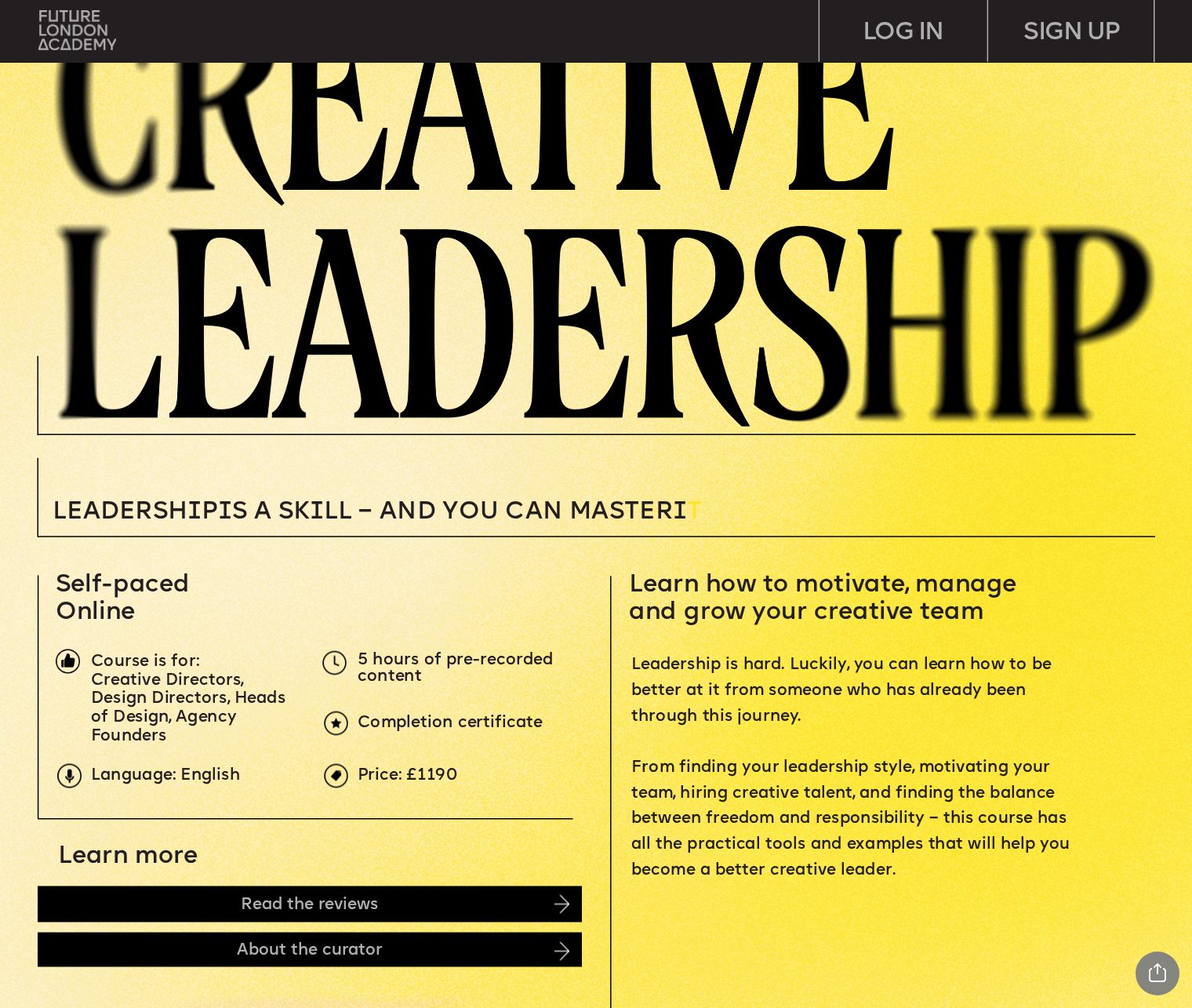 drag, startPoint x: 337, startPoint y: 591, endPoint x: 690, endPoint y: 225, distance: 508.4929 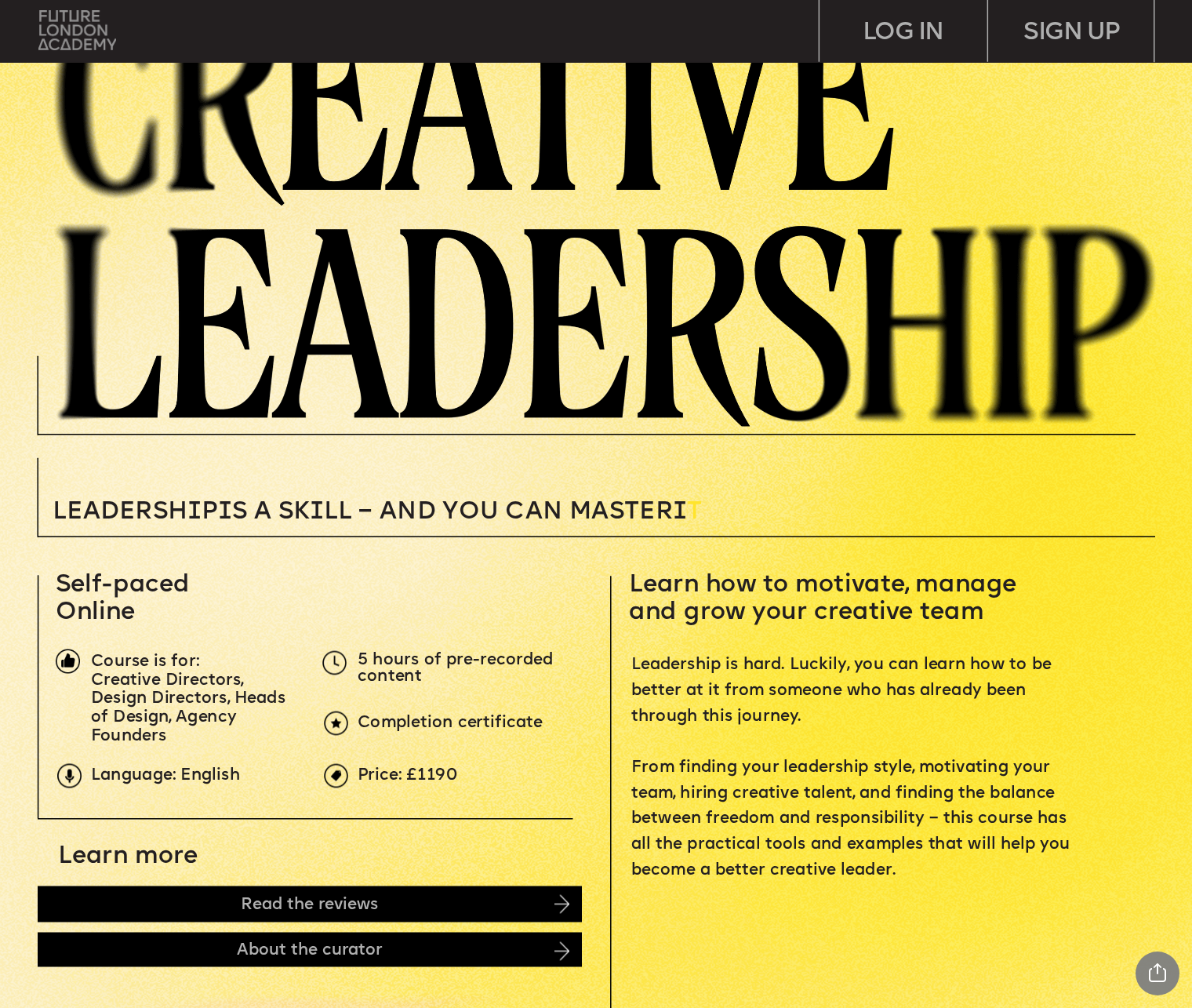 click at bounding box center (77, 30) 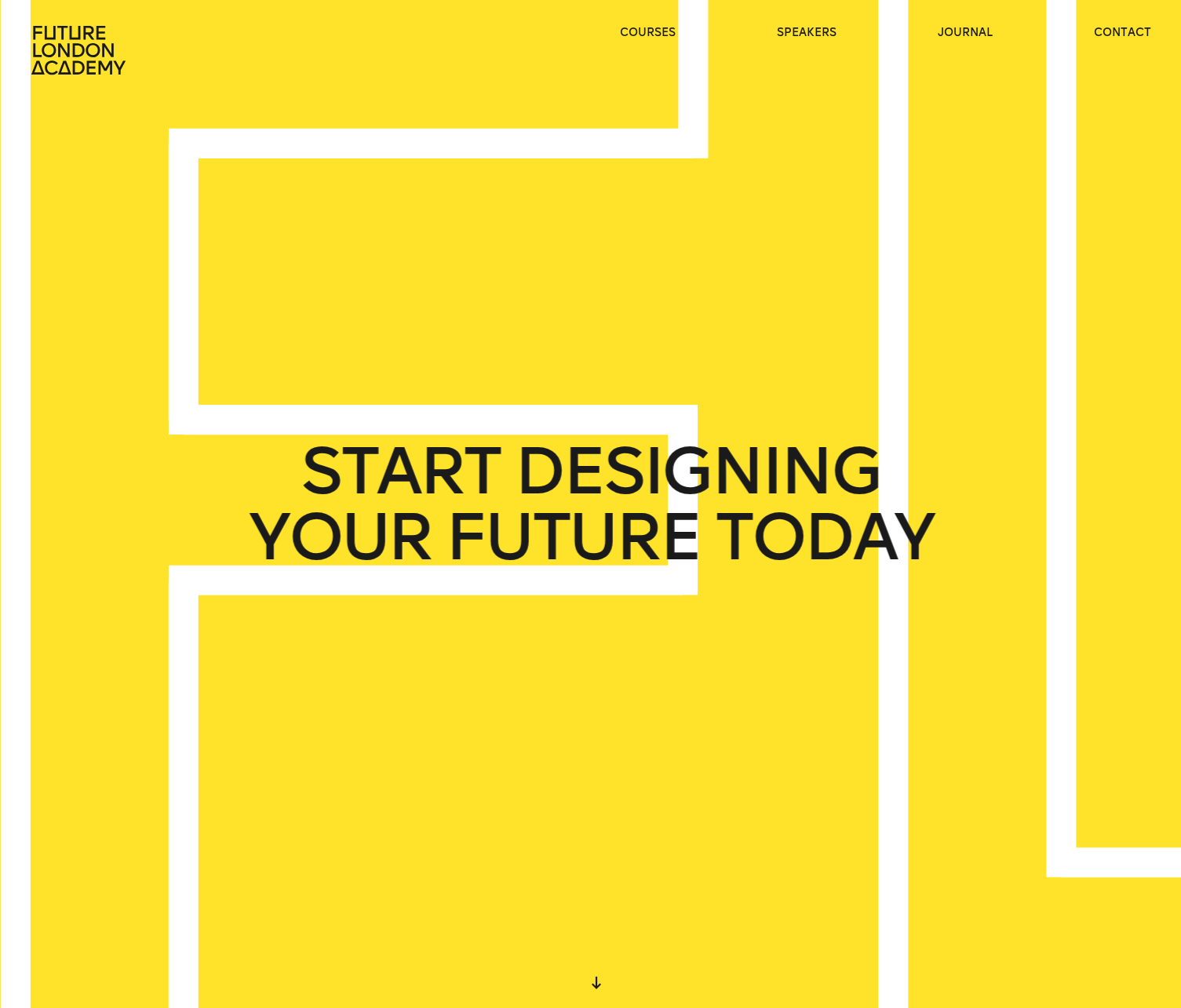 scroll, scrollTop: 0, scrollLeft: 0, axis: both 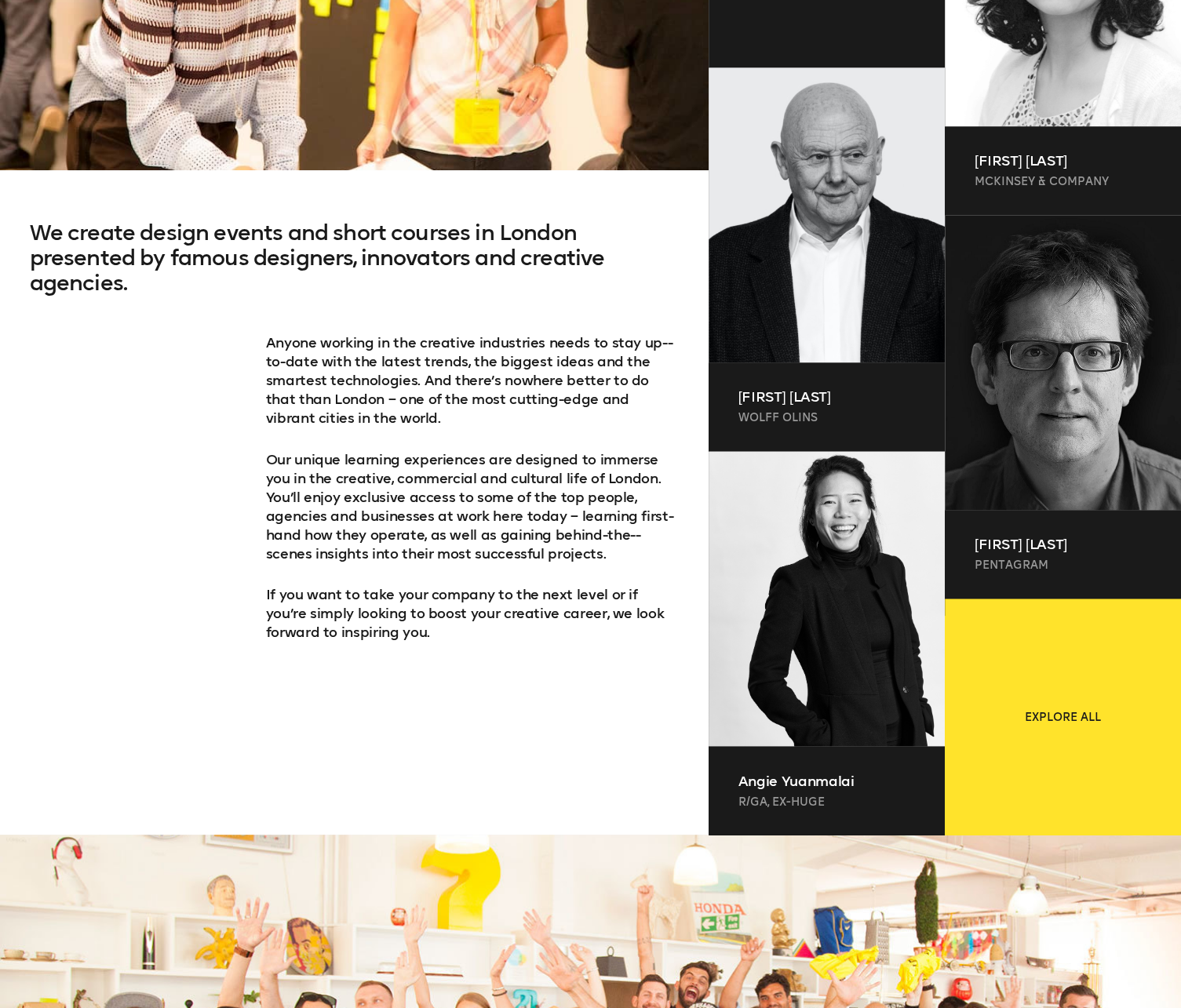click on "We create design events and short courses in London presented by famous designers, innovators and creative agencies." at bounding box center [355, 277] 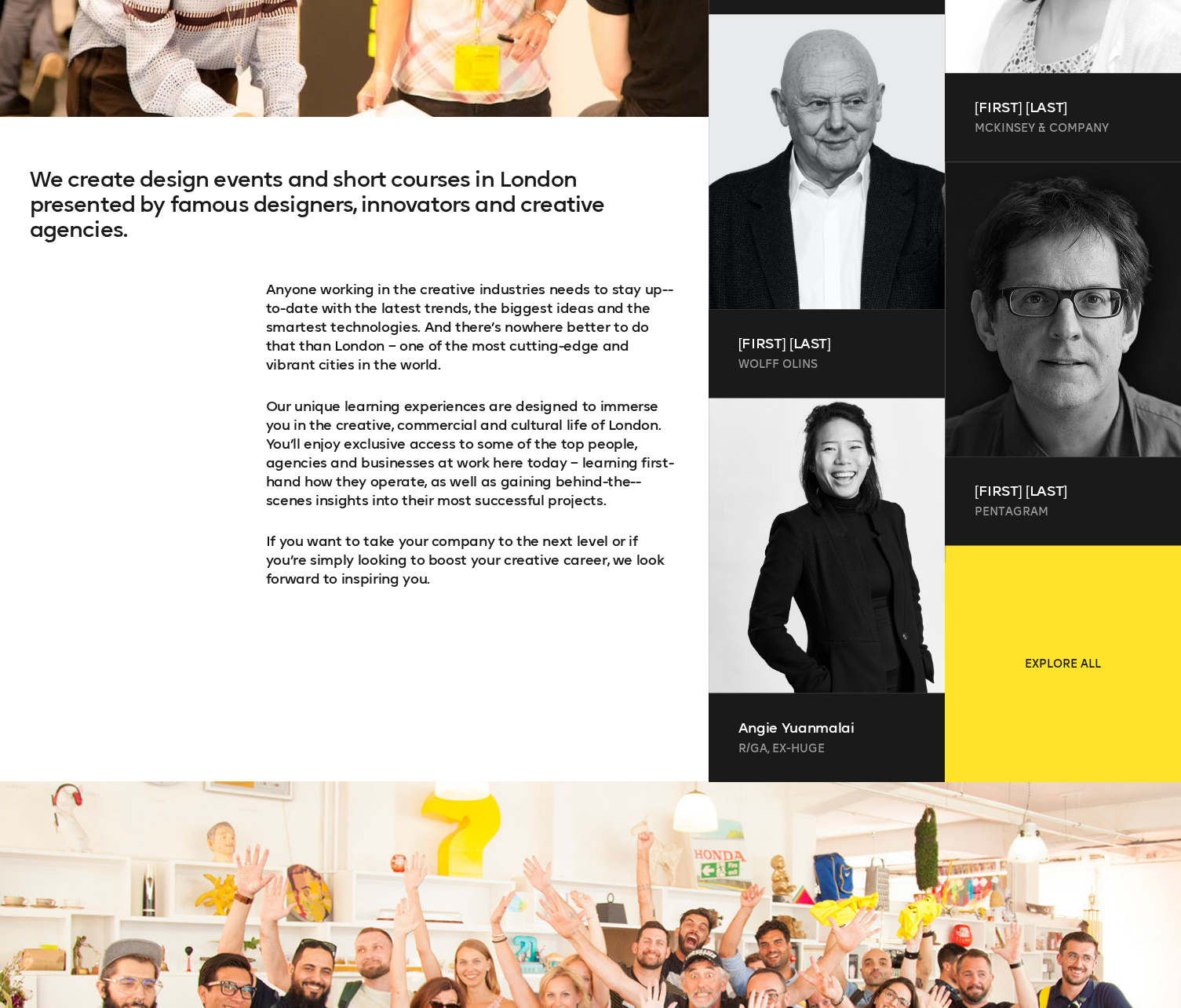 scroll, scrollTop: 1255, scrollLeft: 0, axis: vertical 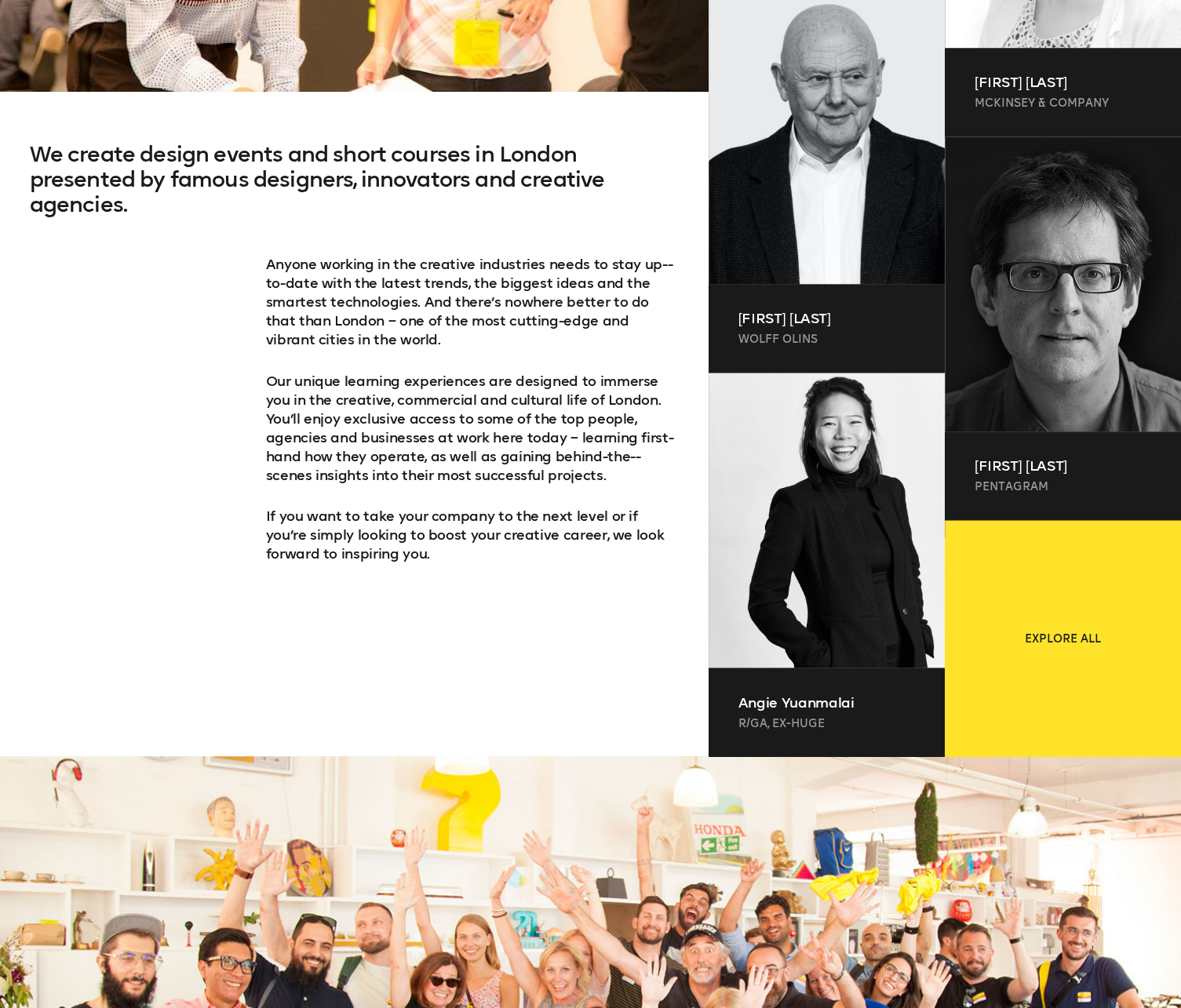 click on "We create design events and short courses in London presented by famous designers, innovators and creative agencies. Anyone working in the creative industries needs to stay up-­to-­date with the latest trends, the biggest ideas and the smartest technologies. And there’s nowhere better to do that than London –­ one of the most cutting-­edge and vibrant cities in the world. Our unique learning experiences are designed to immerse you in the creative, commercial and cultural life of London. You’ll enjoy exclusive access to some of the top people, agencies and businesses at work here today –­ learning first­-hand how they operate, as well as gaining behind­-the-­scenes insights into their most successful projects.  If you want to take your company to the next level or if you’re simply looking to boost your creative career, we look forward to inspiring you." at bounding box center [354, 402] 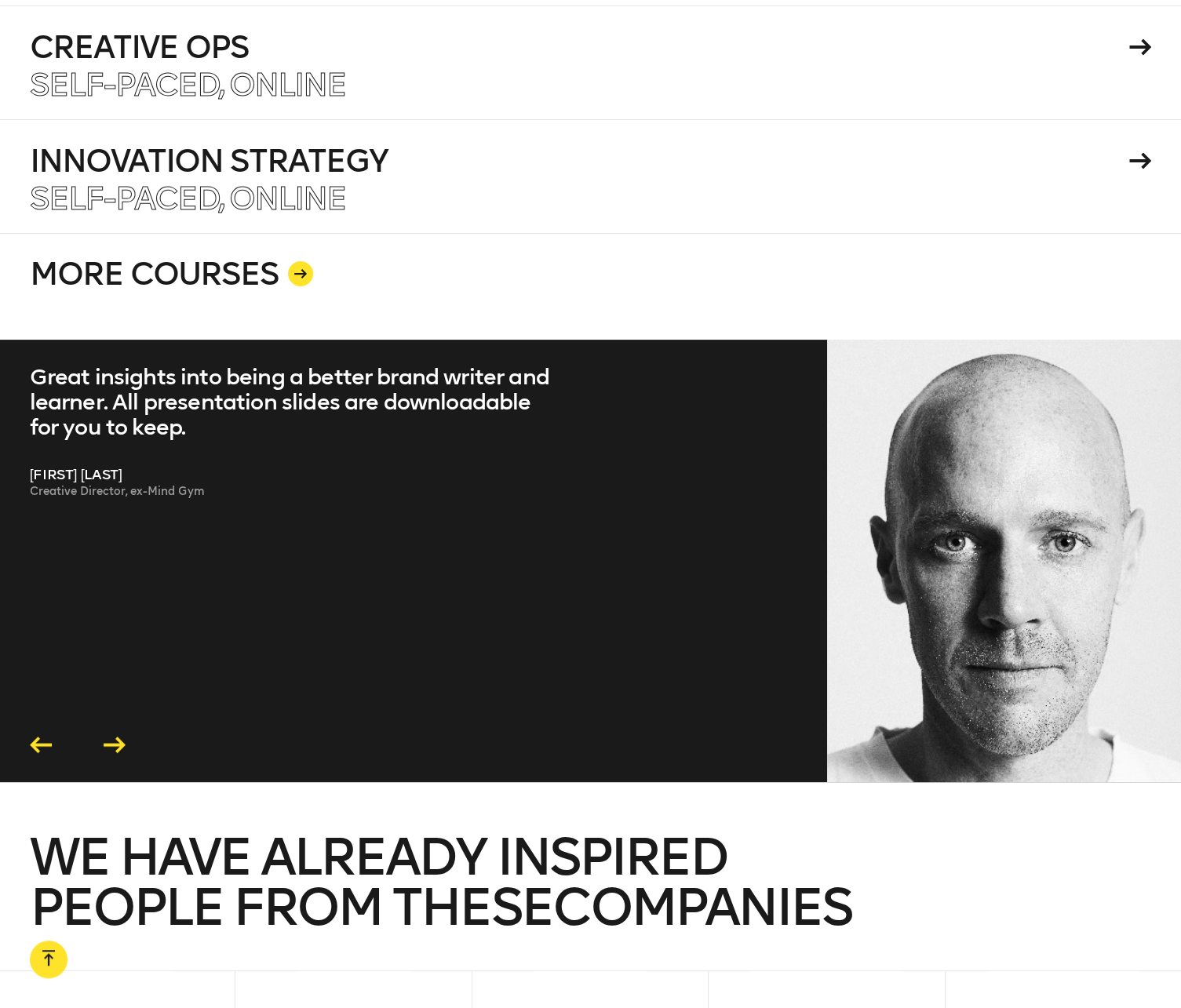 scroll, scrollTop: 3437, scrollLeft: 0, axis: vertical 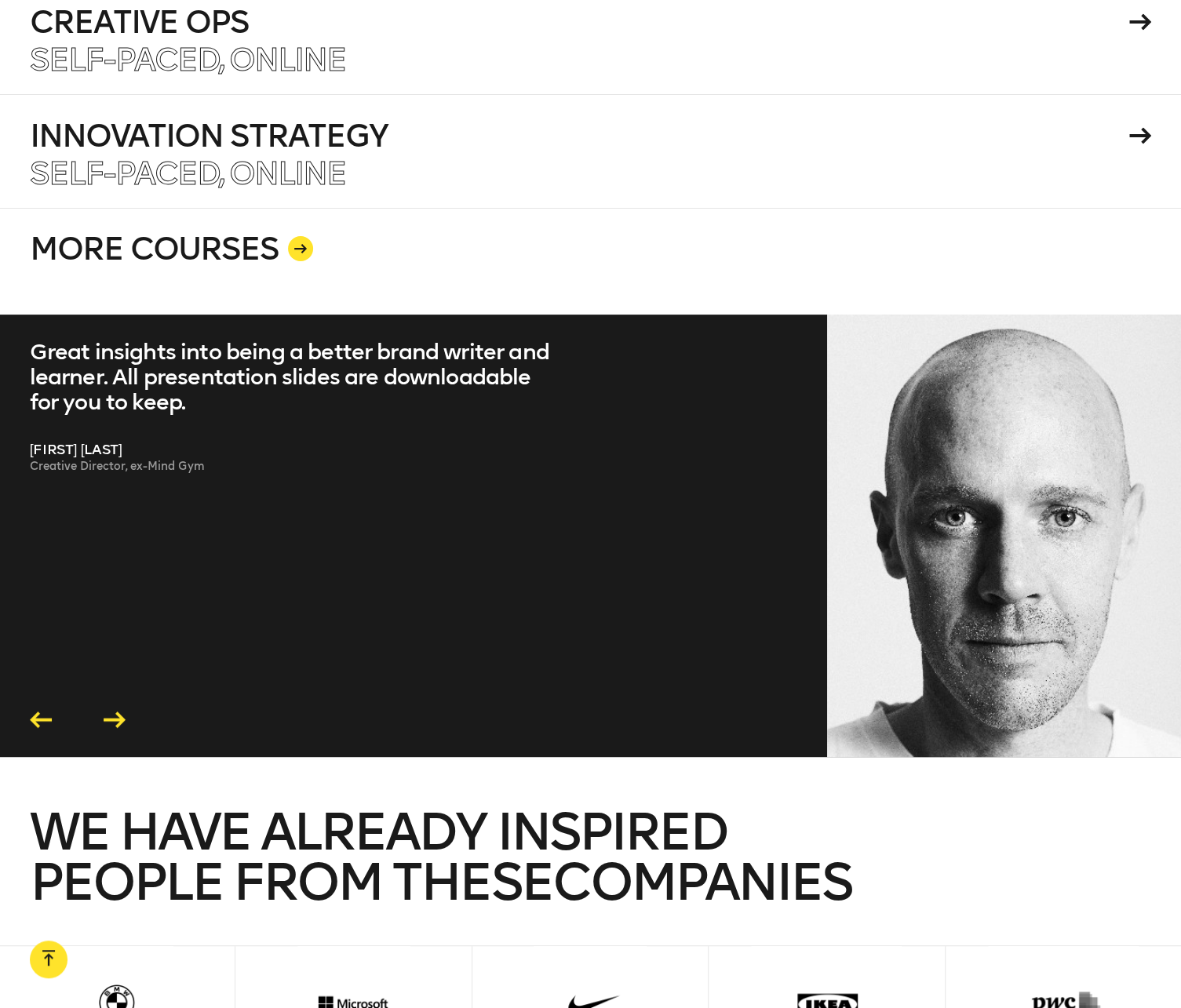click 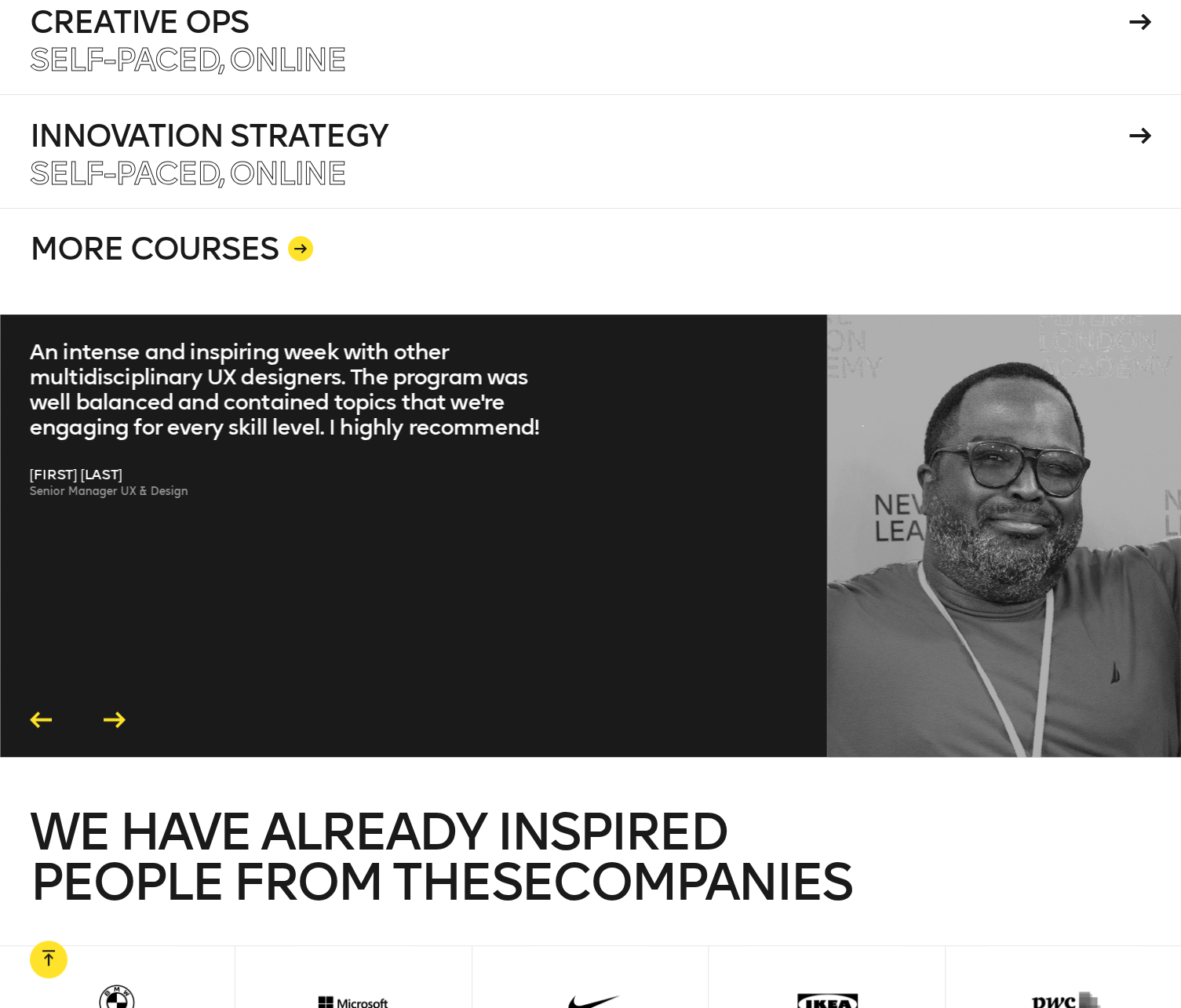 click 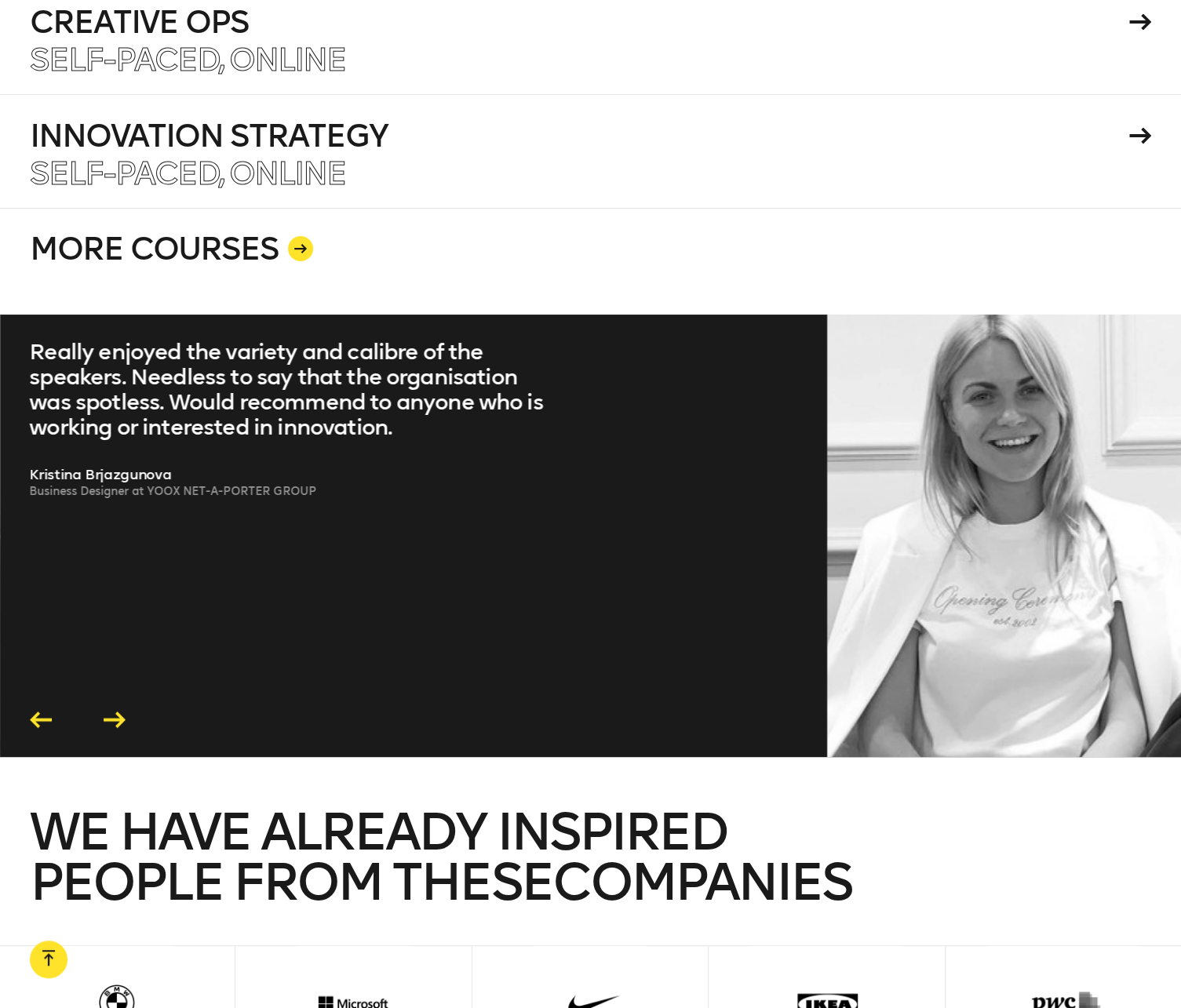 click 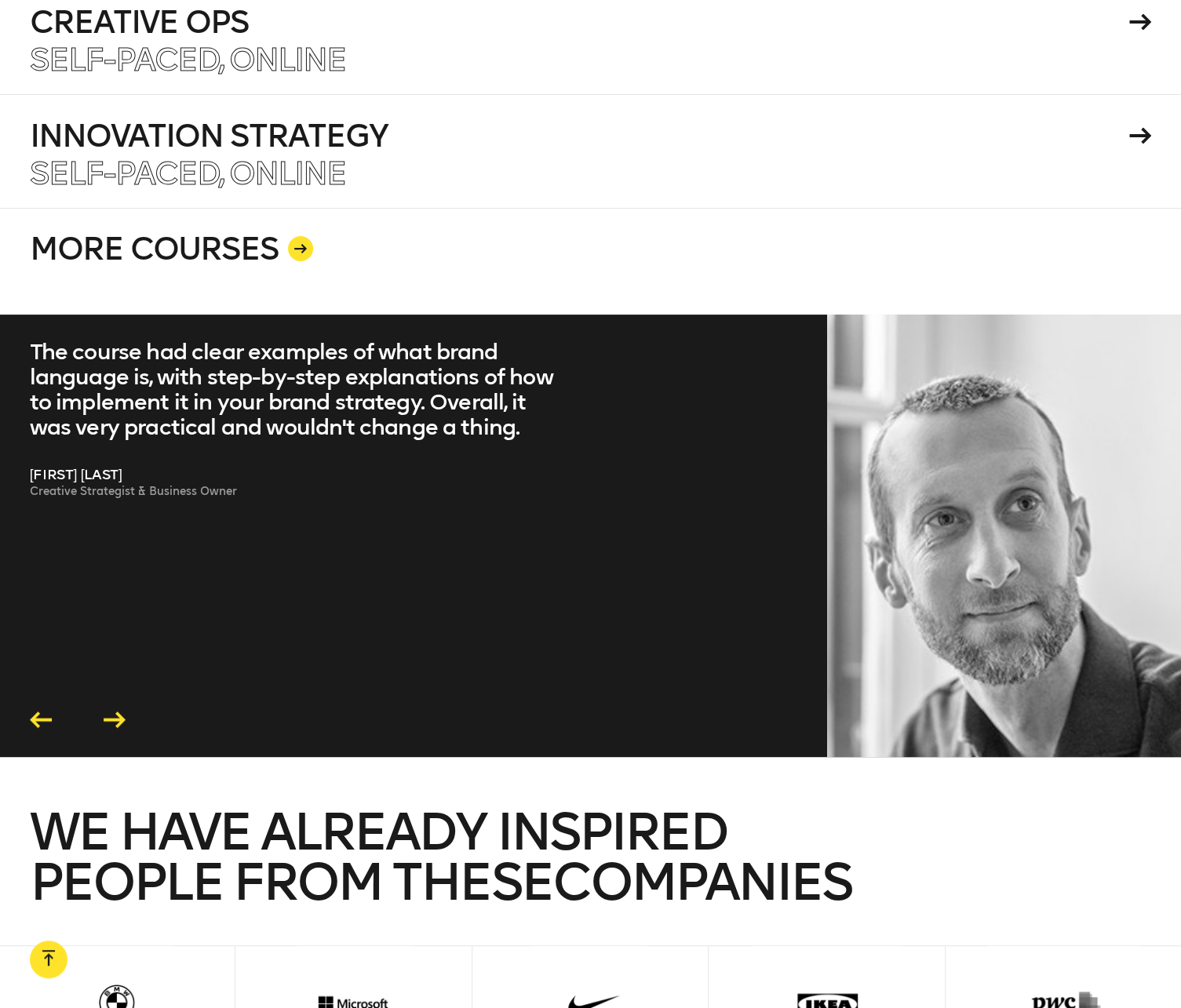 click 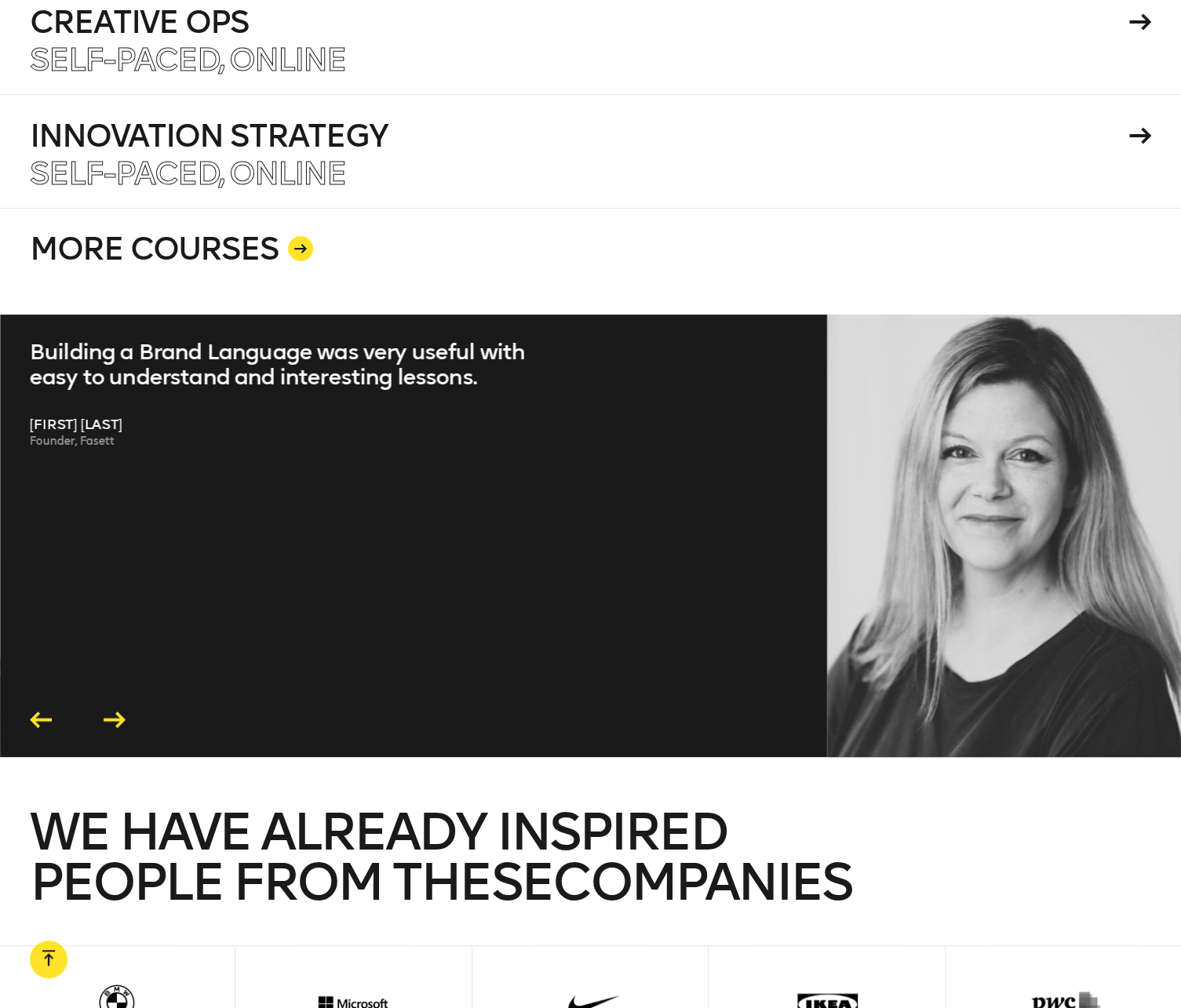 click 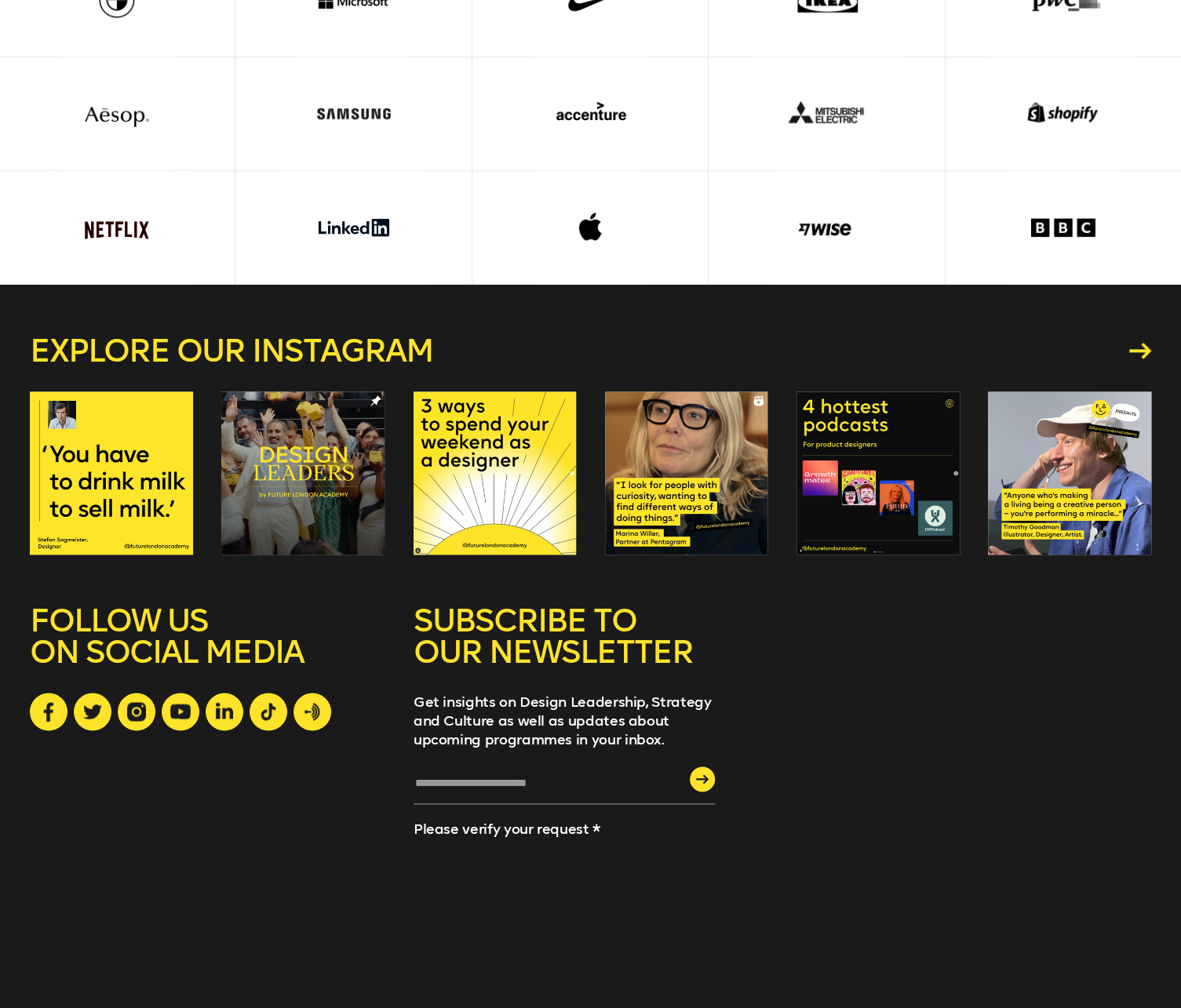 scroll, scrollTop: 4479, scrollLeft: 0, axis: vertical 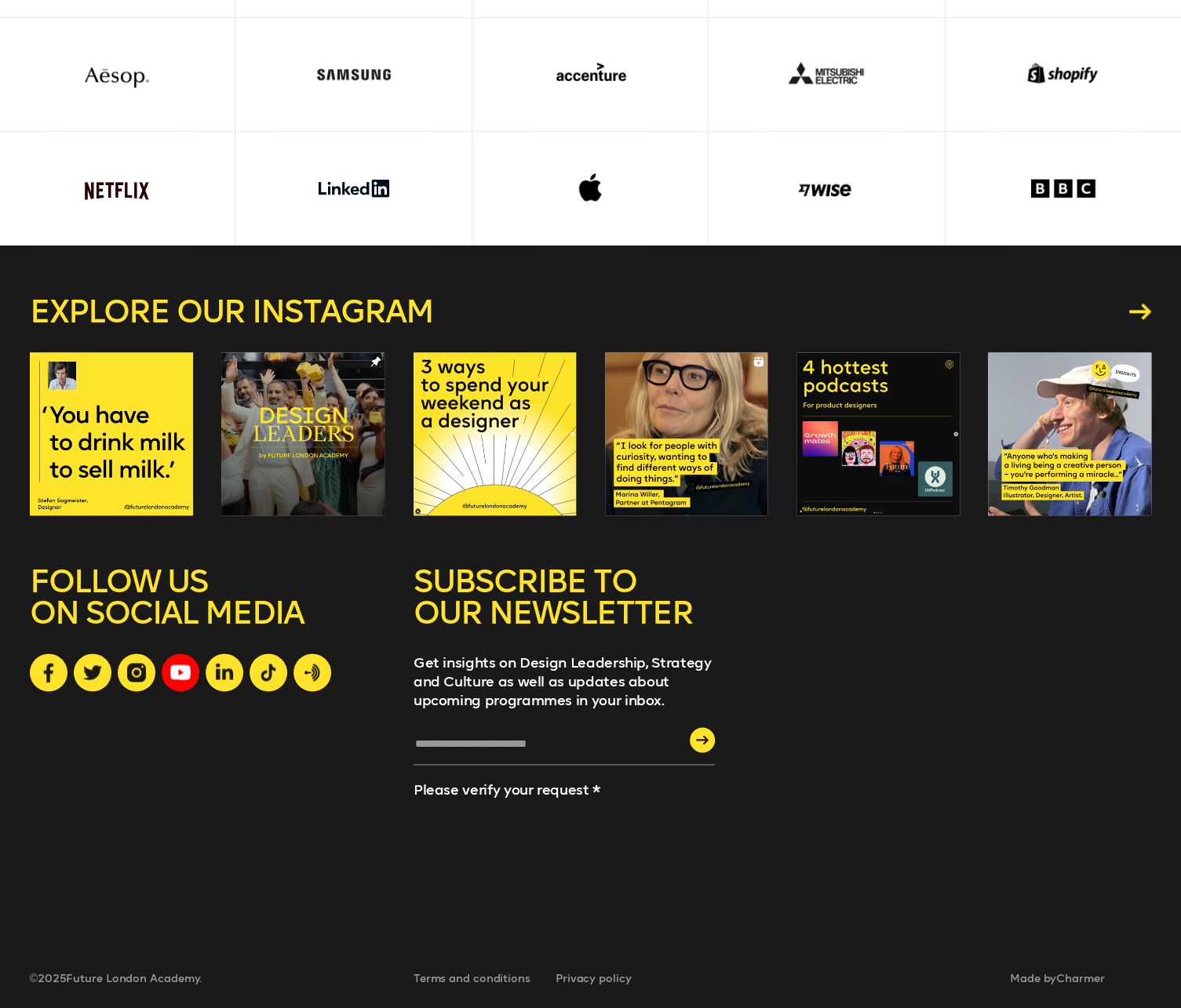 click 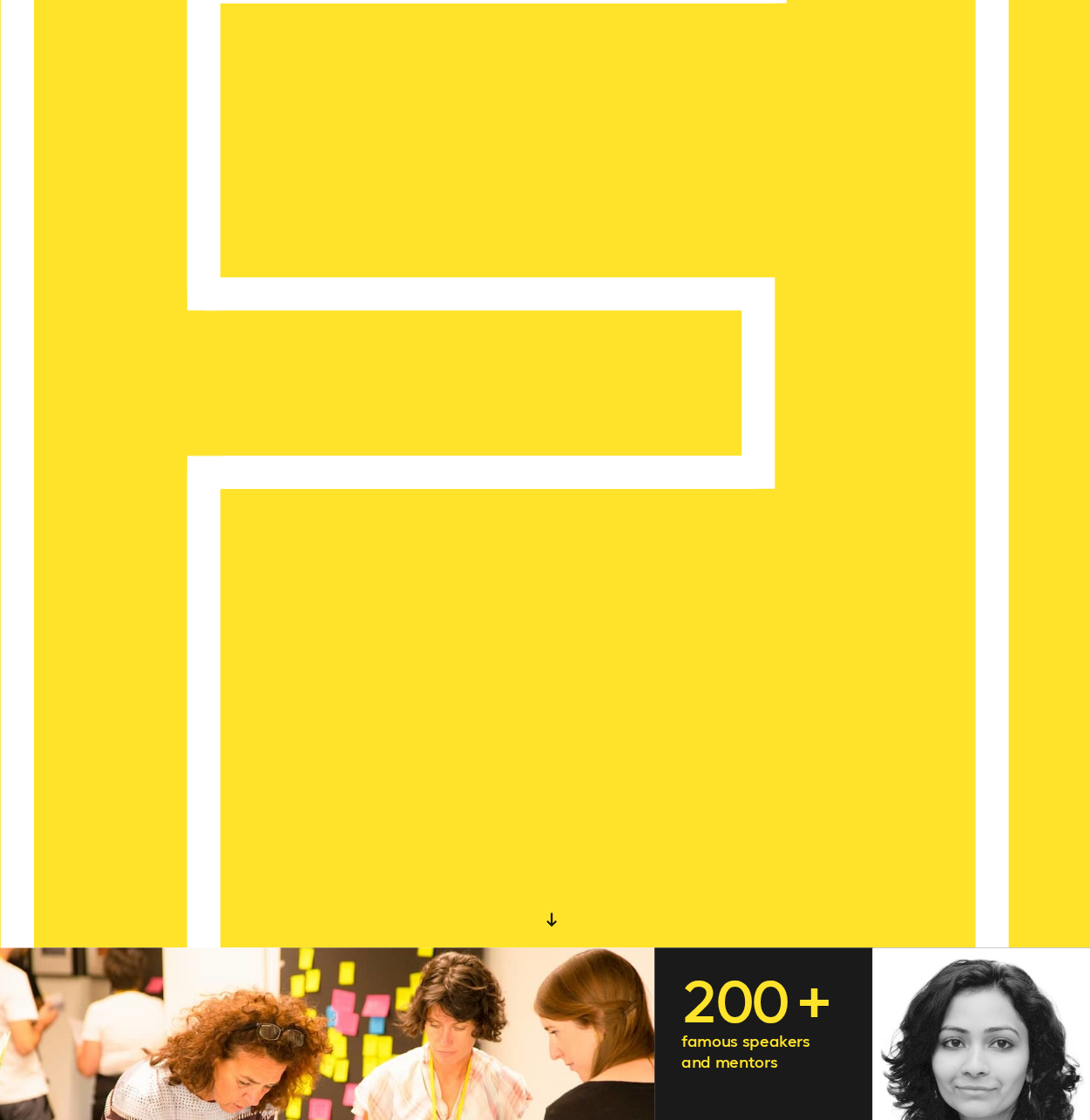scroll, scrollTop: 0, scrollLeft: 0, axis: both 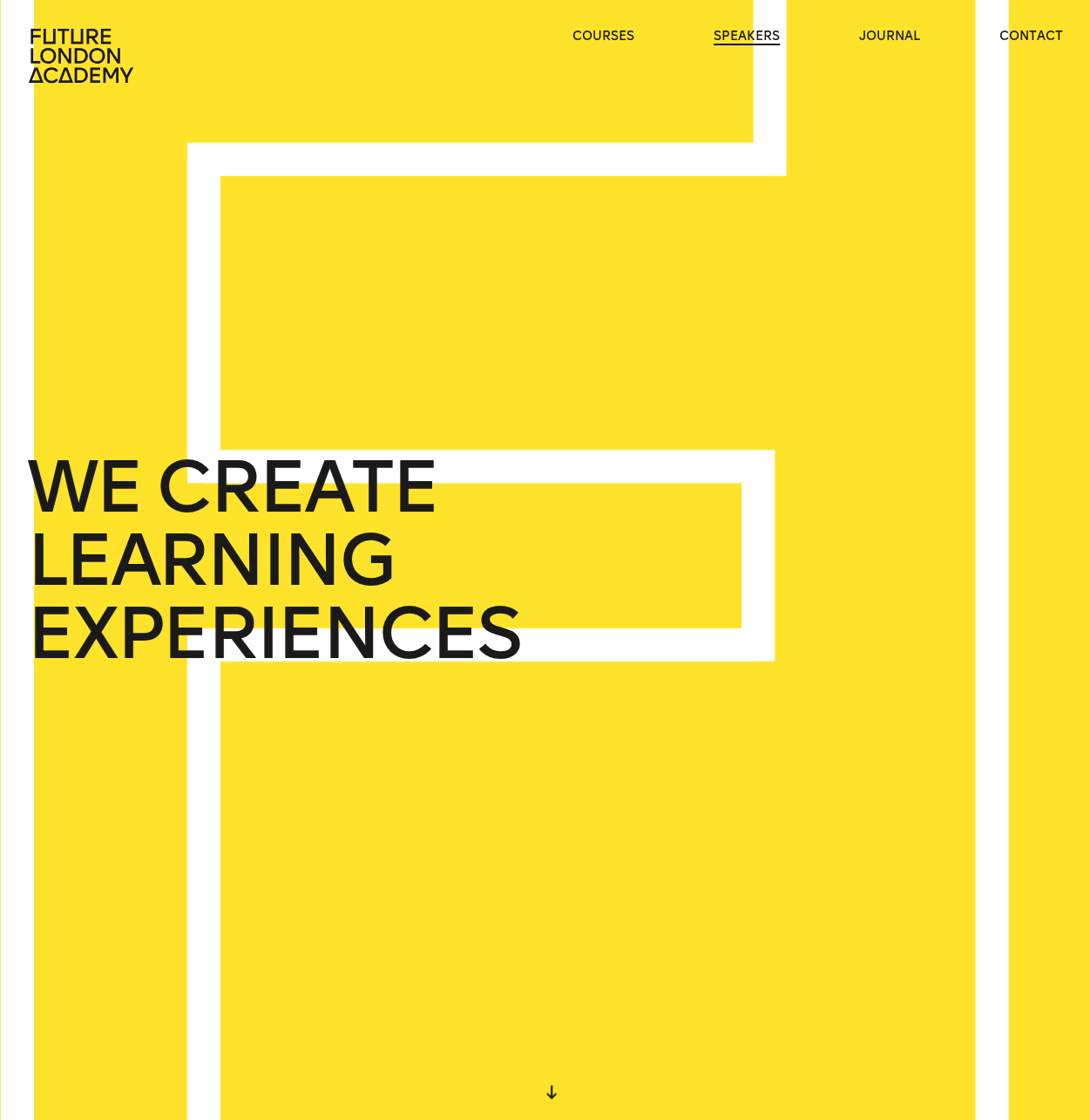 click on "speakers" at bounding box center (747, 37) 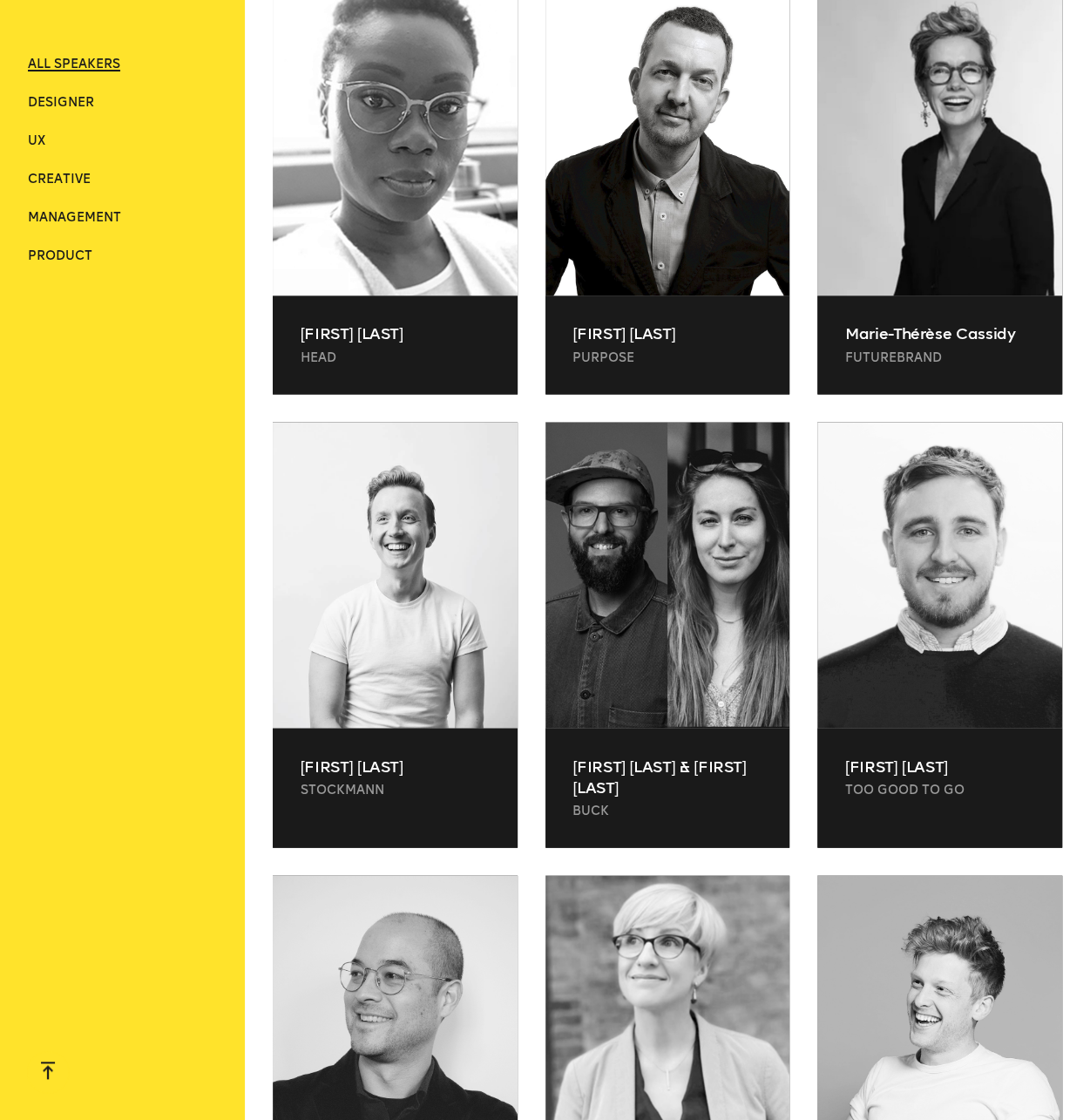 scroll, scrollTop: 4794, scrollLeft: 0, axis: vertical 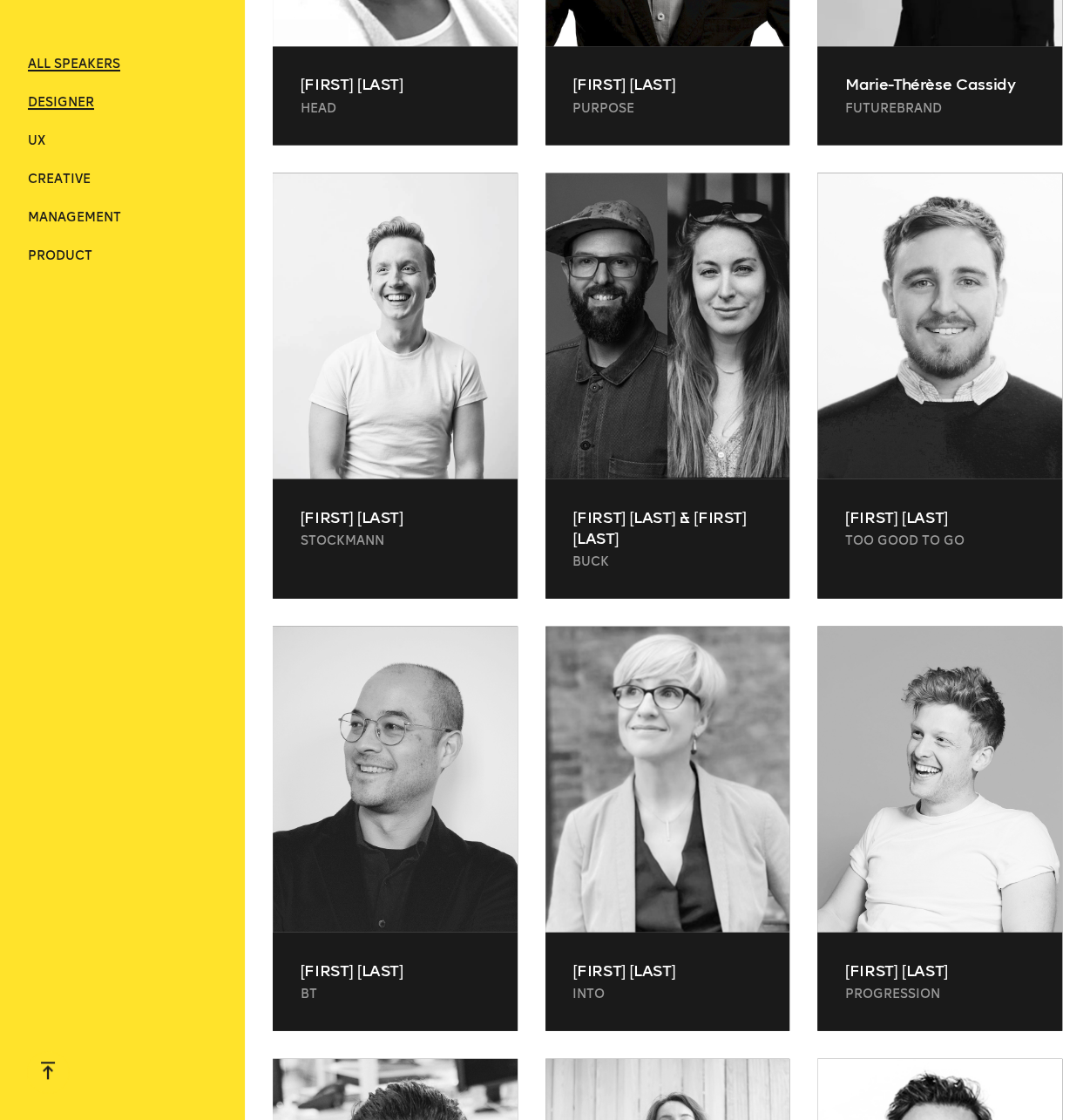 click on "Designer" at bounding box center (61, 102) 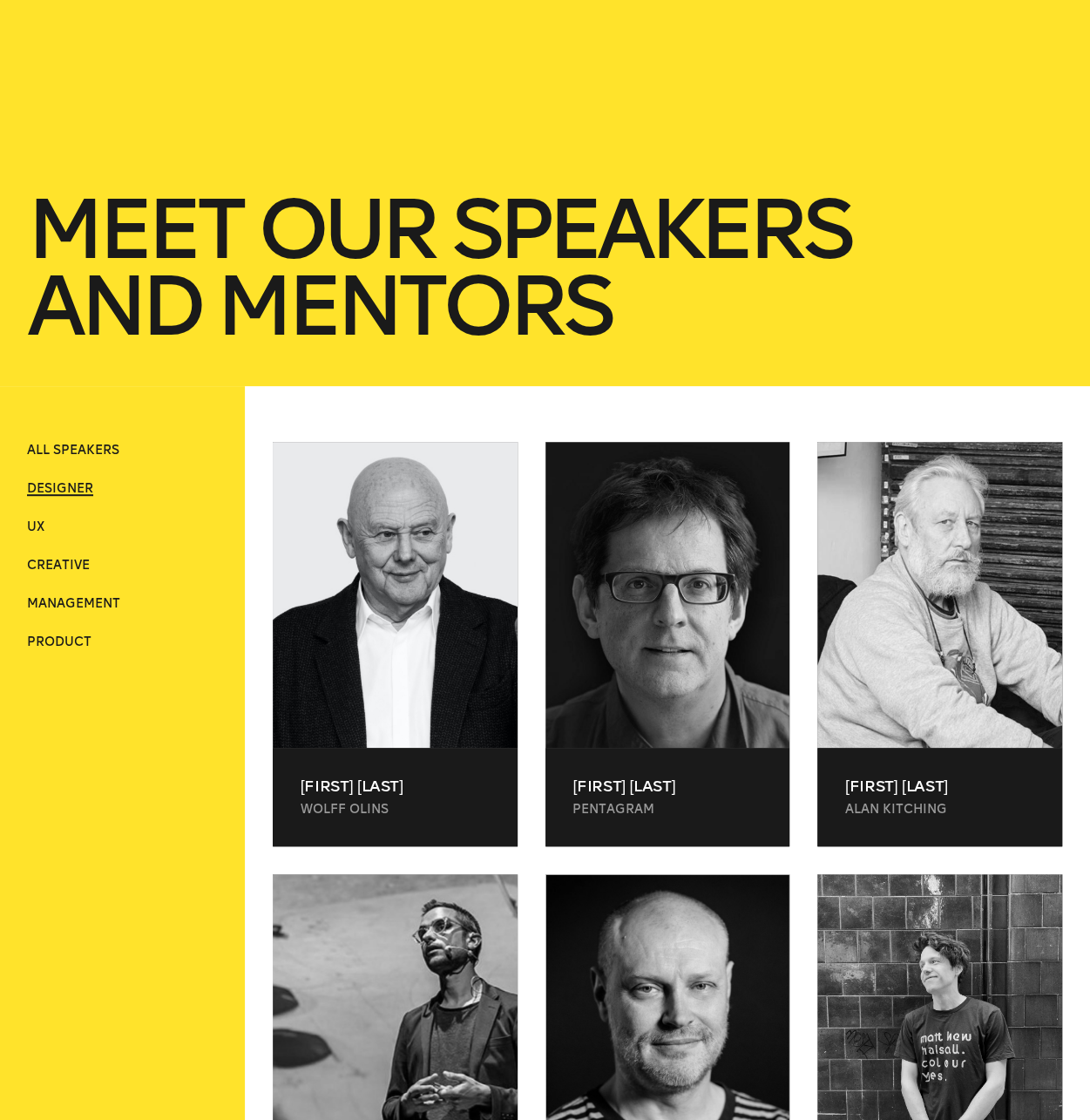 scroll, scrollTop: 0, scrollLeft: 0, axis: both 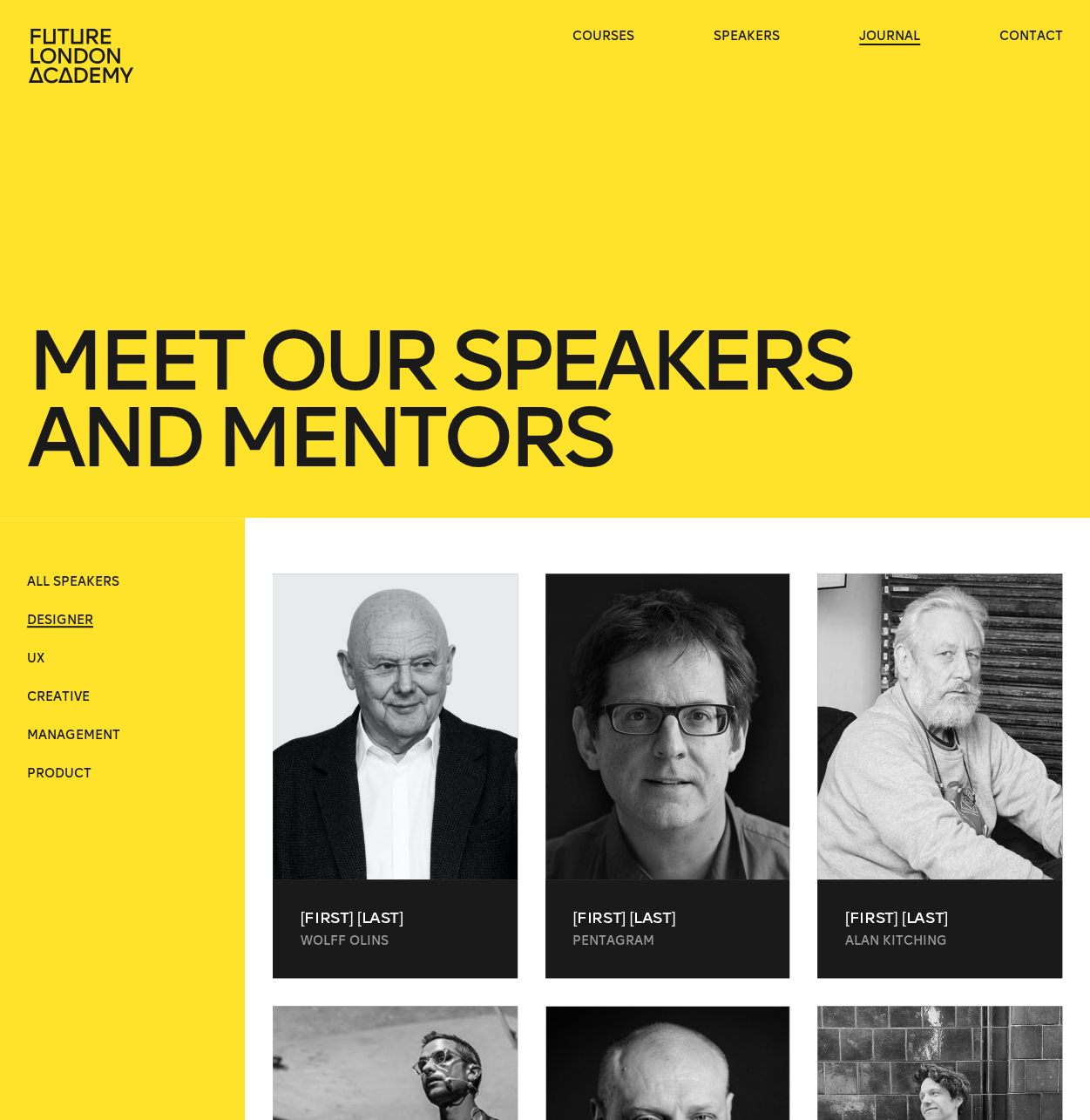 click on "journal" at bounding box center (890, 37) 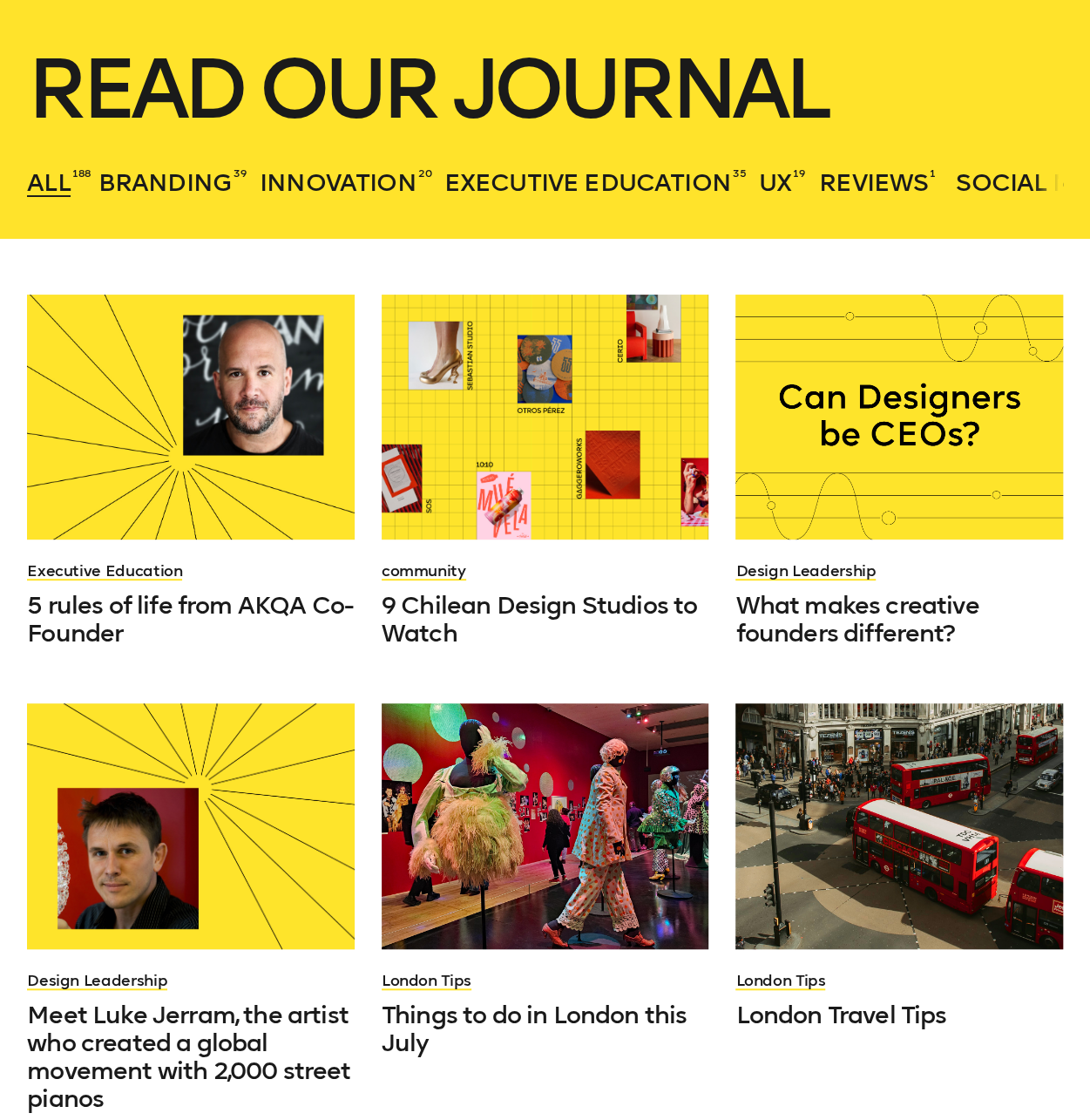 scroll, scrollTop: 0, scrollLeft: 0, axis: both 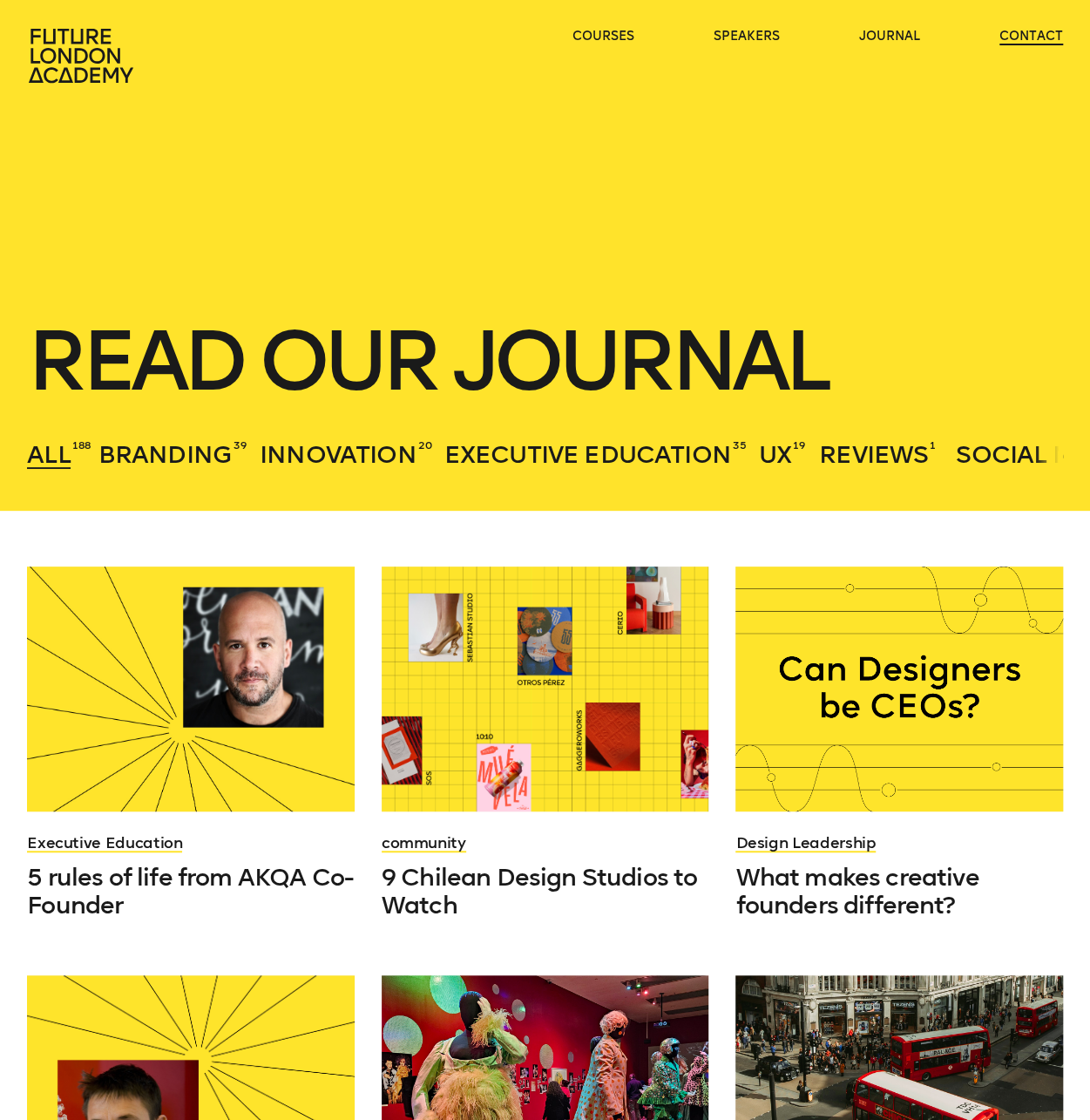 click on "contact" at bounding box center (1031, 37) 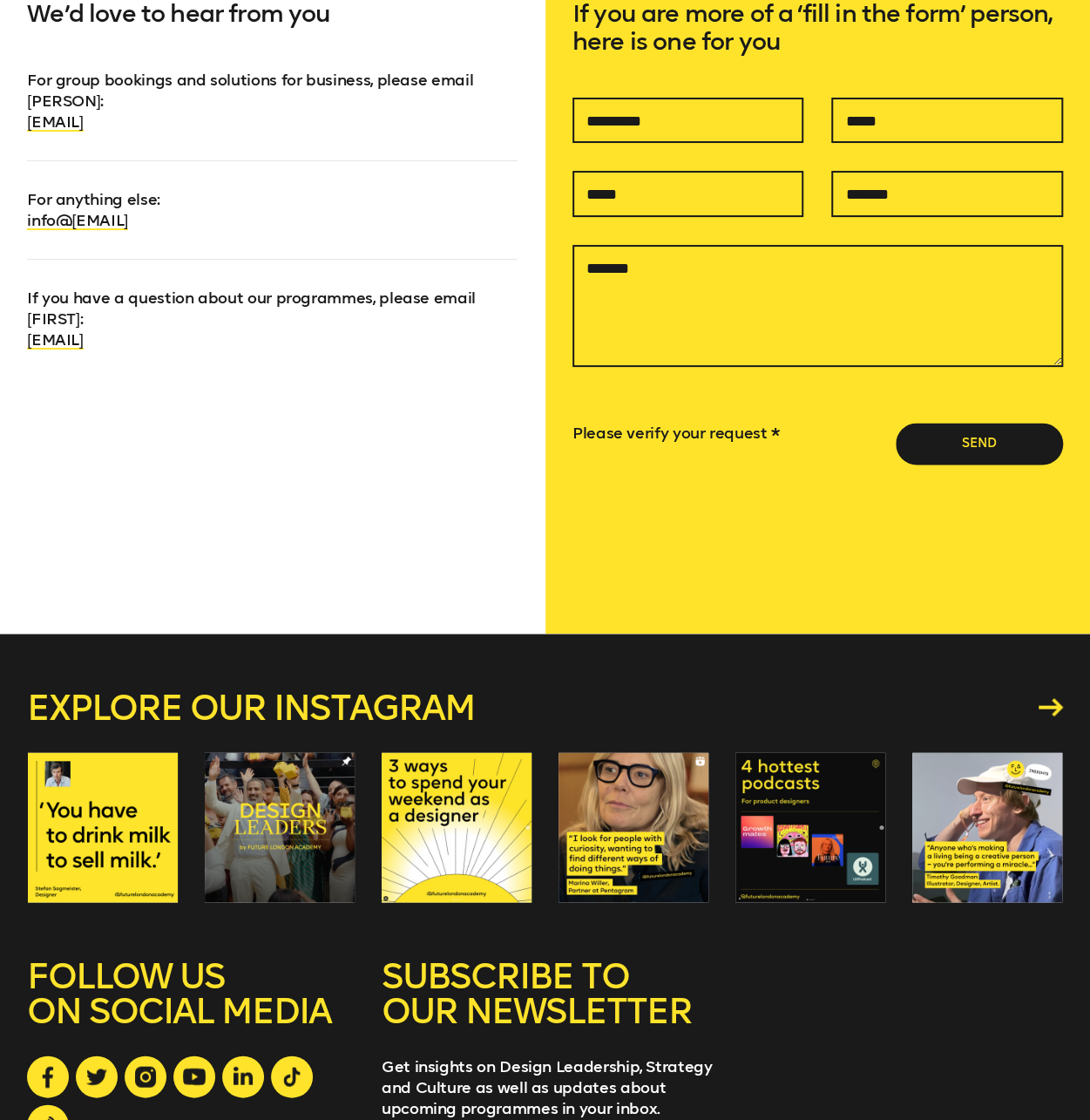 scroll, scrollTop: 848, scrollLeft: 0, axis: vertical 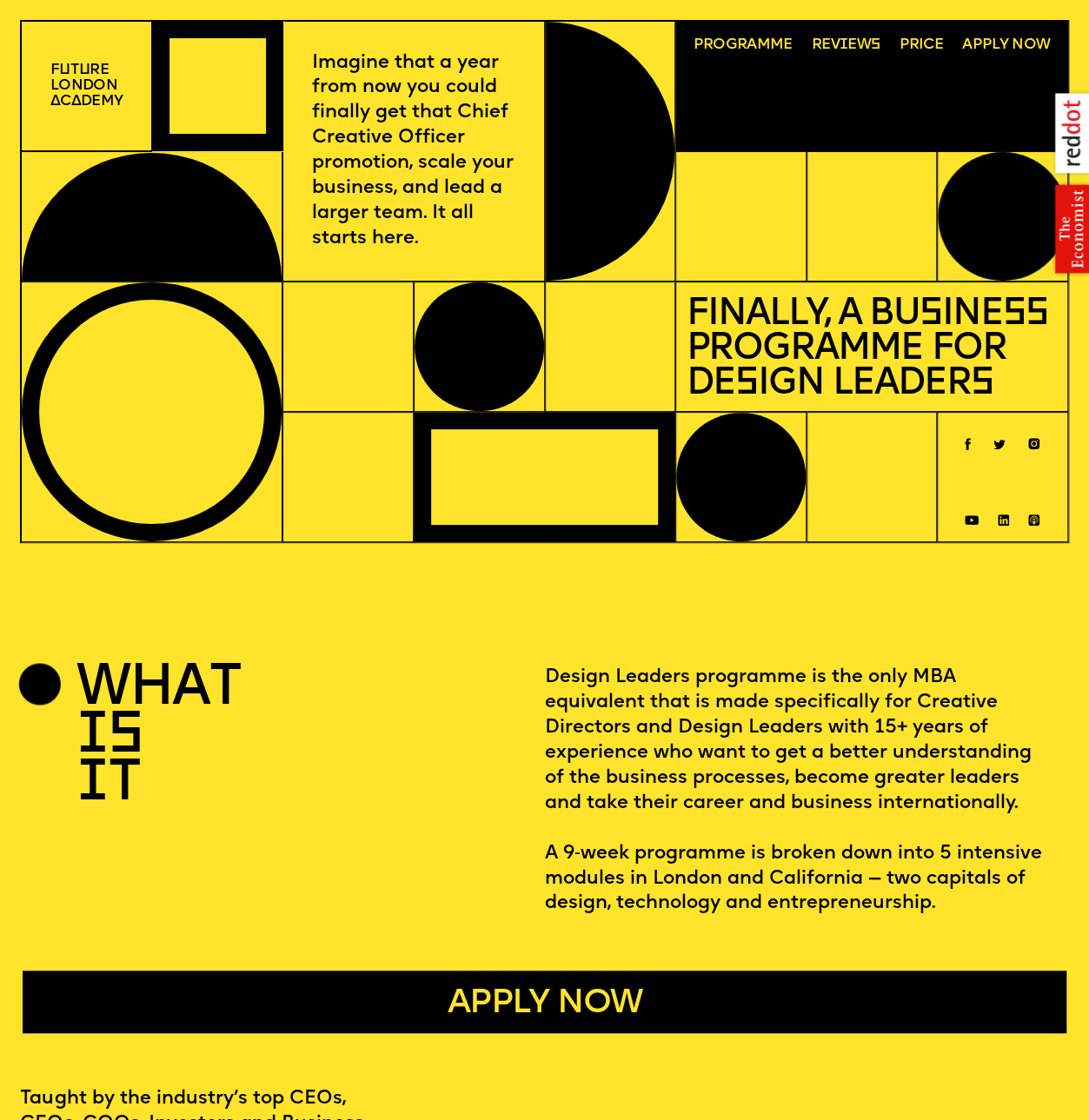 click on "Imagine that a year from now you could finally get that Chief Creative Officer promotion, scale your business, and lead a larger team. It all starts here." at bounding box center [414, 152] 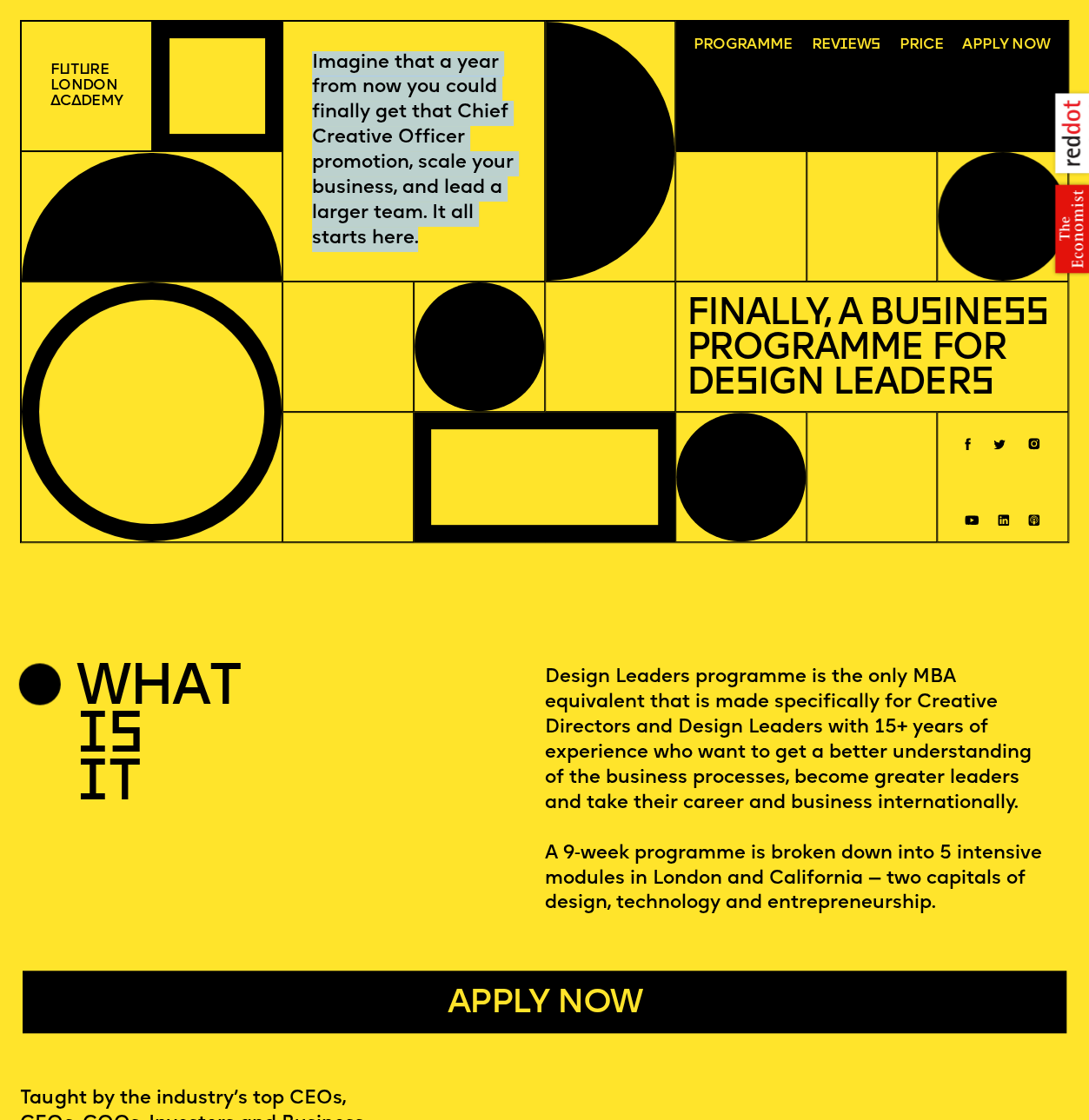 drag, startPoint x: 442, startPoint y: 235, endPoint x: 306, endPoint y: 39, distance: 238.56236 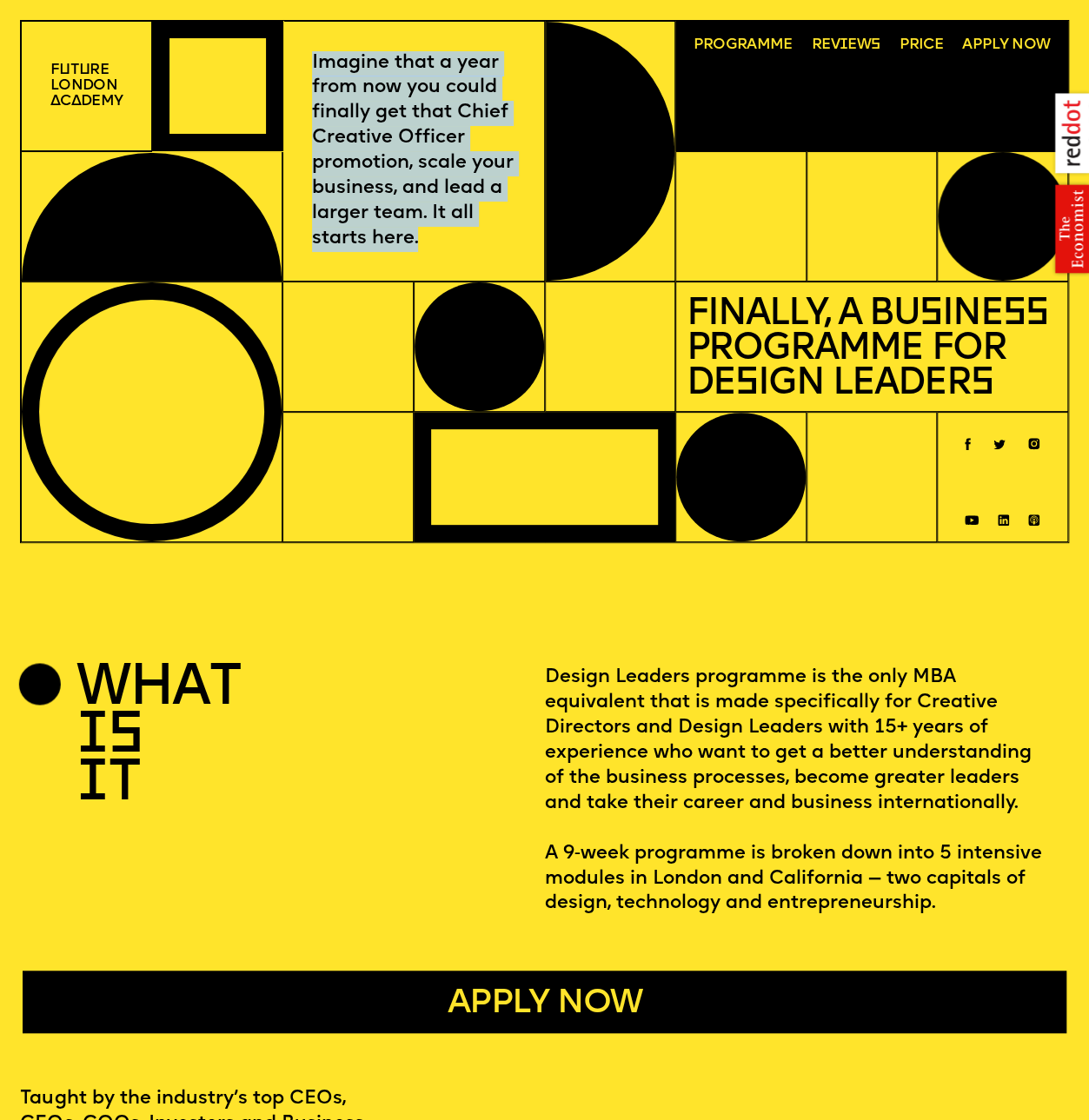 click on "Imagine that a year from now you could finally get that Chief Creative Officer promotion, scale your business, and lead a larger team. It all starts here." at bounding box center [413, 151] 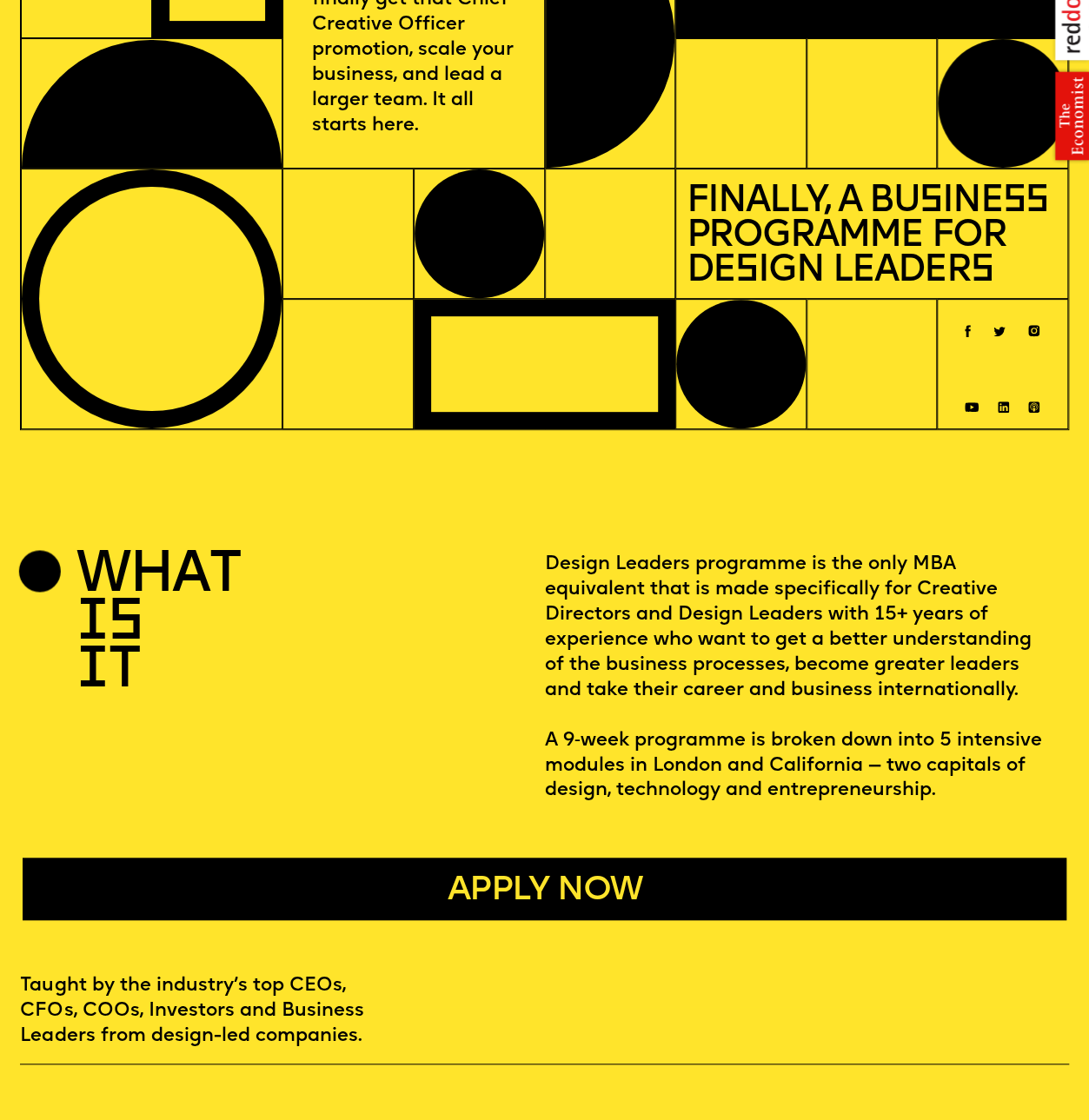 scroll, scrollTop: 434, scrollLeft: 0, axis: vertical 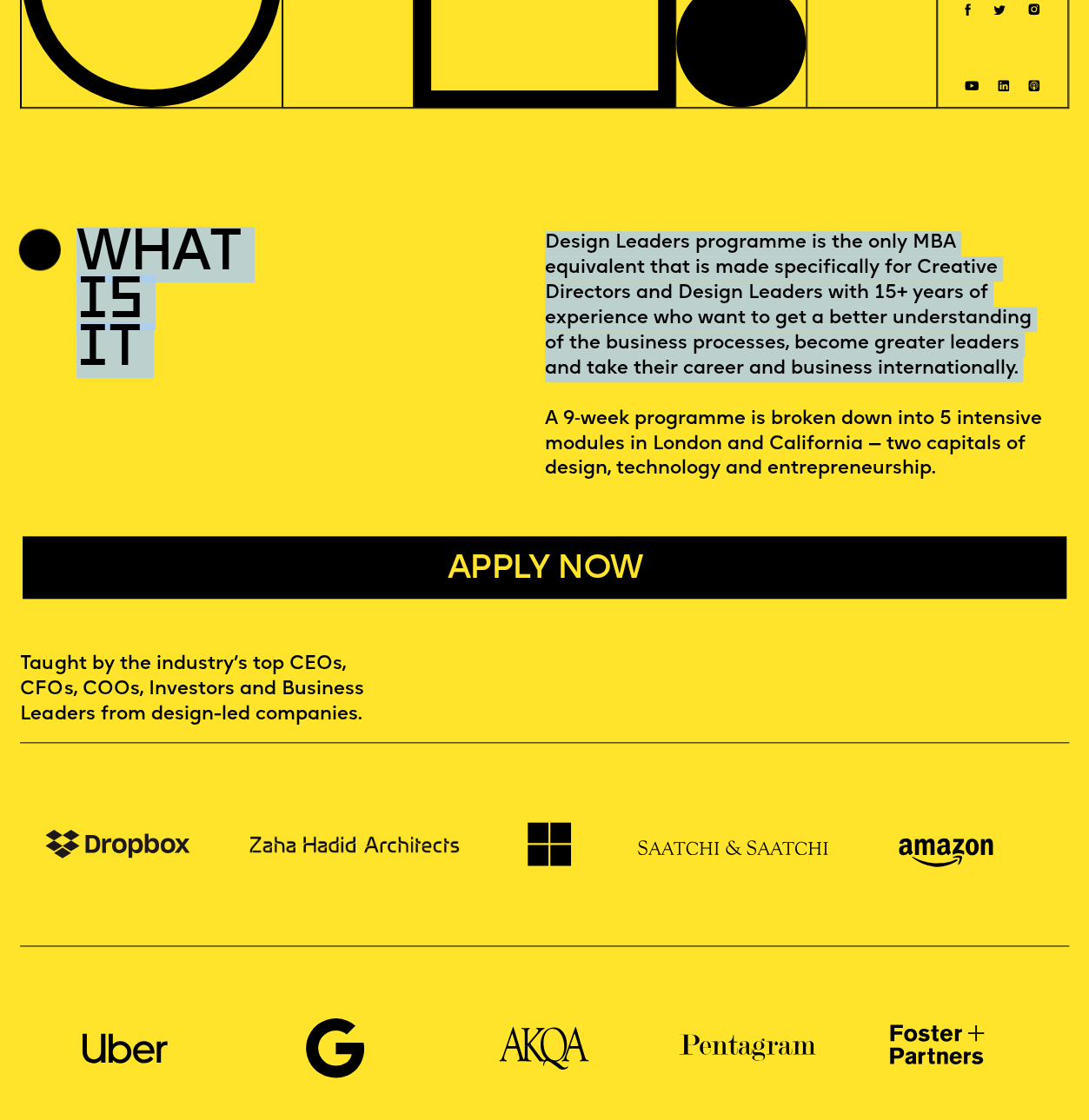 drag, startPoint x: 537, startPoint y: 237, endPoint x: 880, endPoint y: 401, distance: 380.19074 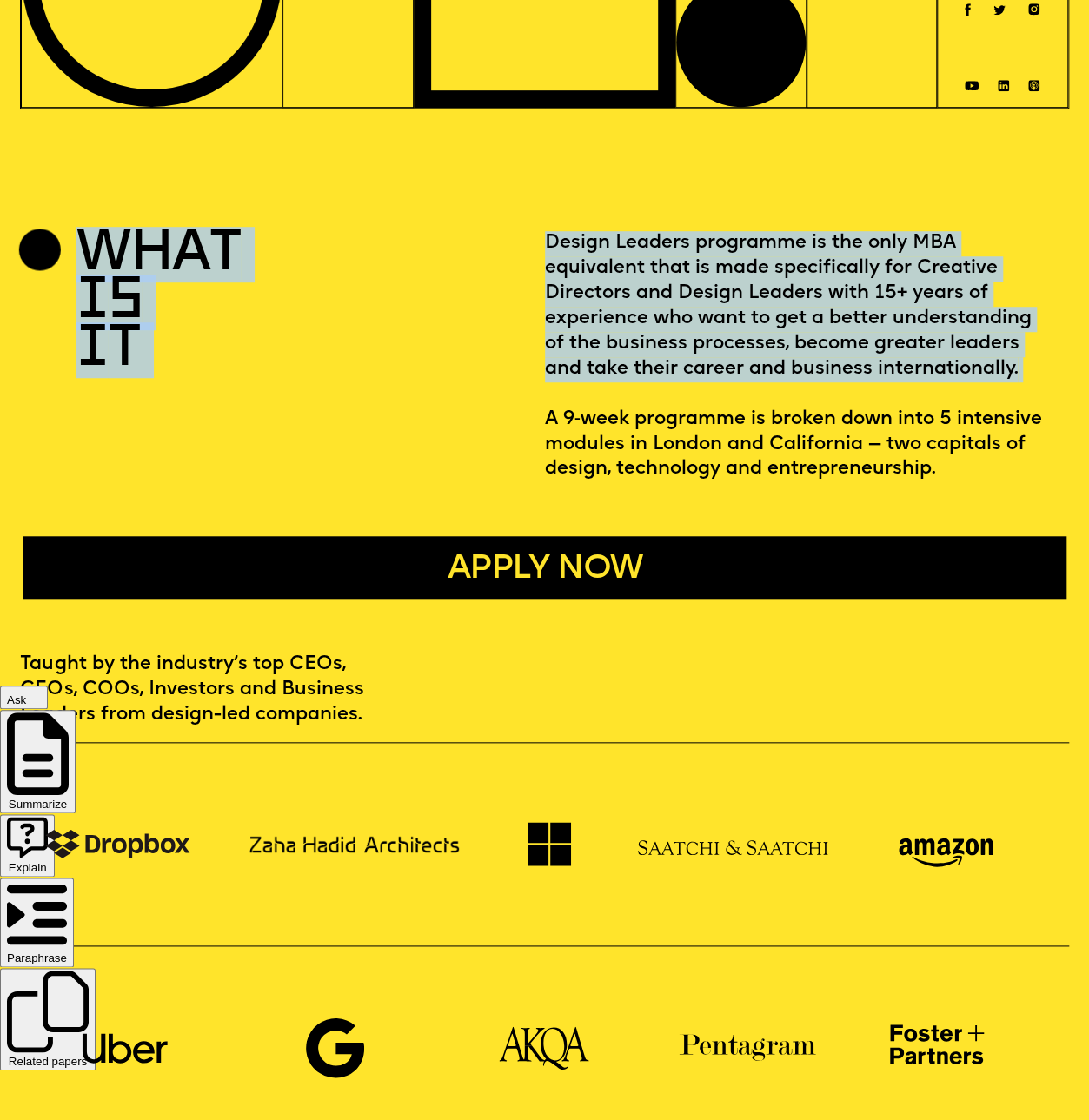 drag, startPoint x: 822, startPoint y: 373, endPoint x: 885, endPoint y: 388, distance: 64.7611 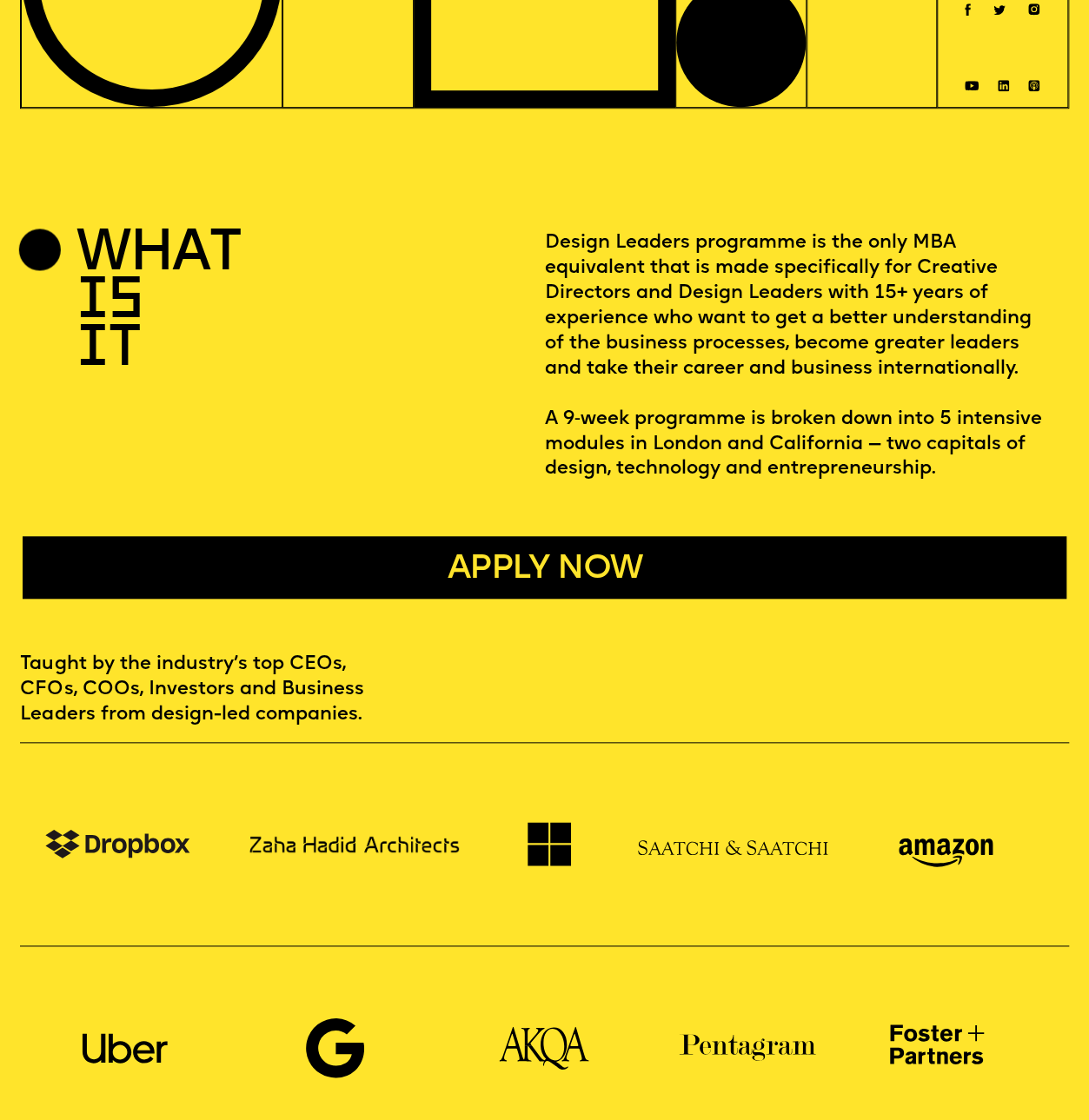drag, startPoint x: 1017, startPoint y: 380, endPoint x: 547, endPoint y: 249, distance: 487.91495 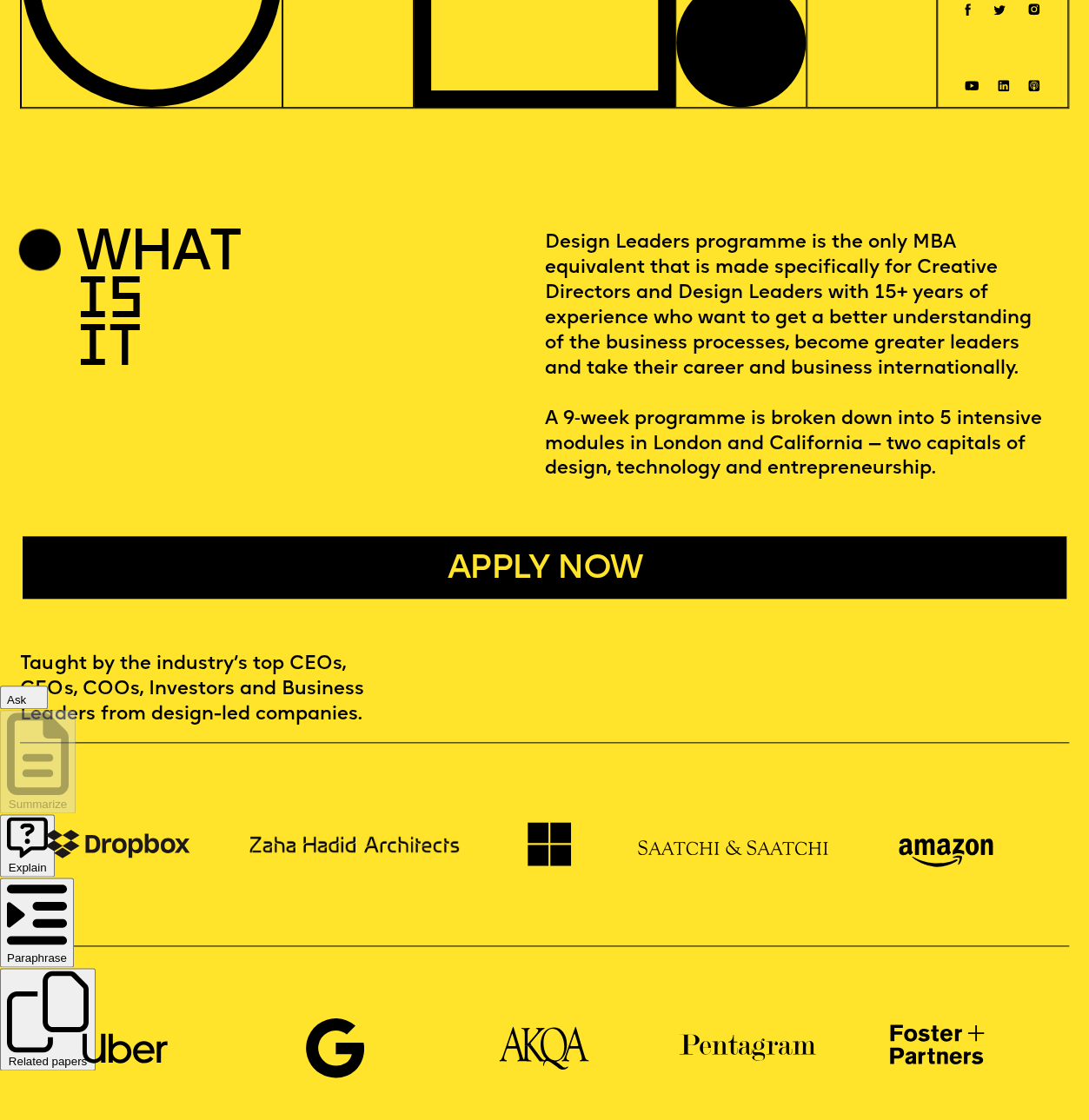 click at bounding box center (10, 1081) 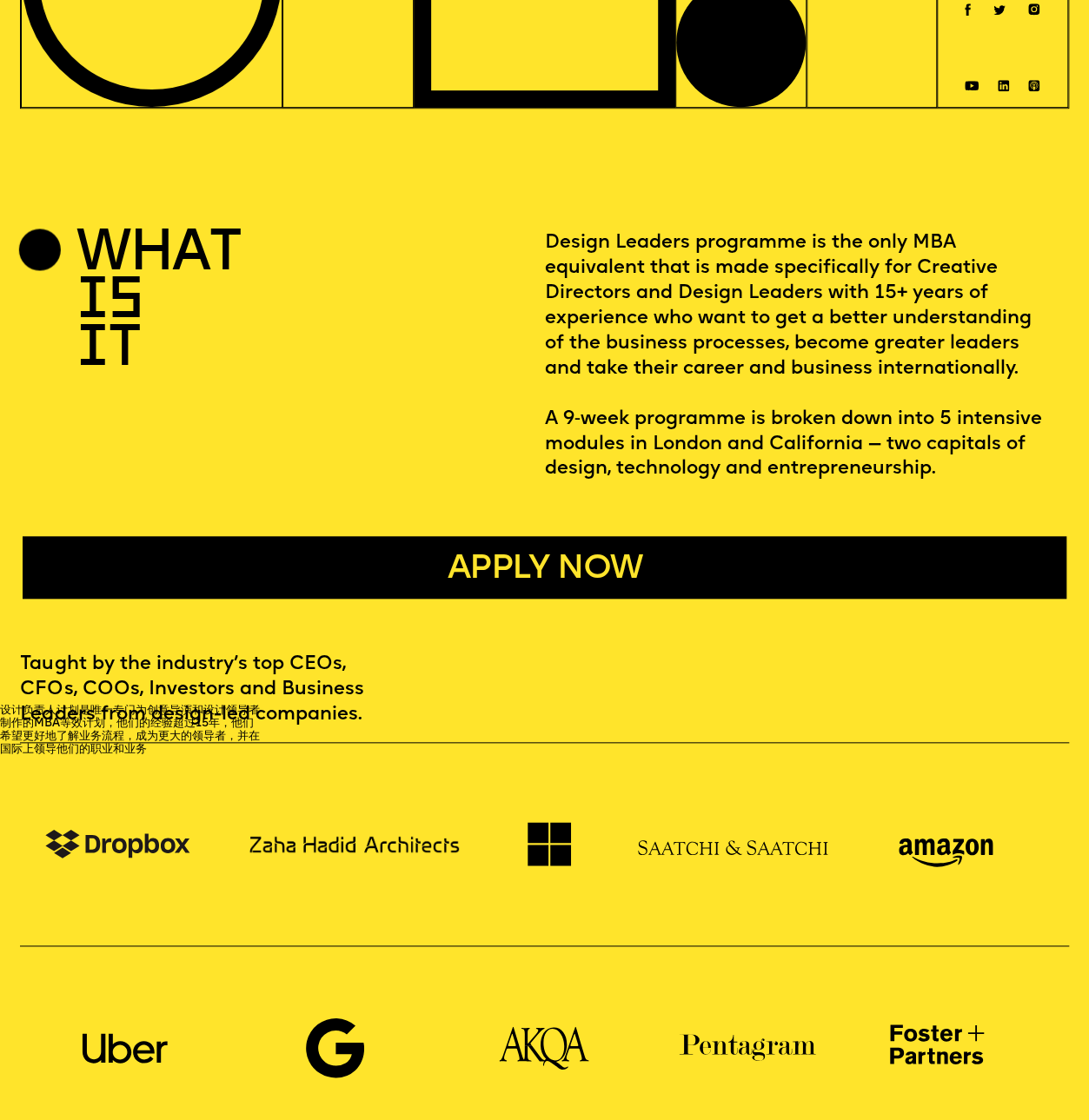 click on "what  i s  i t" at bounding box center [282, 357] 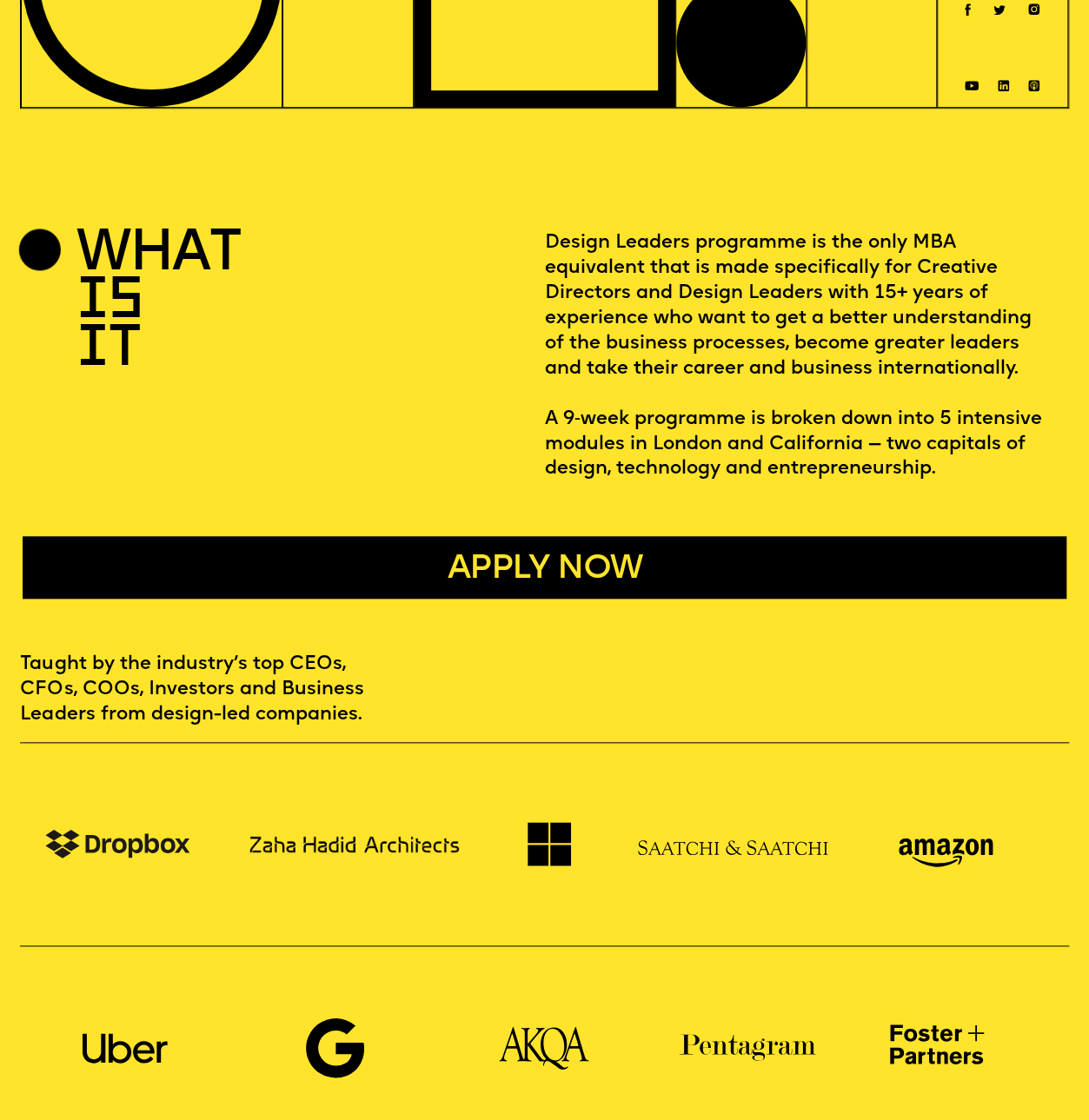 drag, startPoint x: 546, startPoint y: 428, endPoint x: 1031, endPoint y: 486, distance: 488.45573 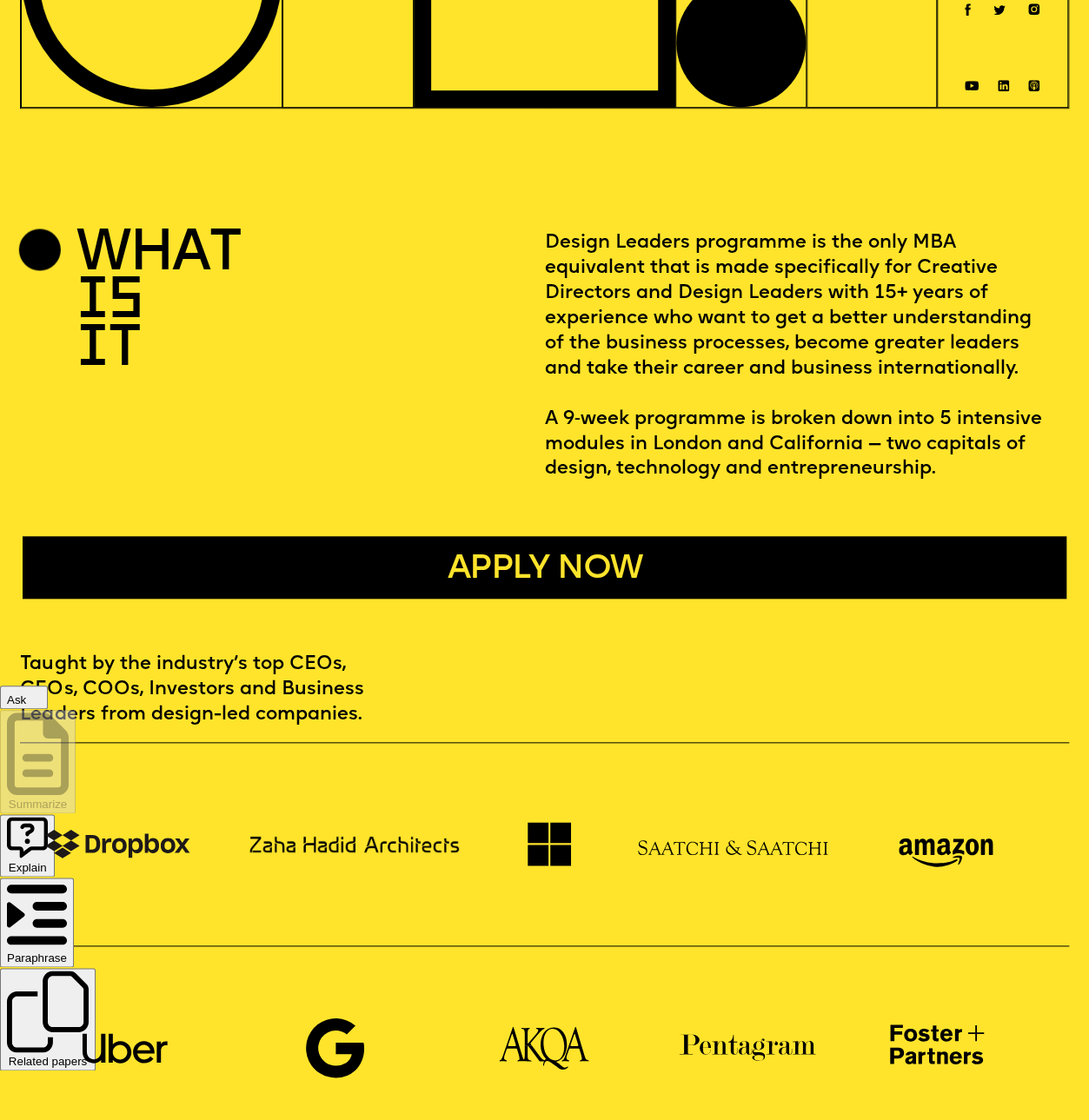 click on "what  i s  i t" at bounding box center (282, 357) 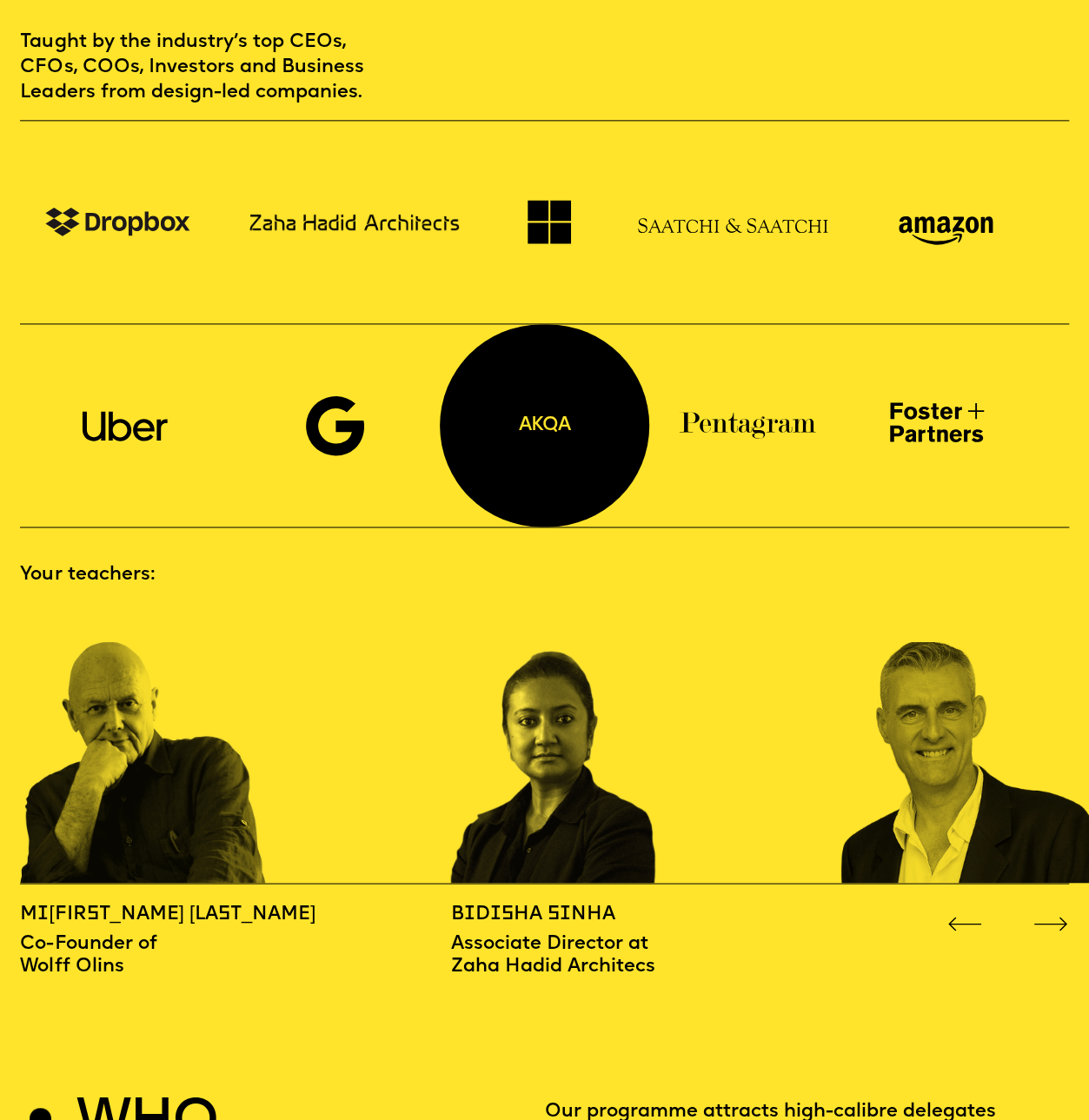 scroll, scrollTop: 1216, scrollLeft: 0, axis: vertical 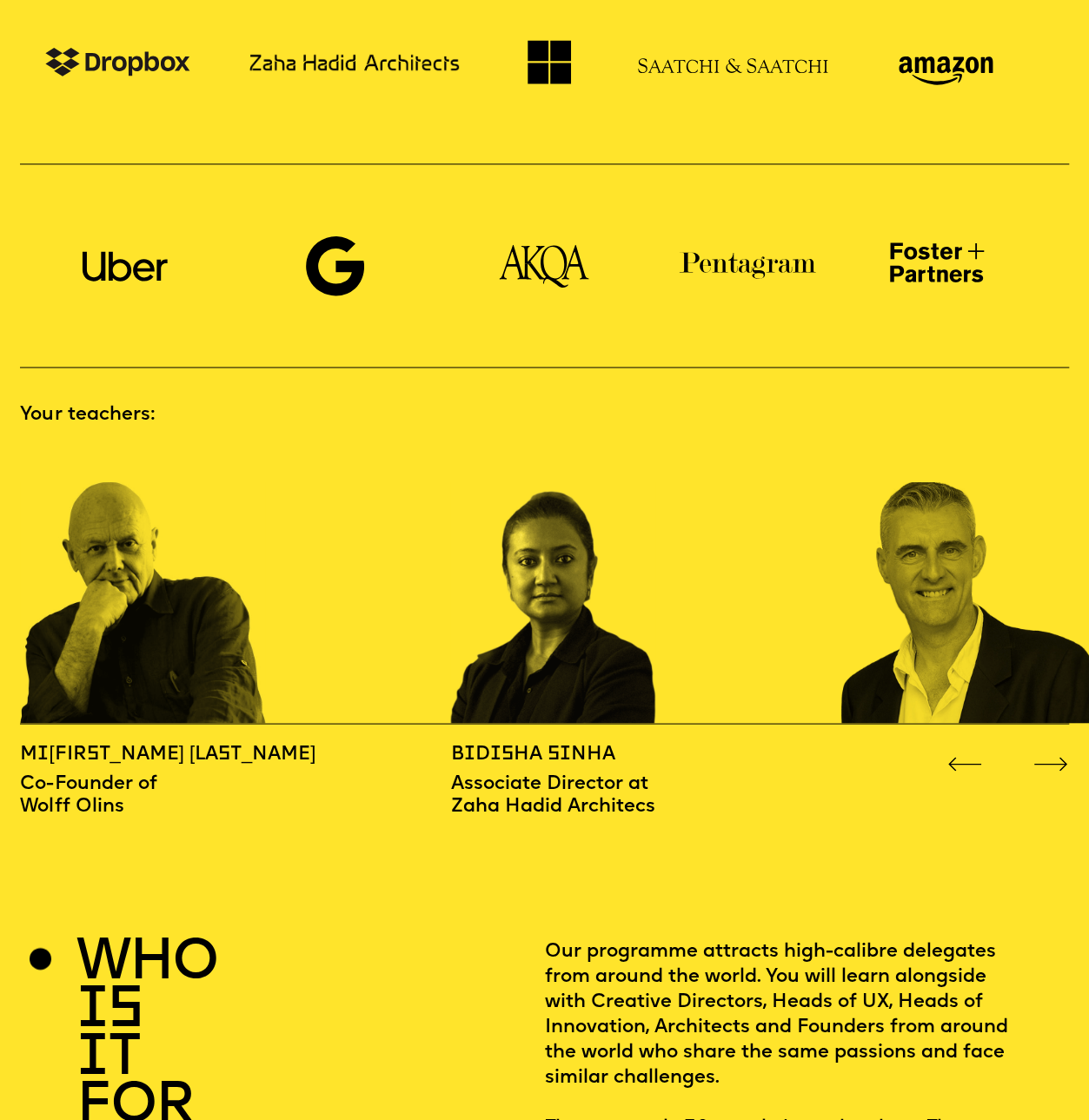 click 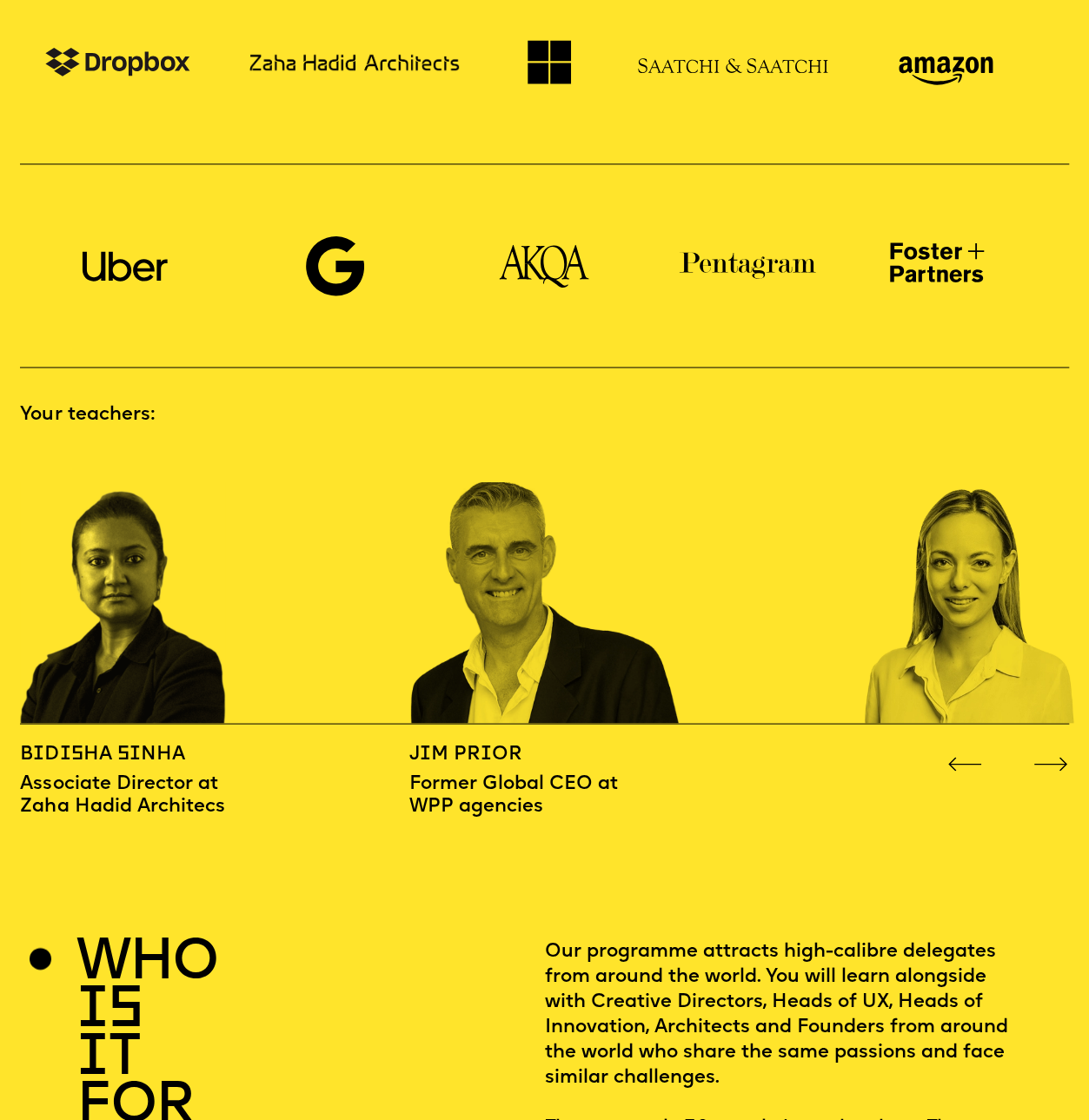 click 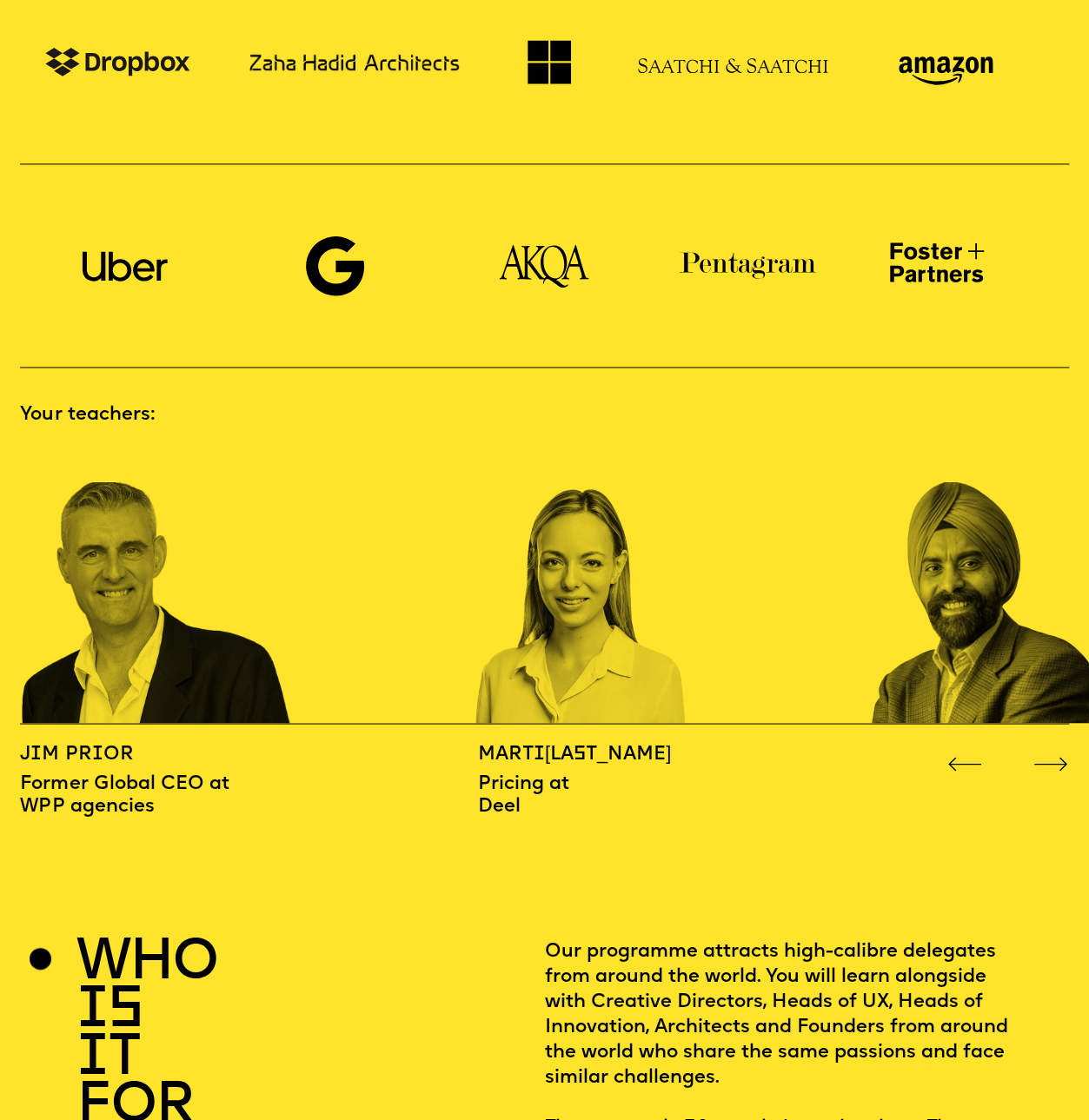 click 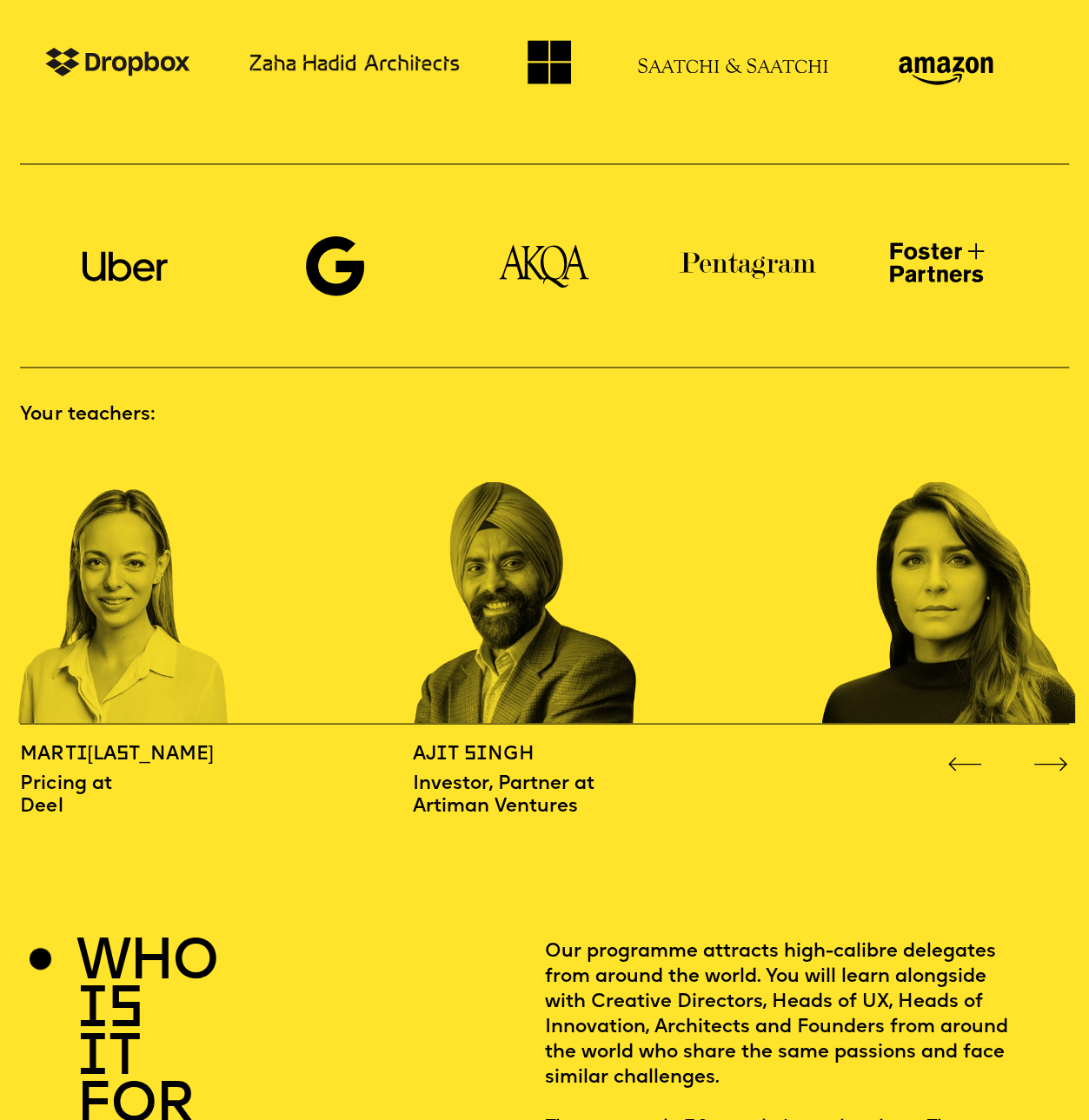 click 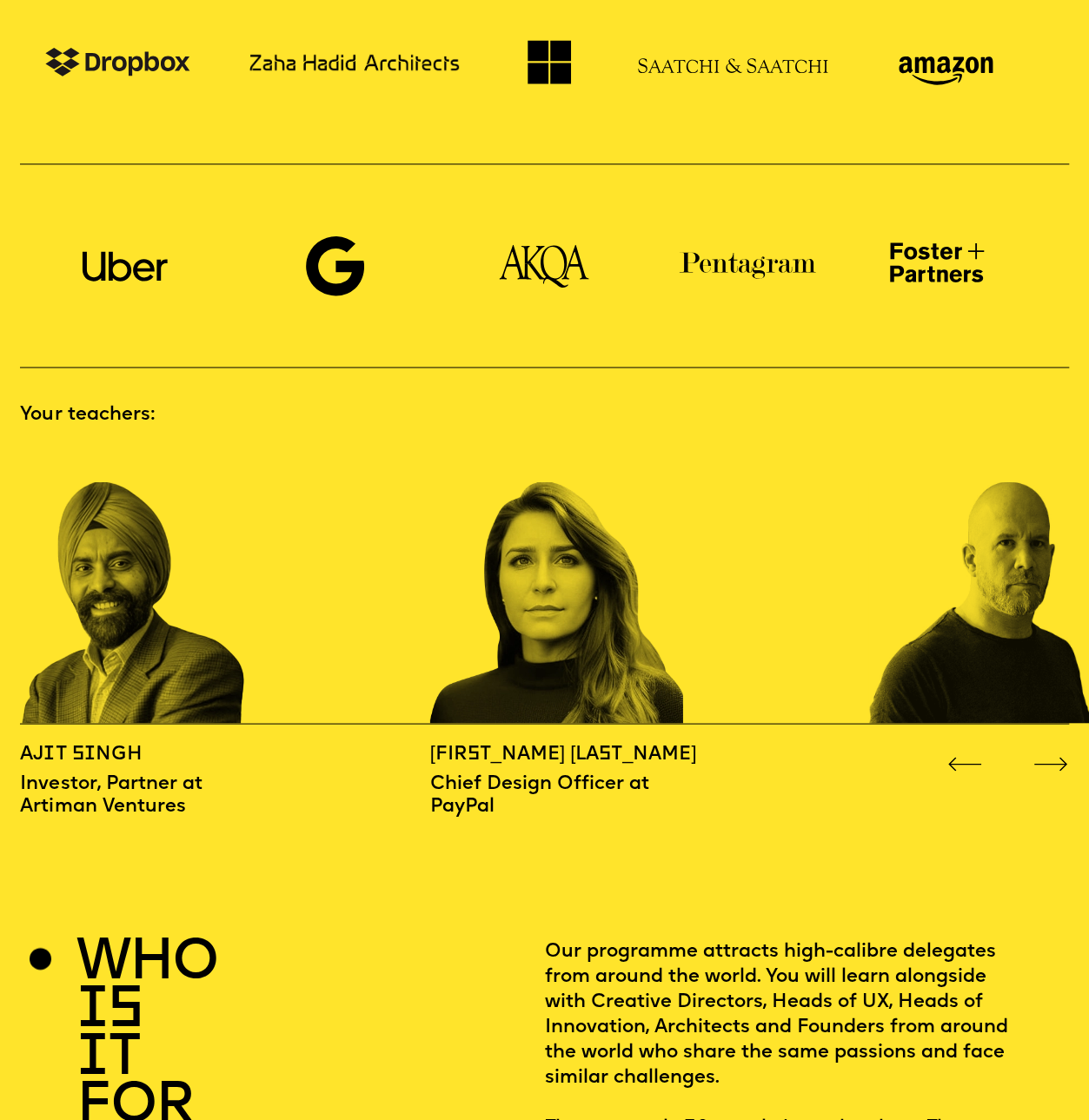 click 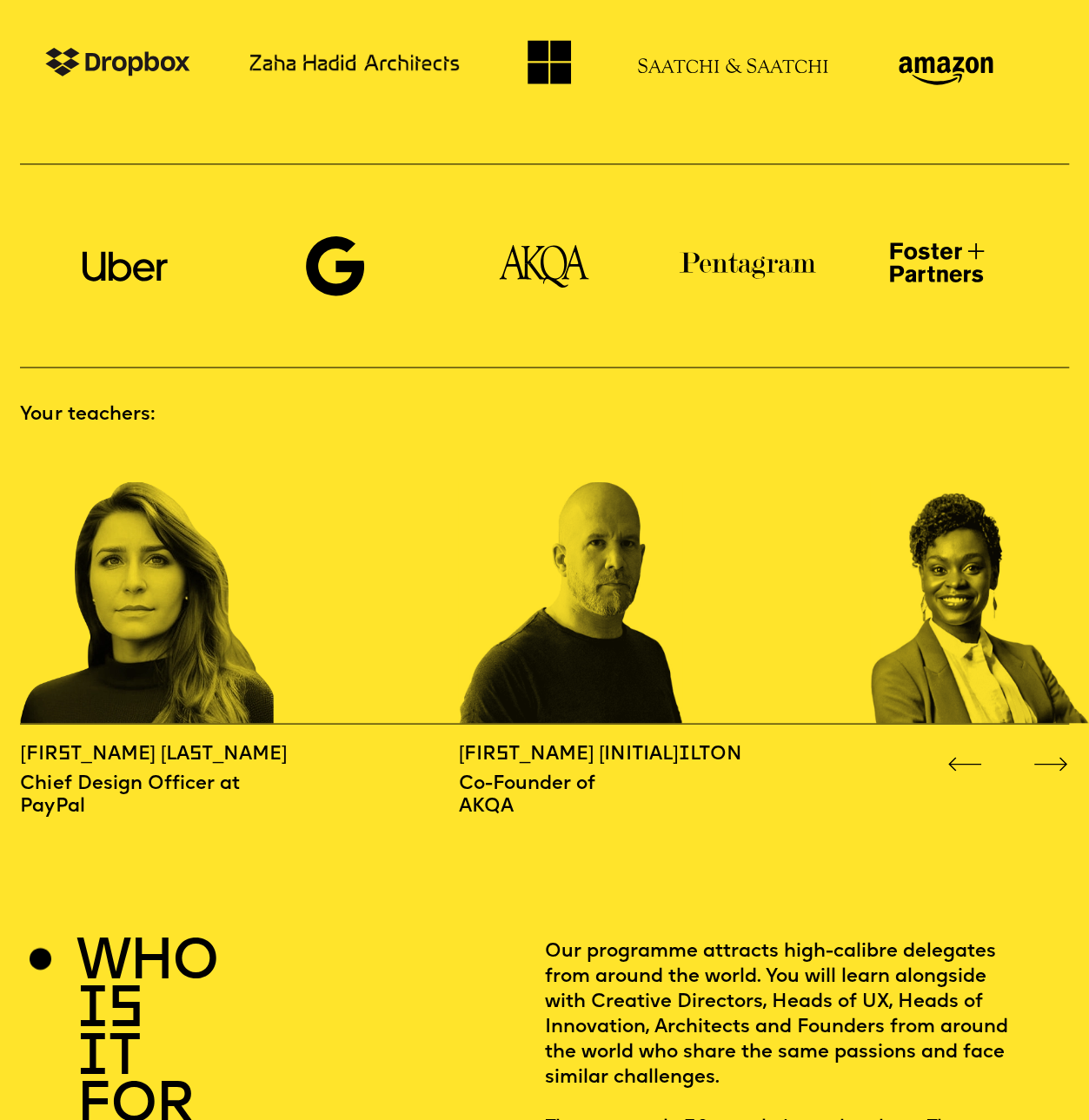 click 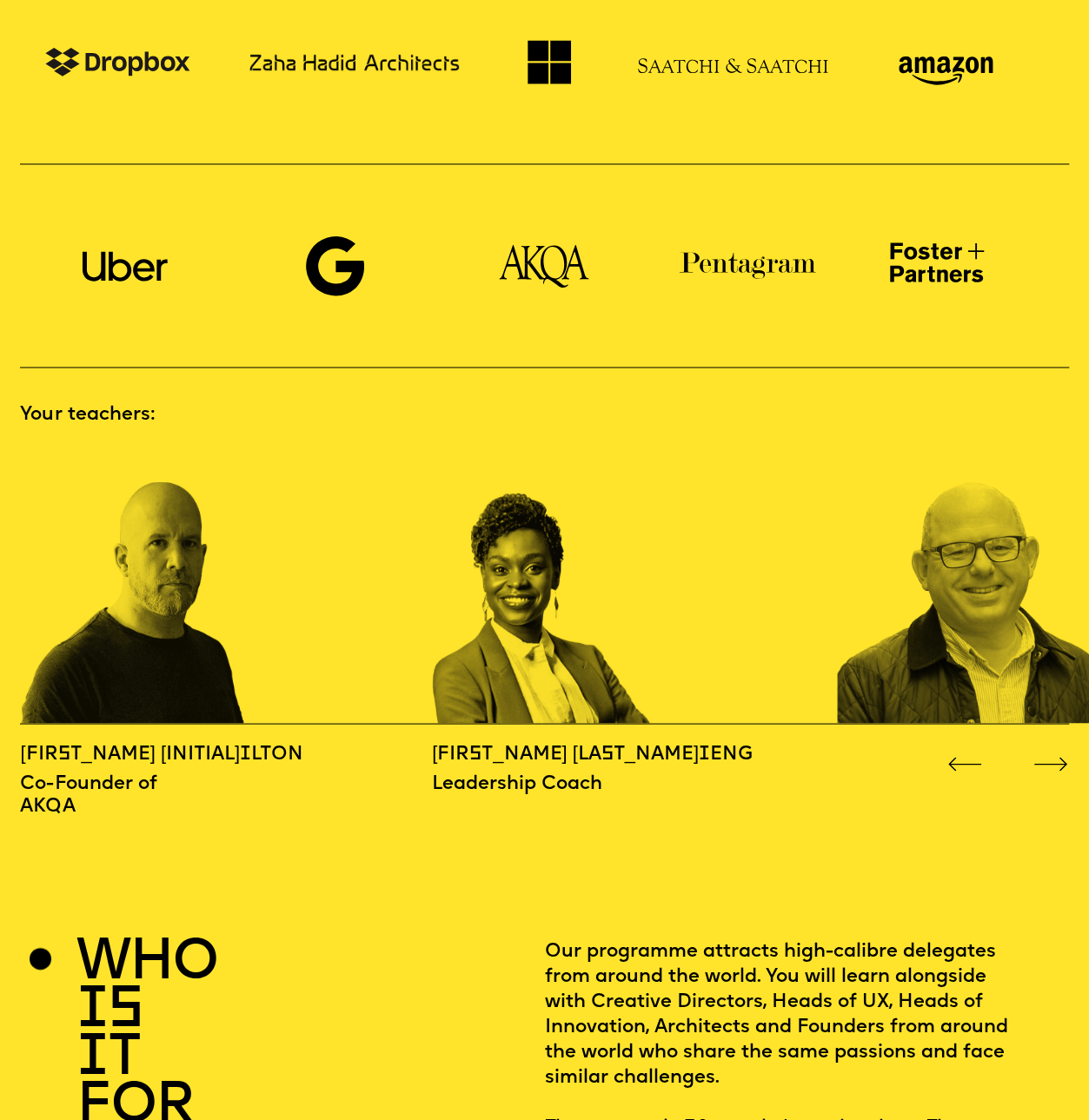 click 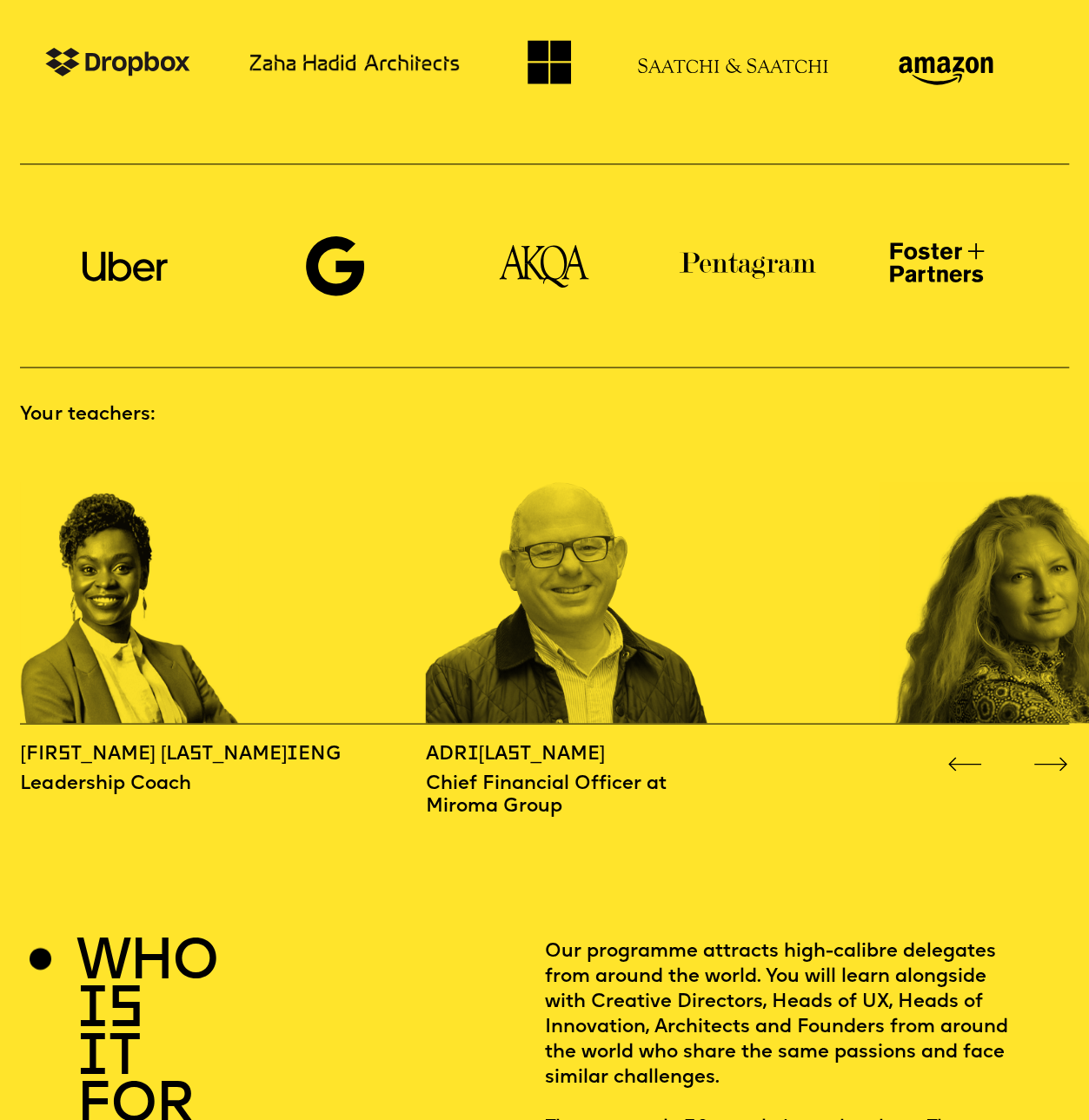 click 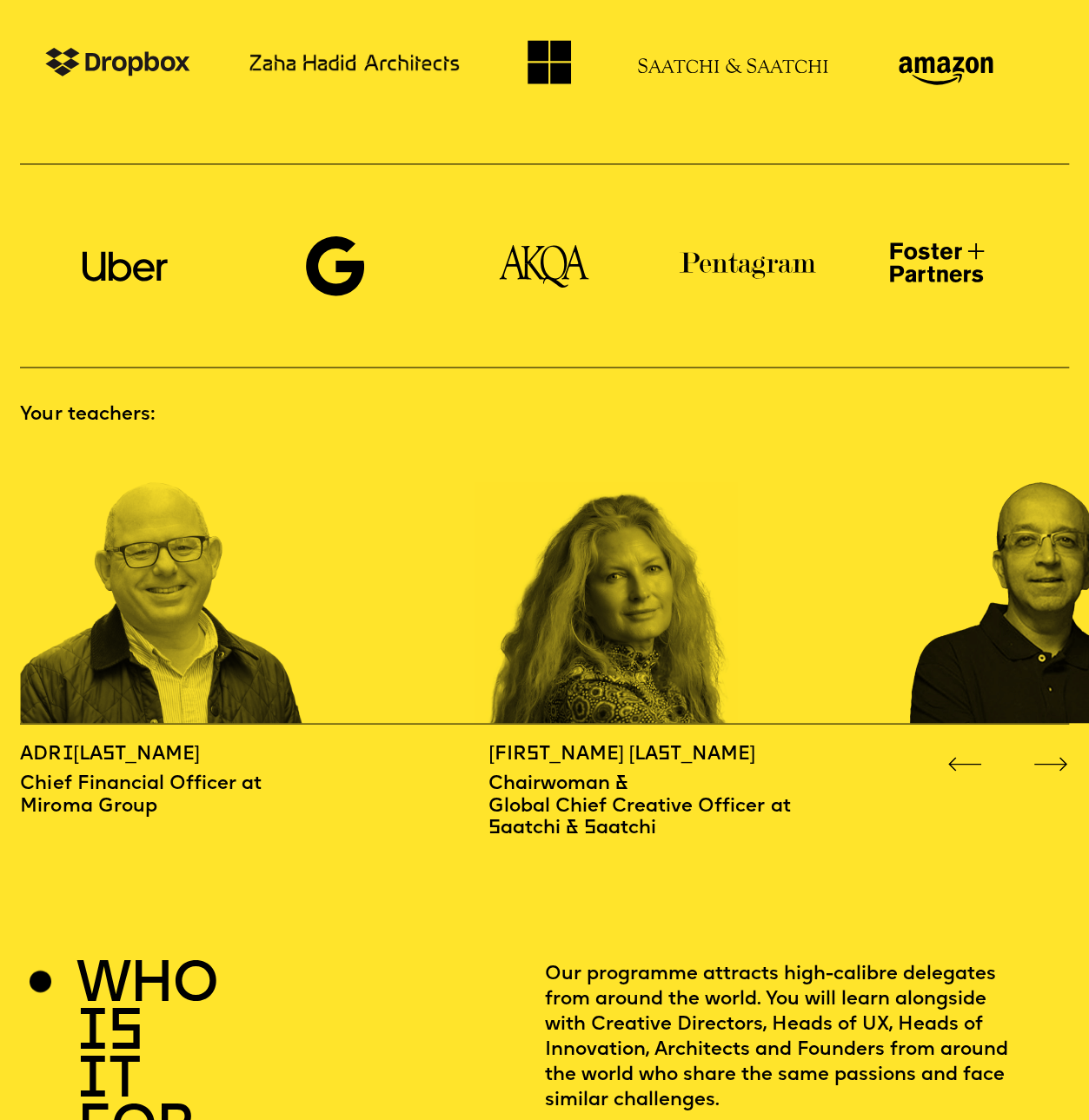 click 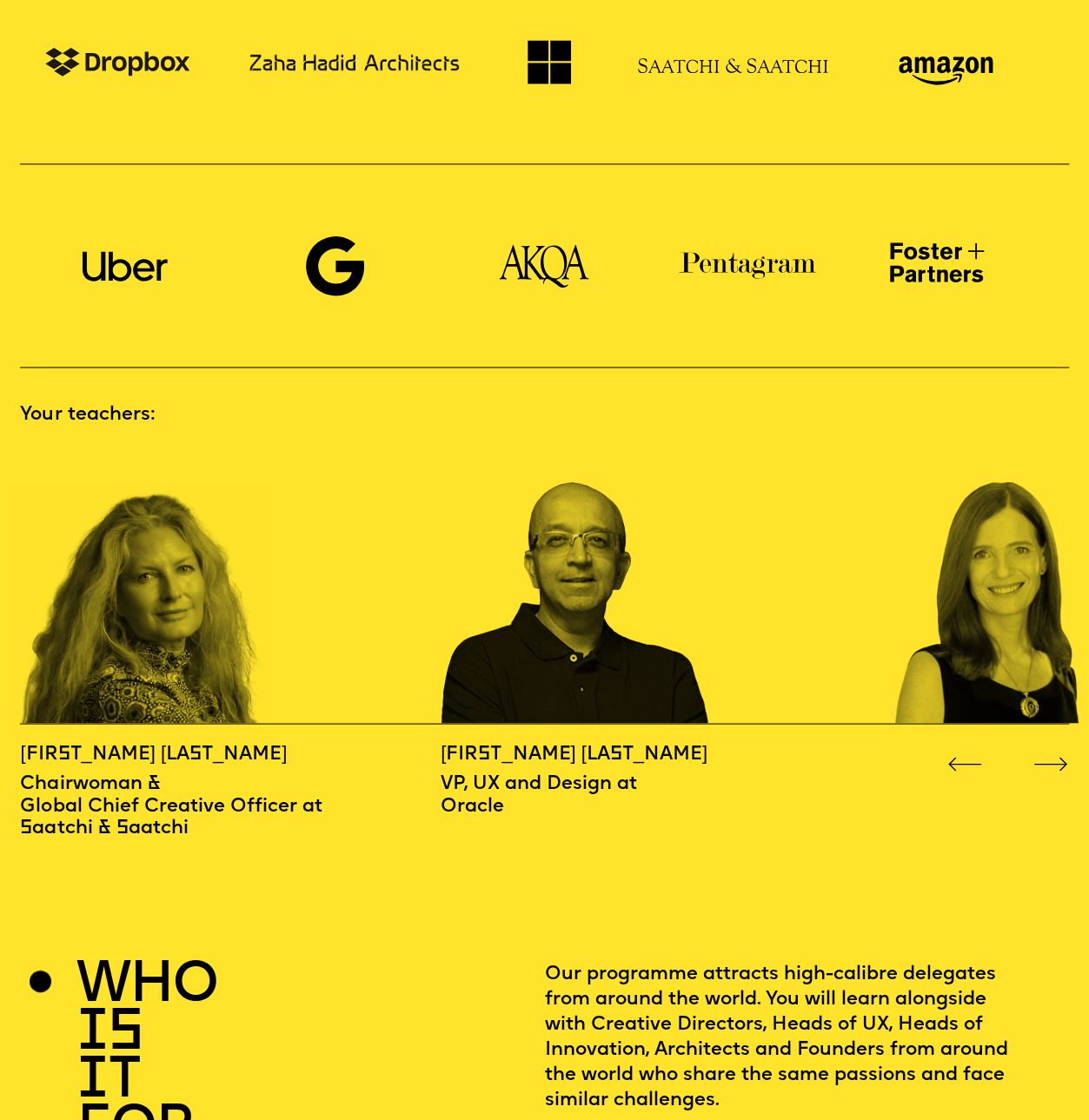 click 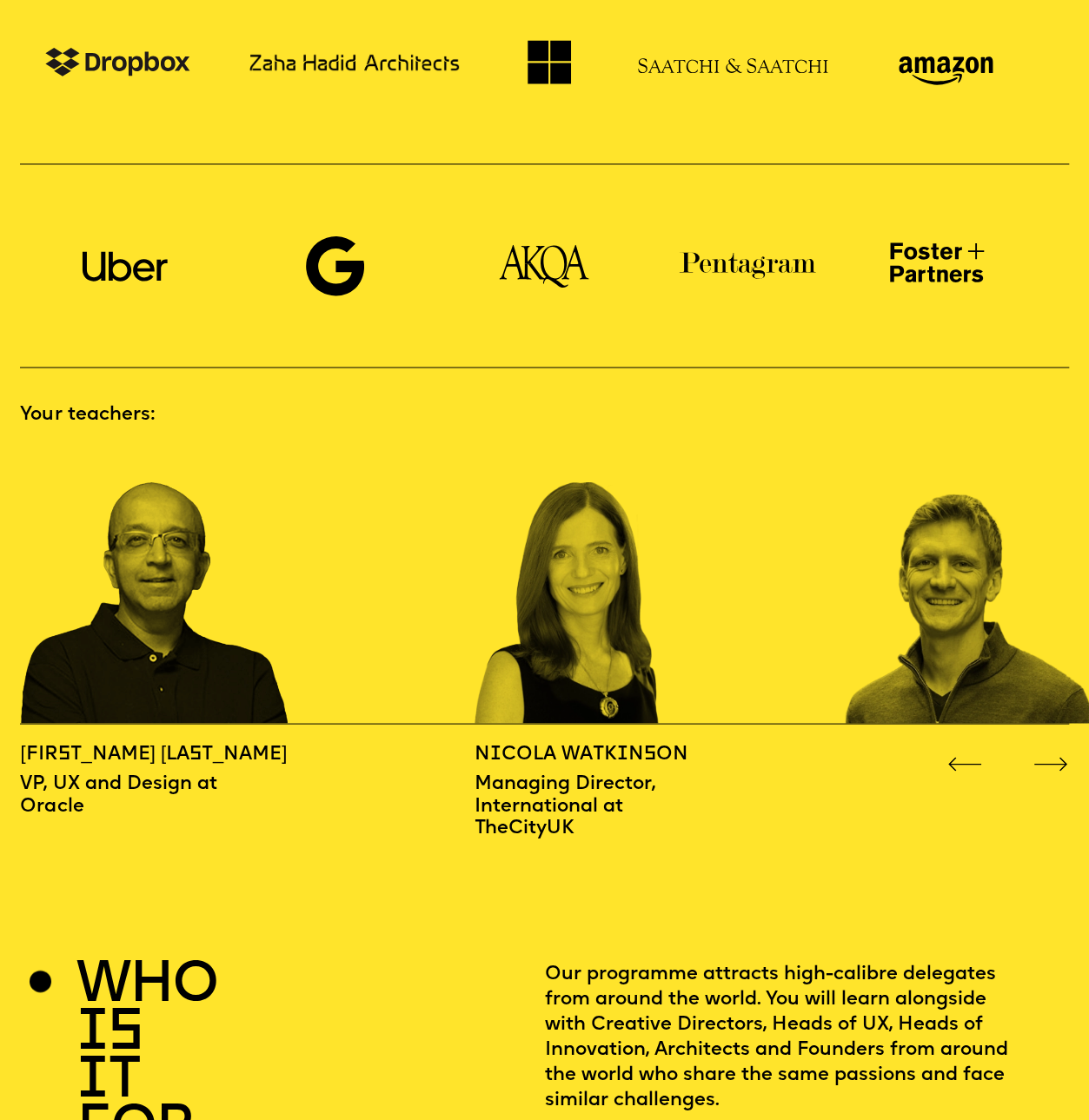 click 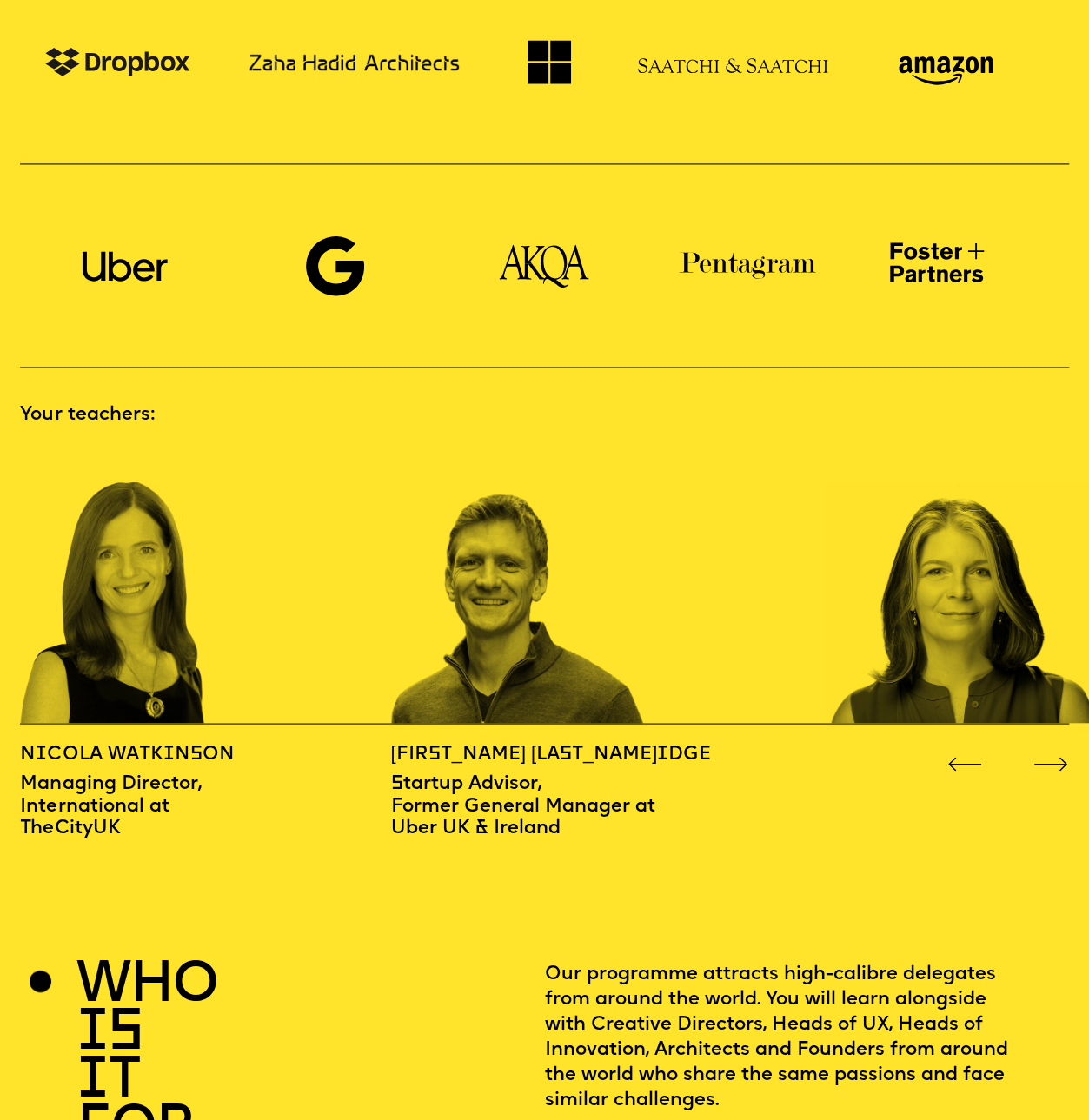 click 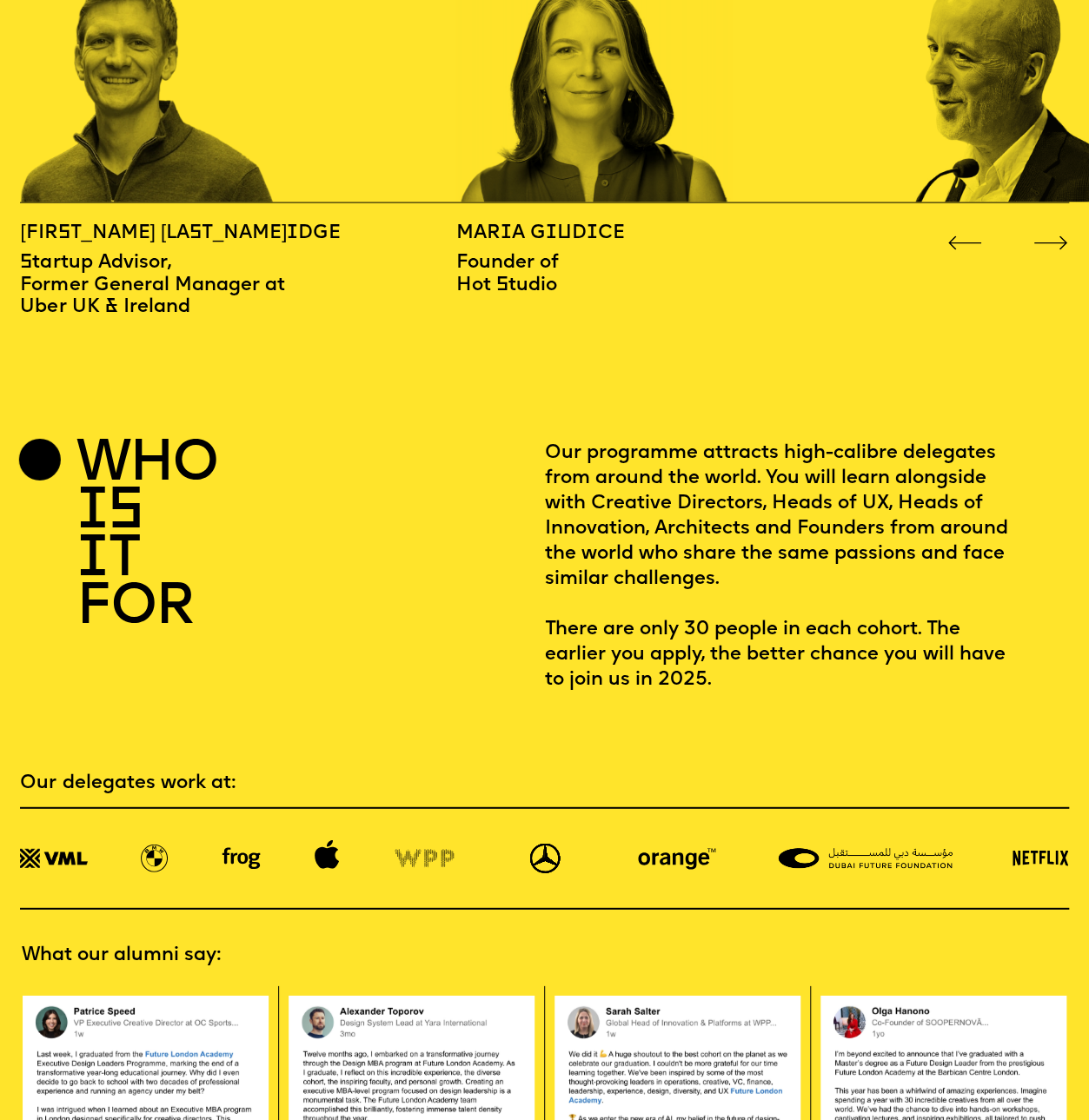 scroll, scrollTop: 1738, scrollLeft: 0, axis: vertical 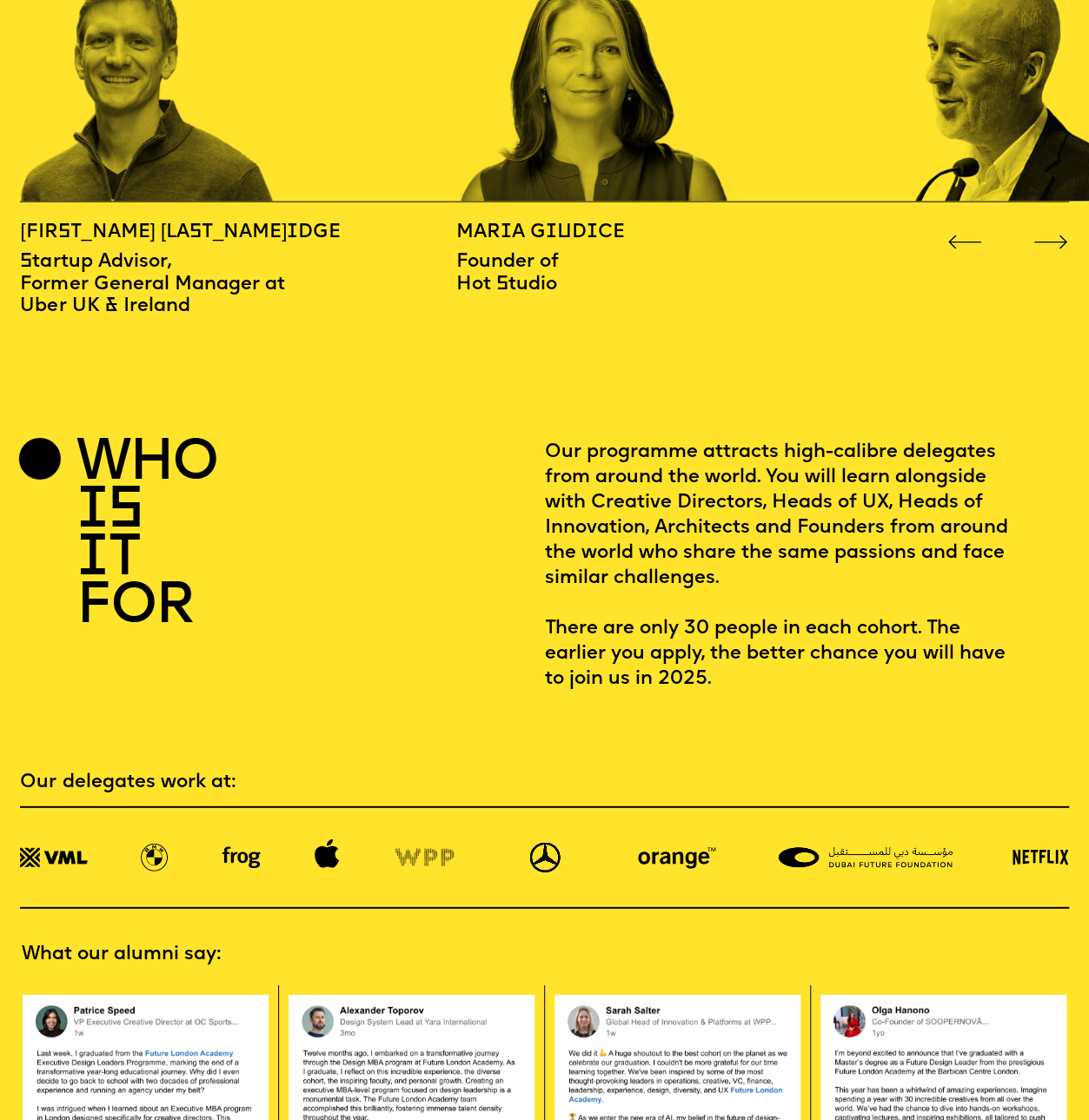 drag, startPoint x: 548, startPoint y: 474, endPoint x: 725, endPoint y: 611, distance: 223.82583 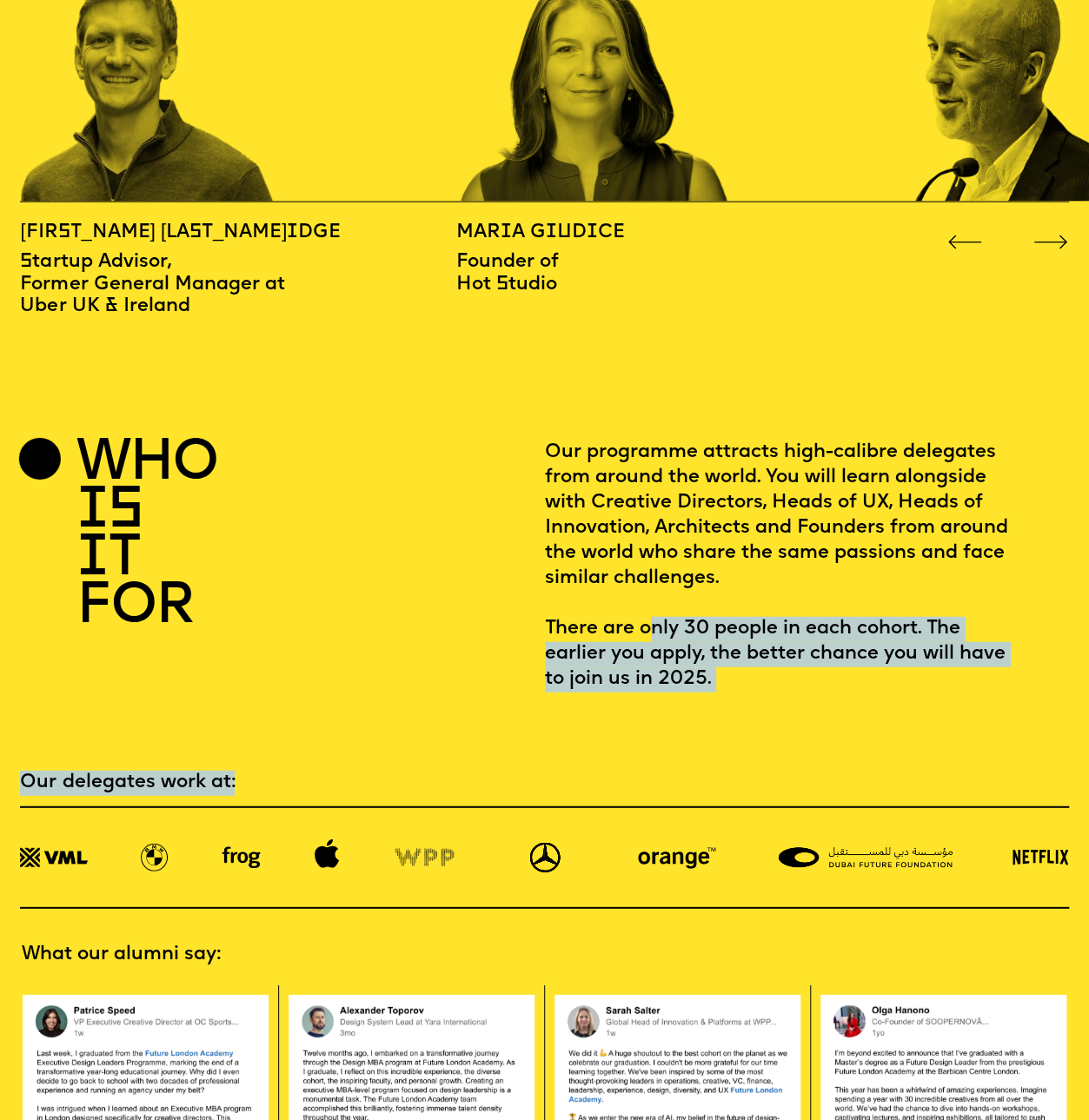 drag, startPoint x: 546, startPoint y: 650, endPoint x: 695, endPoint y: 722, distance: 165.48414 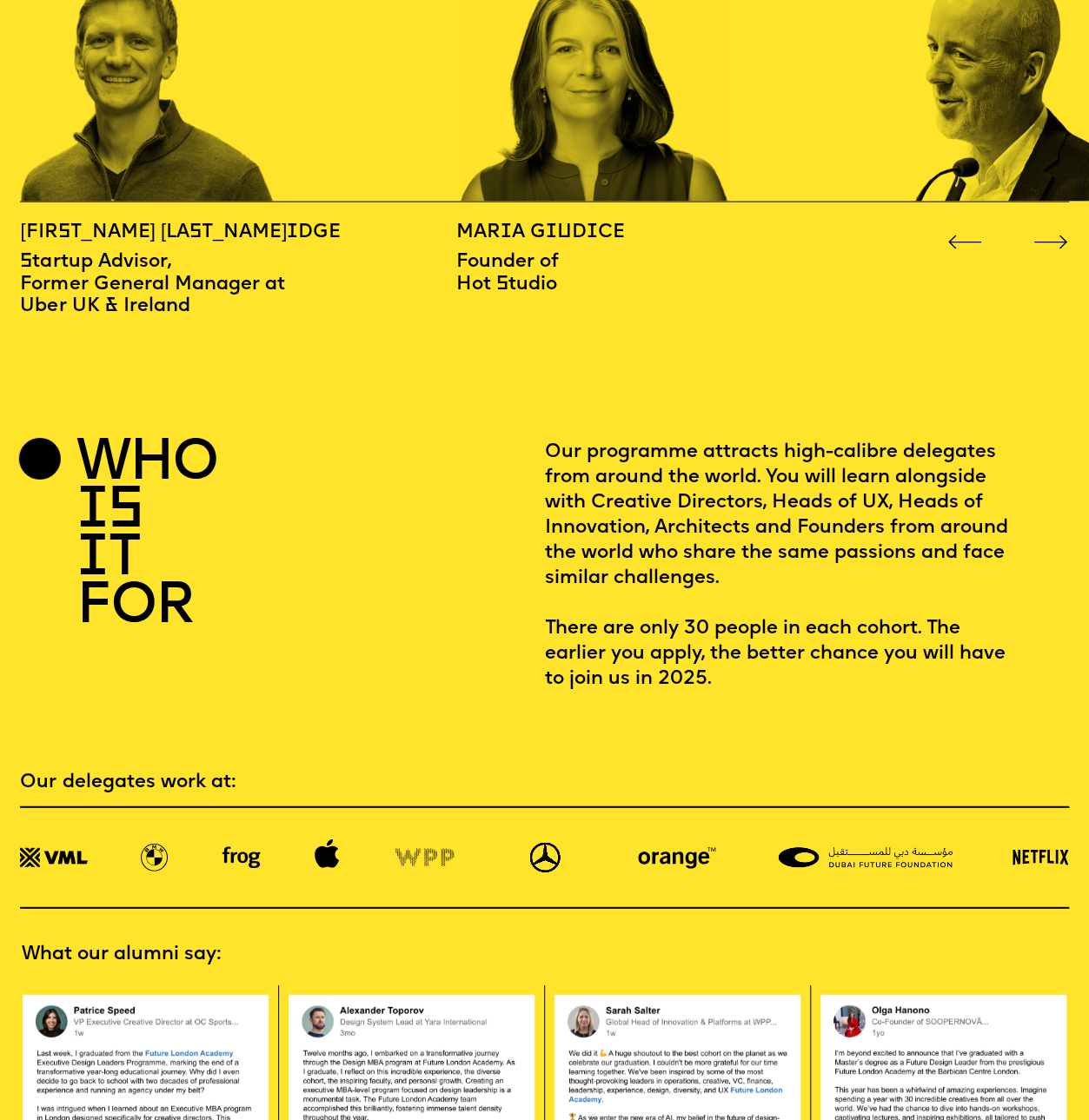 click on "who  i s  i t  for" at bounding box center [282, 567] 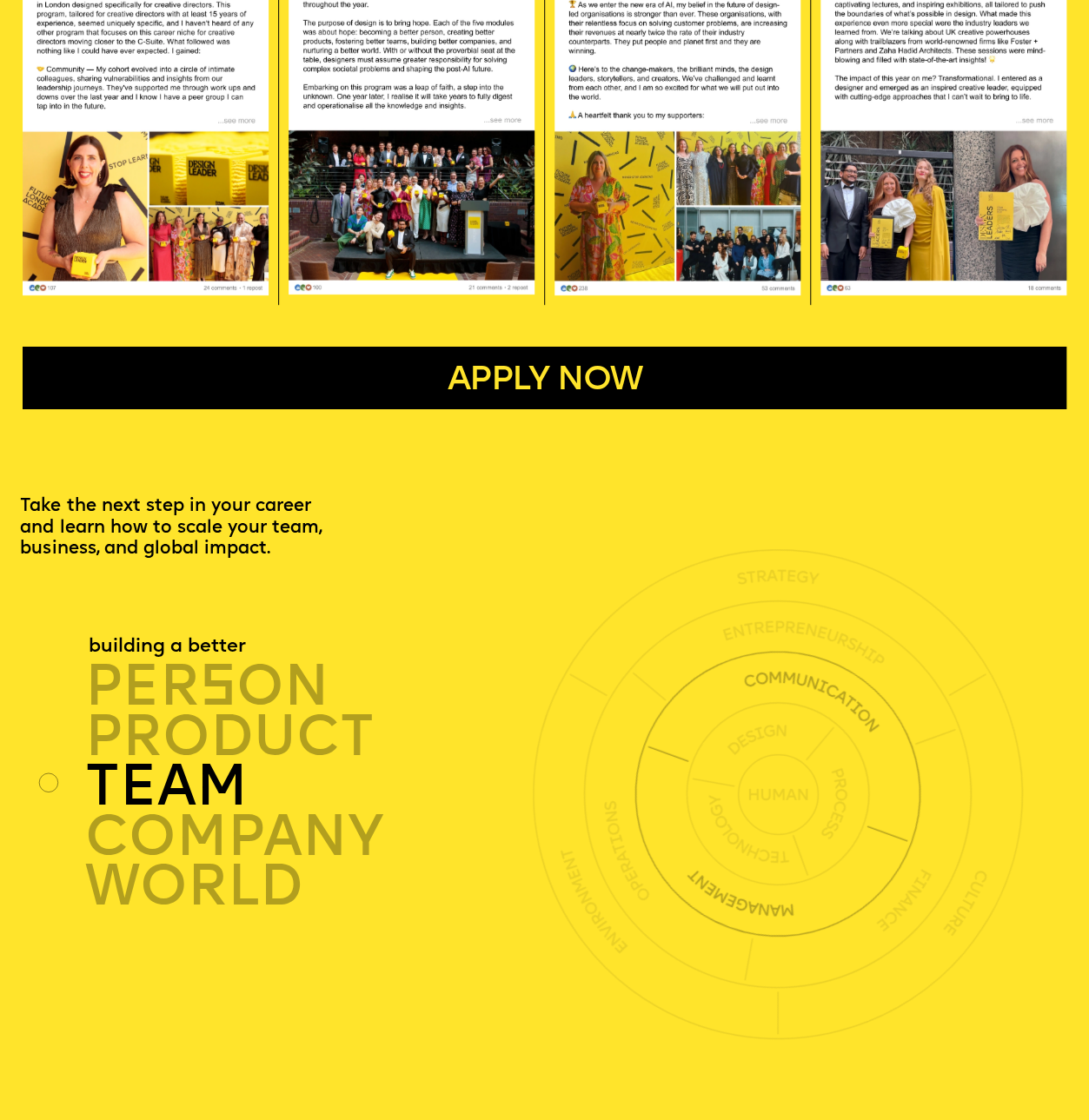 scroll, scrollTop: 2867, scrollLeft: 0, axis: vertical 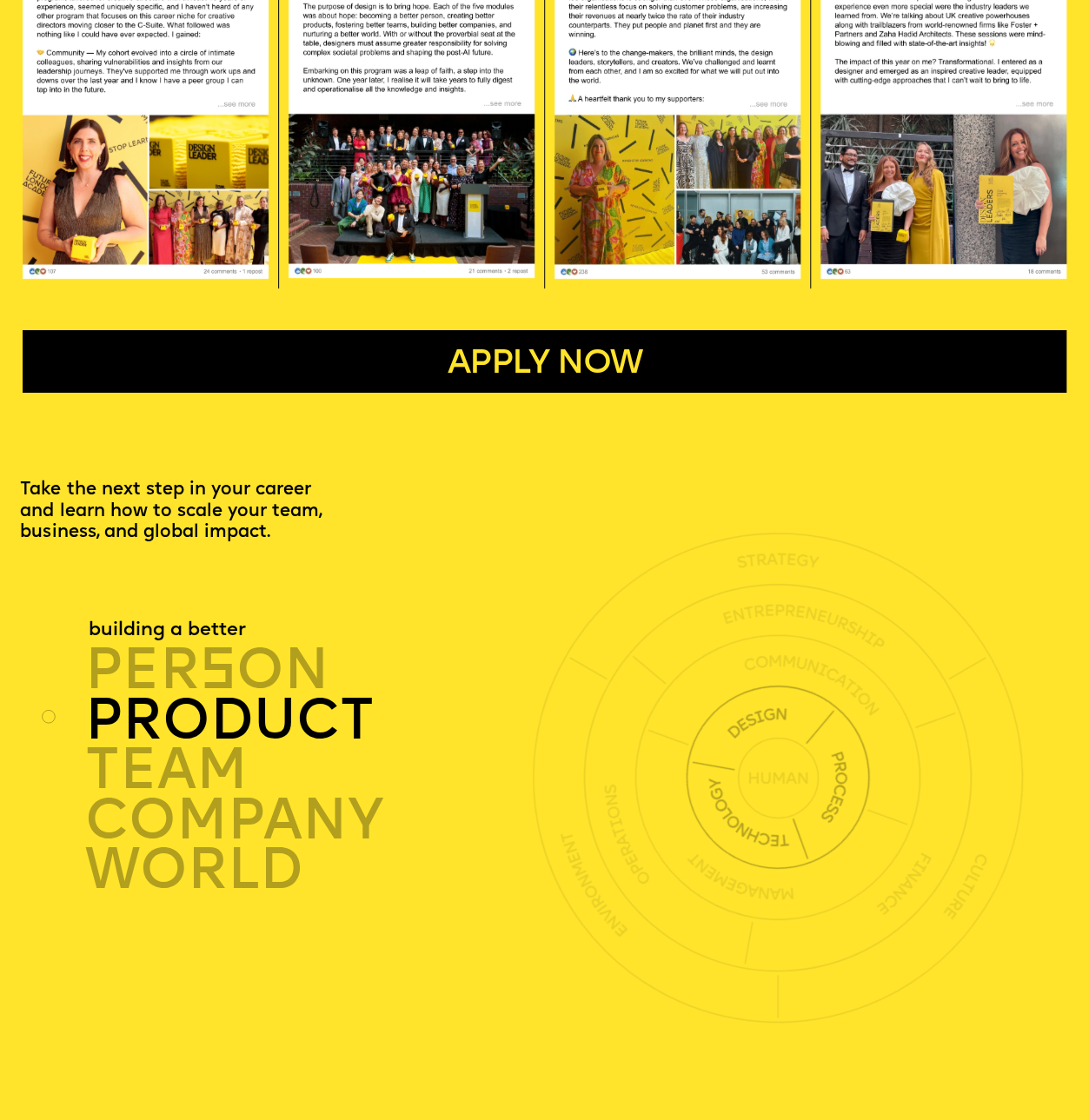 click on "product" at bounding box center (309, 724) 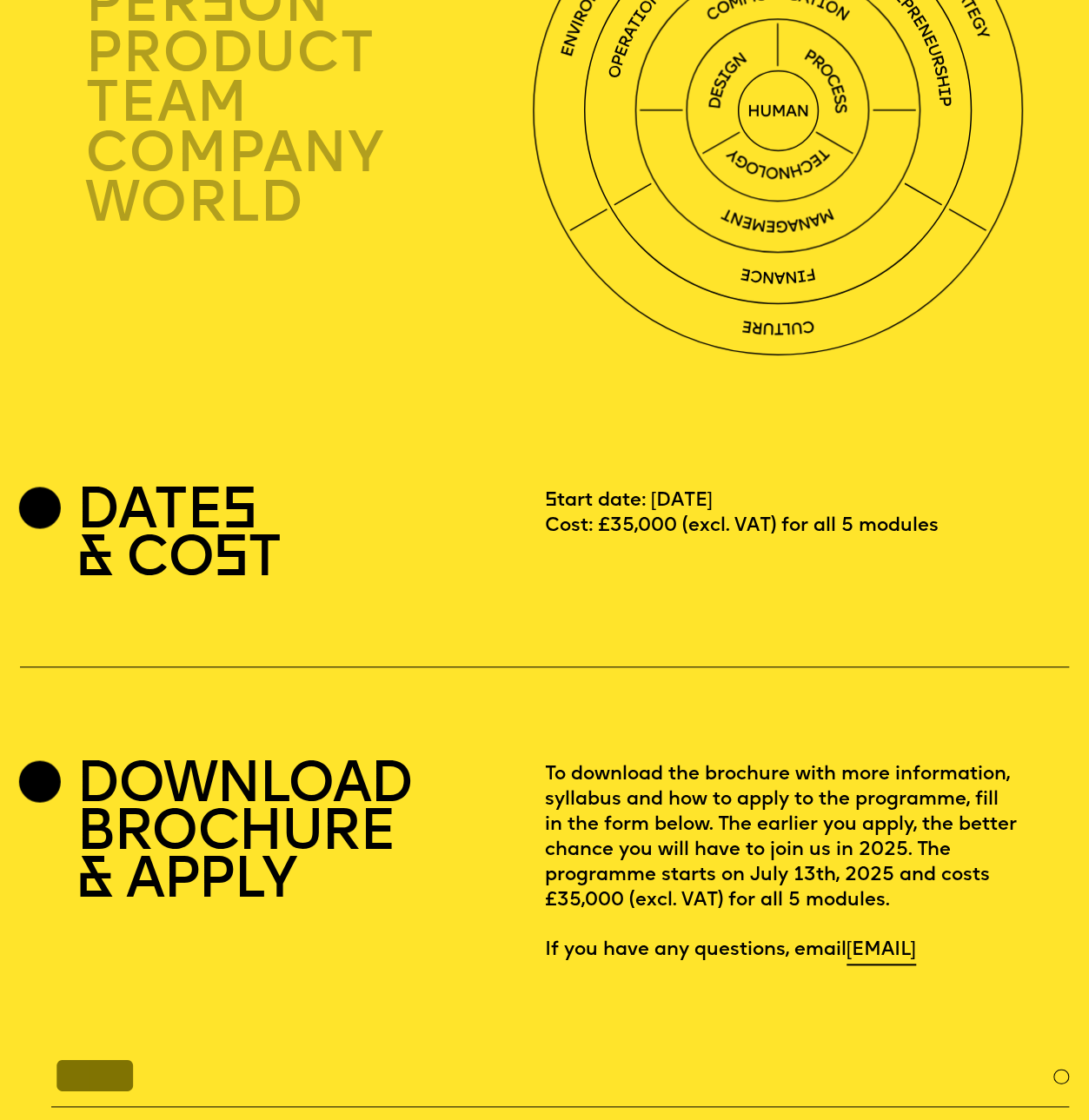 scroll, scrollTop: 3562, scrollLeft: 0, axis: vertical 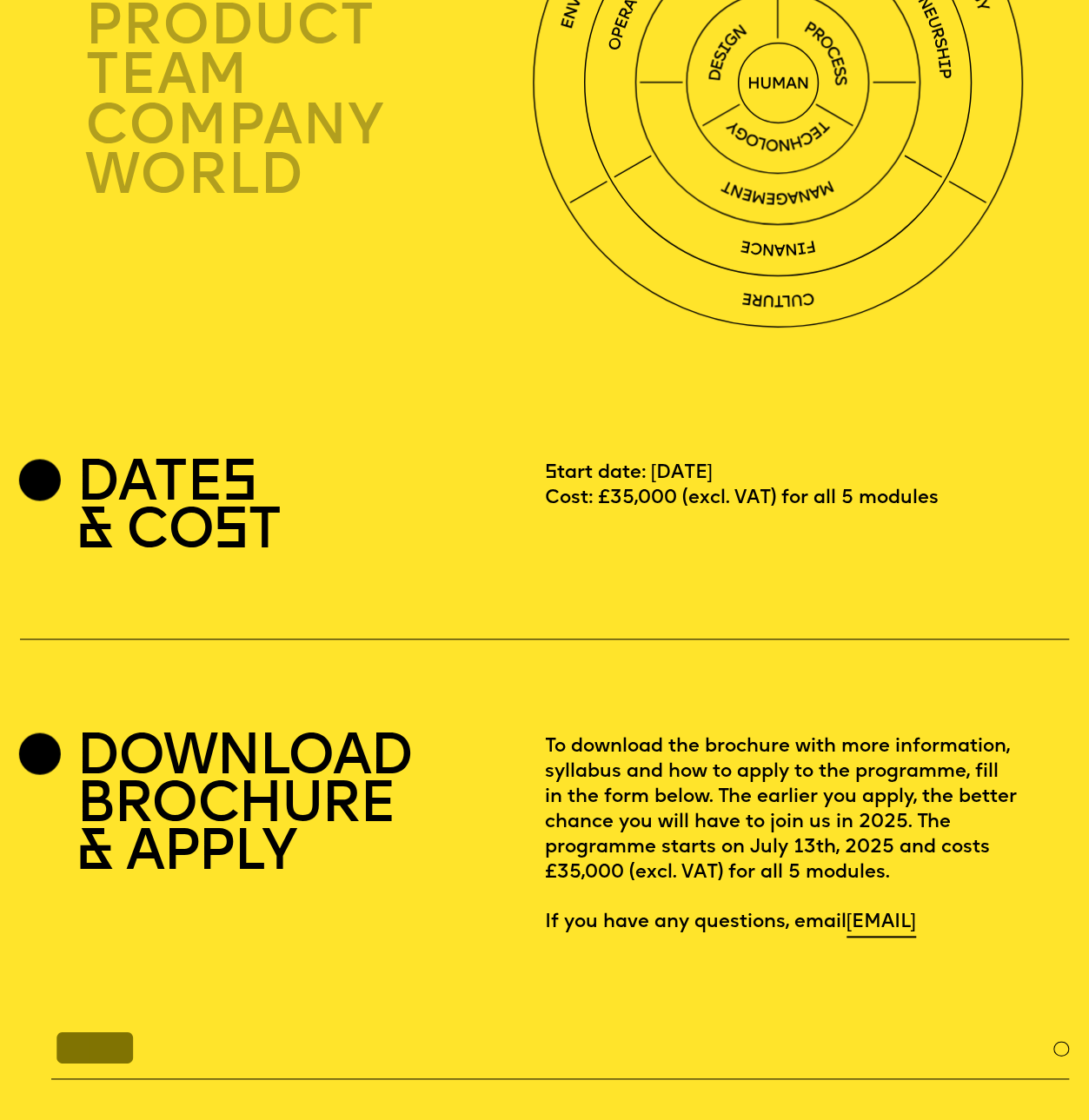 drag, startPoint x: 937, startPoint y: 543, endPoint x: 546, endPoint y: 513, distance: 392.14921 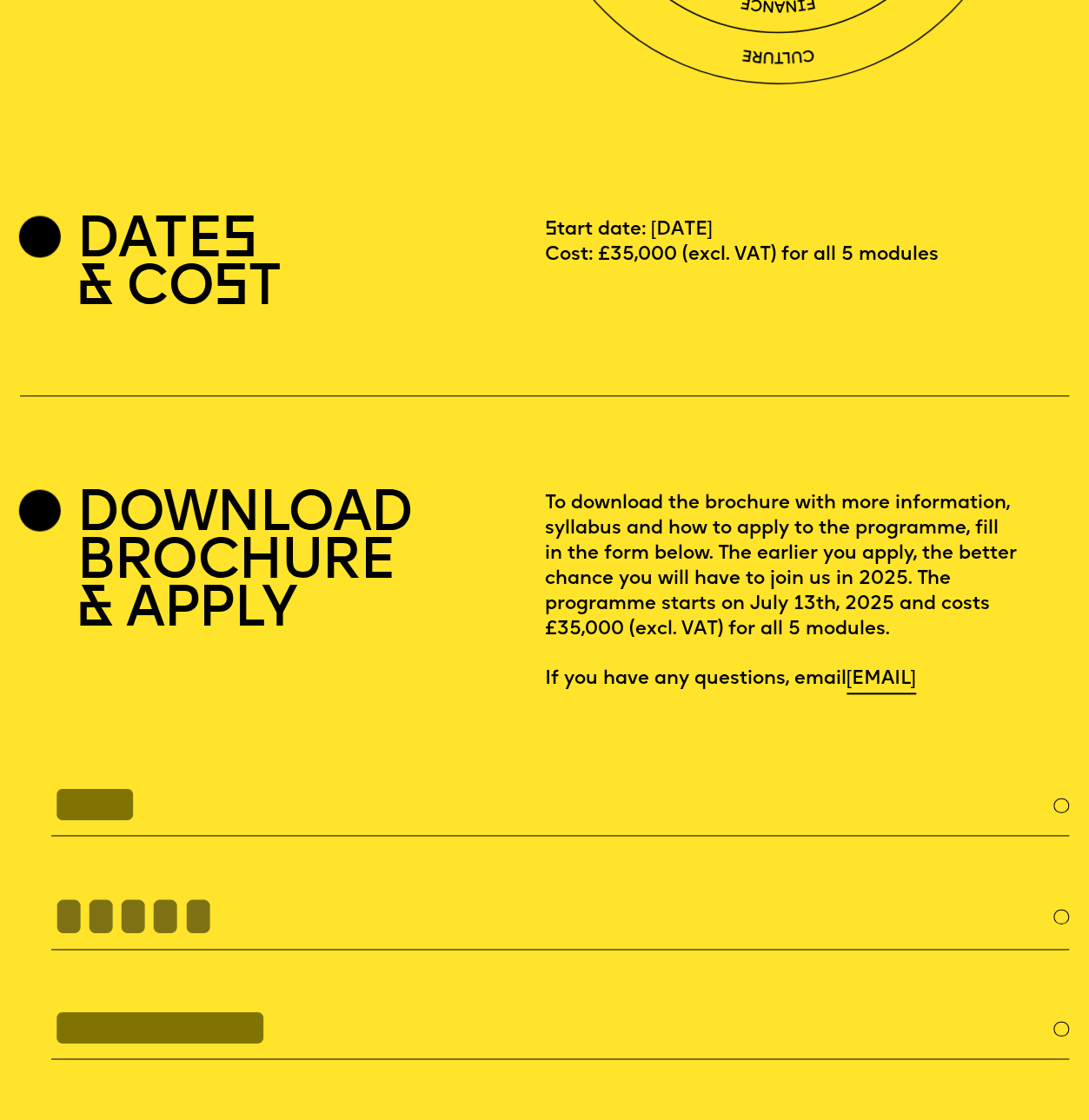 scroll, scrollTop: 3823, scrollLeft: 0, axis: vertical 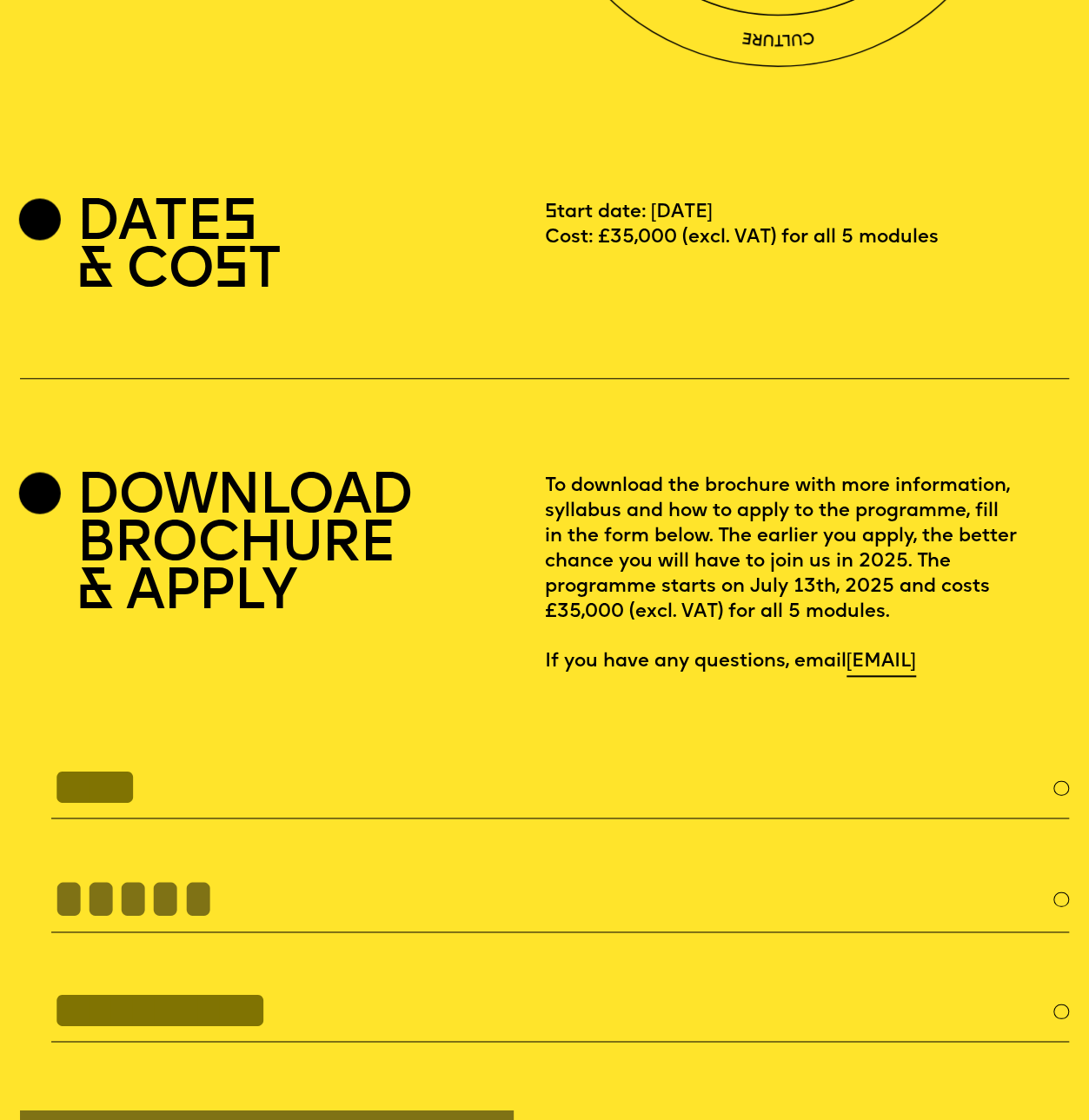 click on "DOWNLOAD  BROCHURE  & APPLY" at bounding box center (243, 575) 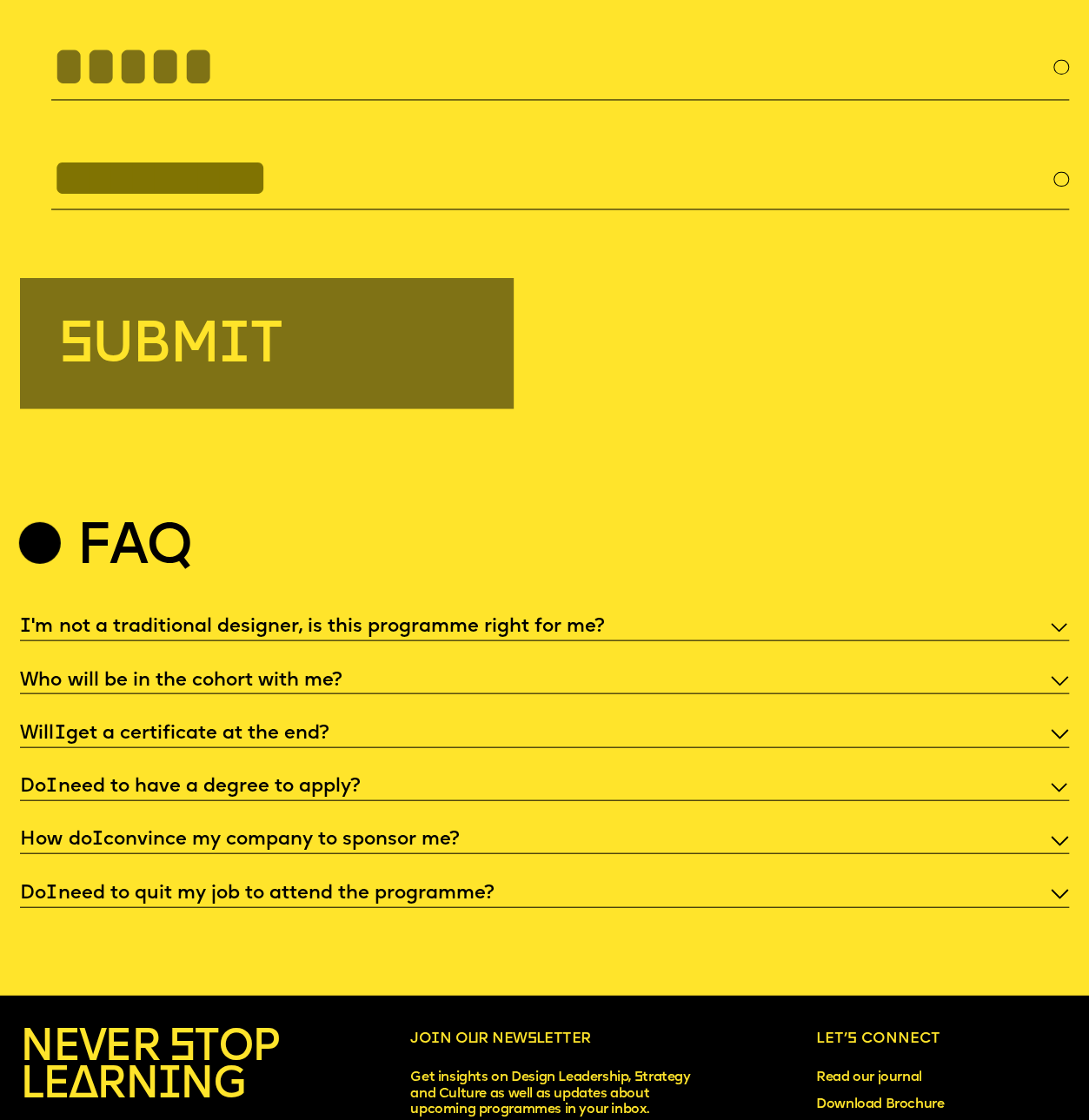 scroll, scrollTop: 4866, scrollLeft: 0, axis: vertical 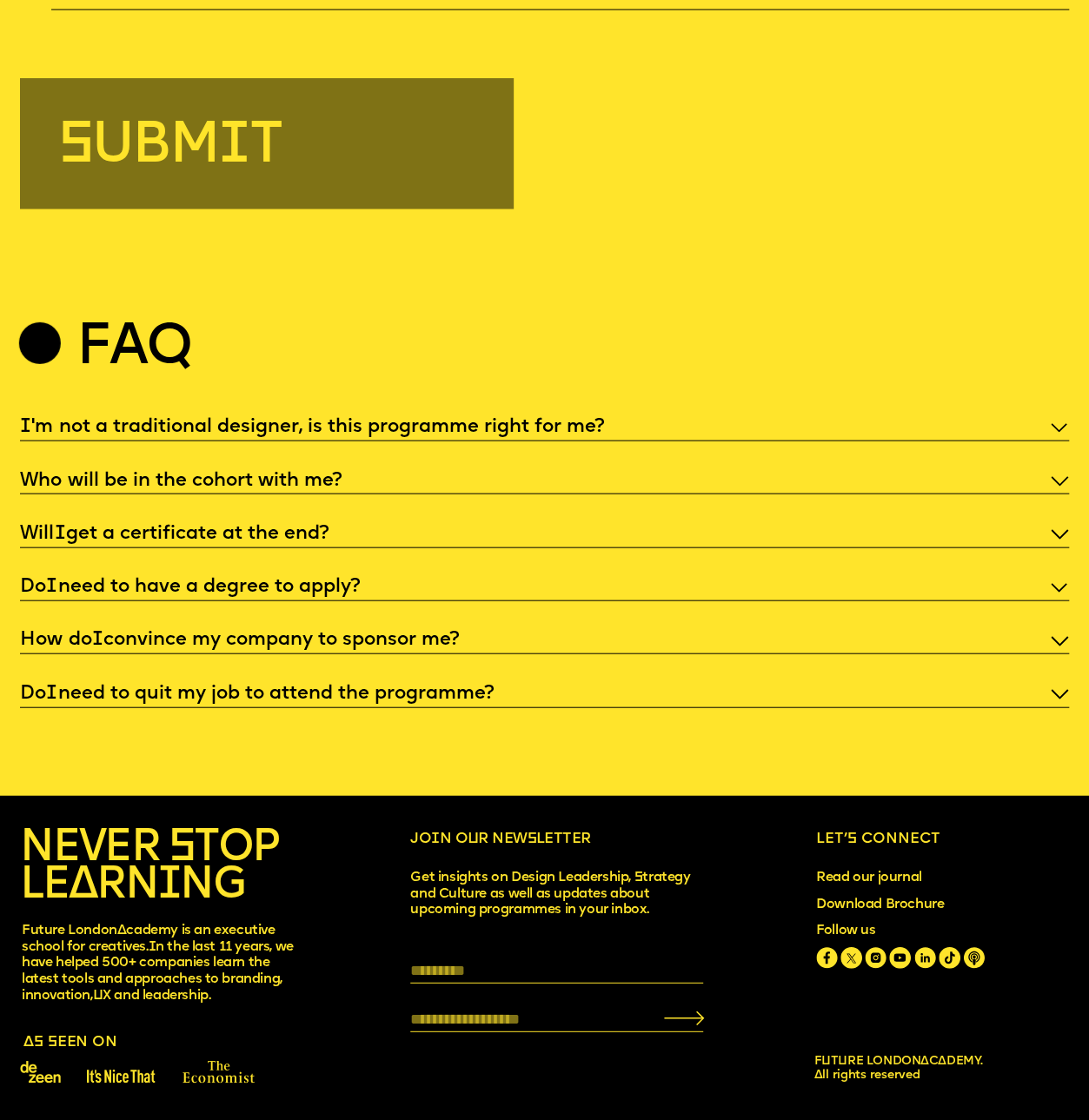 click on "I 'm not a traditional designer, is this programme right for me?" at bounding box center (544, 427) 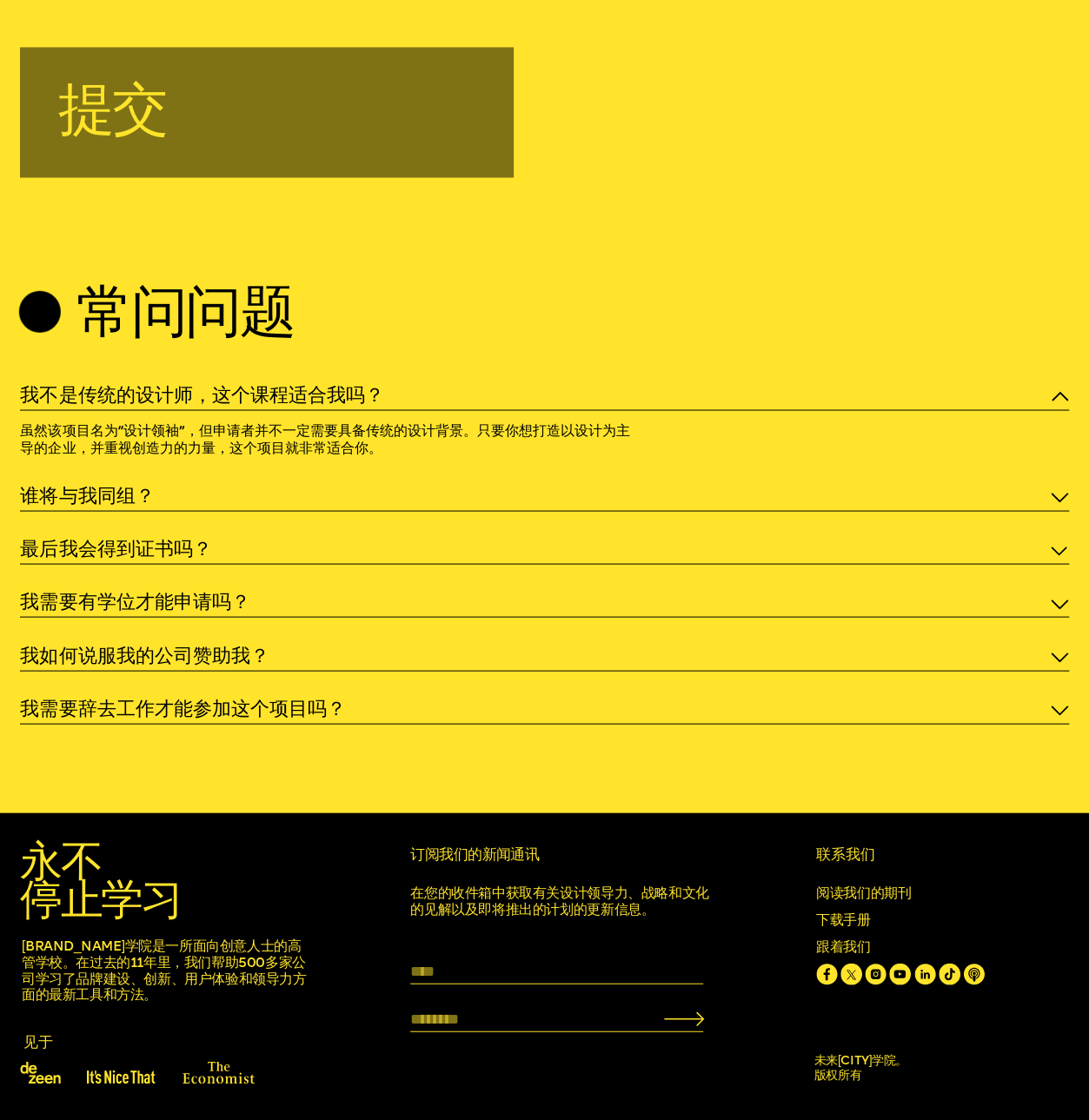 scroll, scrollTop: 4607, scrollLeft: 0, axis: vertical 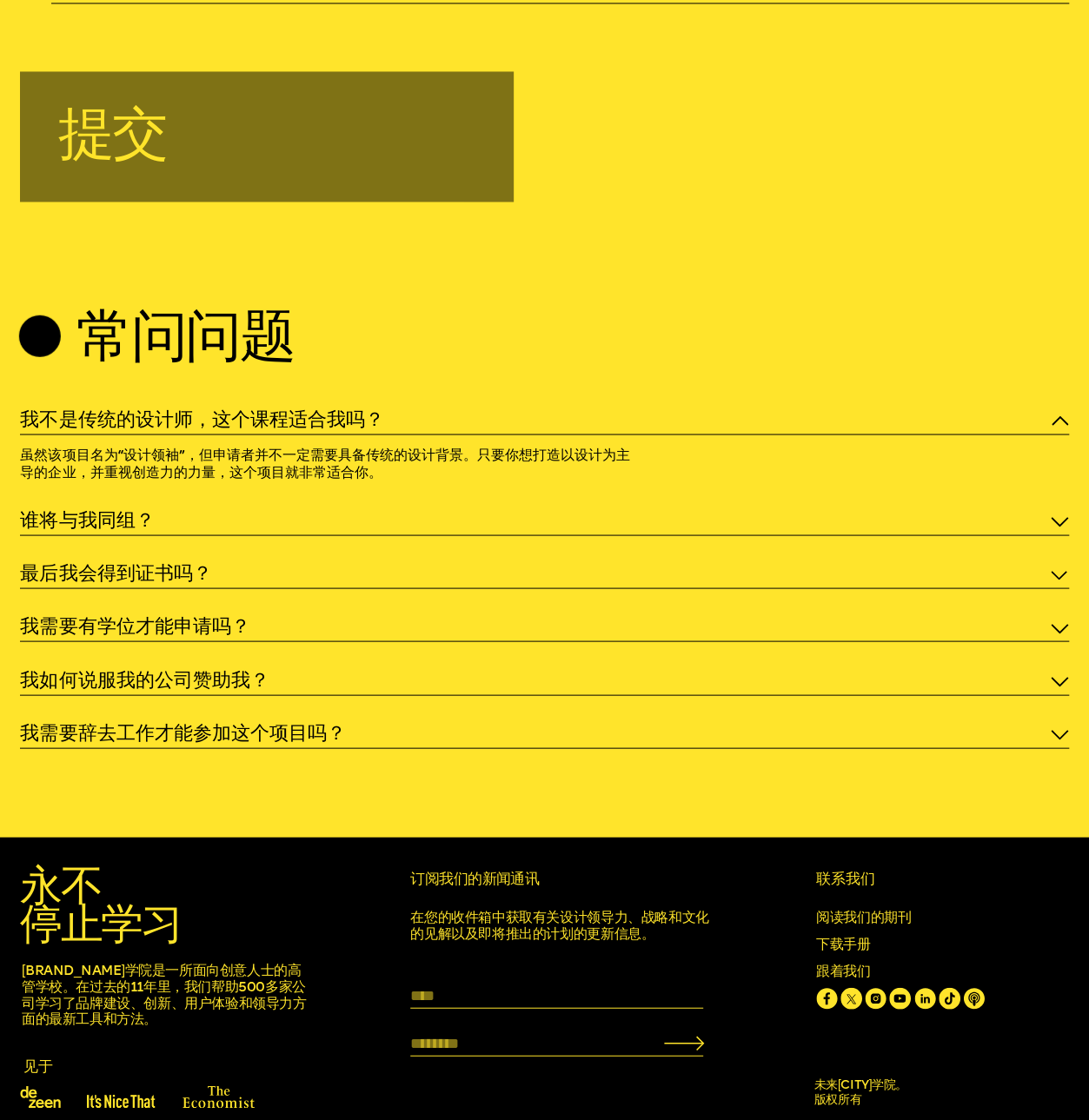 click on "谁将与我同组？" at bounding box center (544, 521) 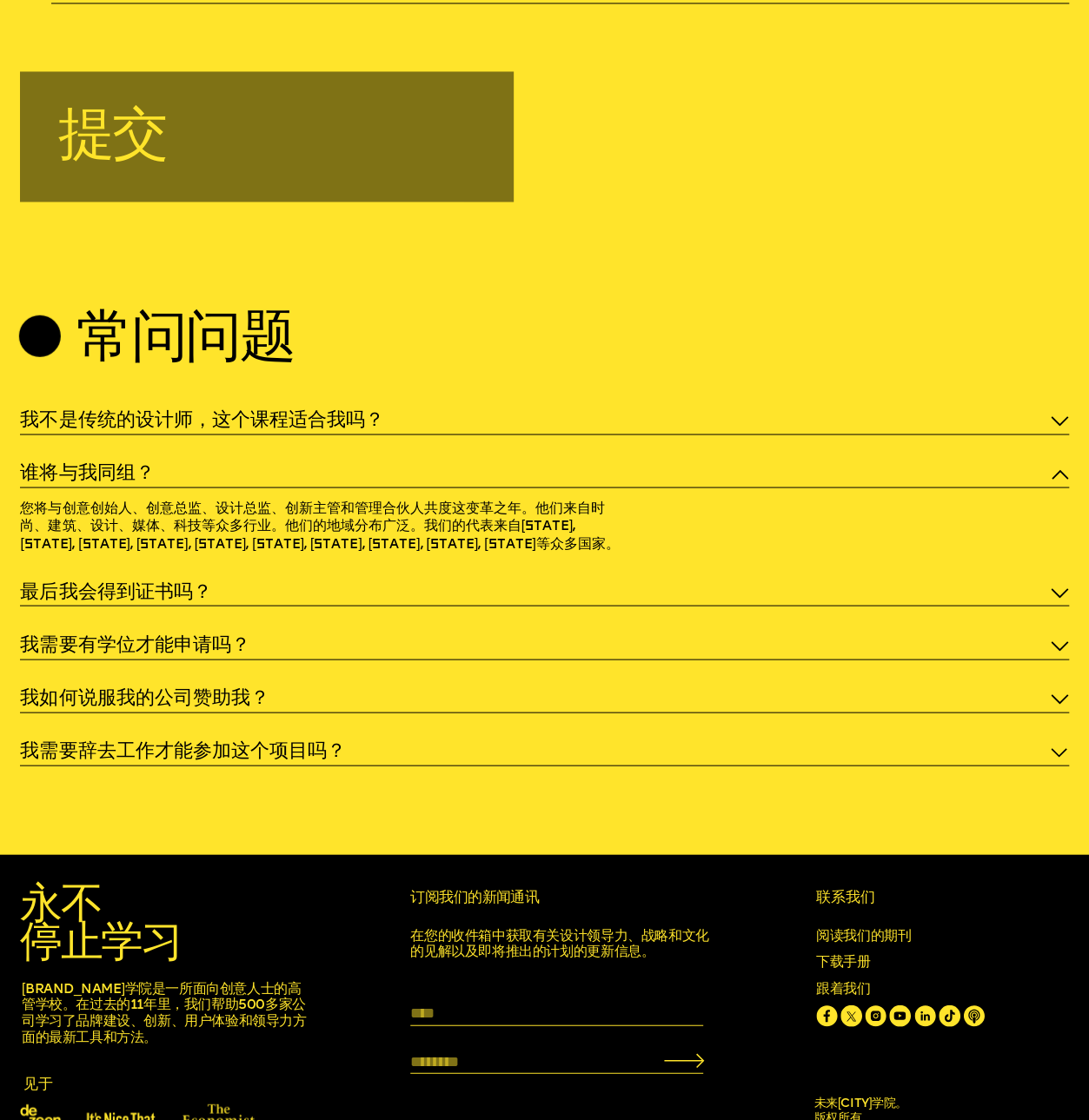 click on "我 不是传统的设计师，这个课程适合我吗？" at bounding box center (544, 421) 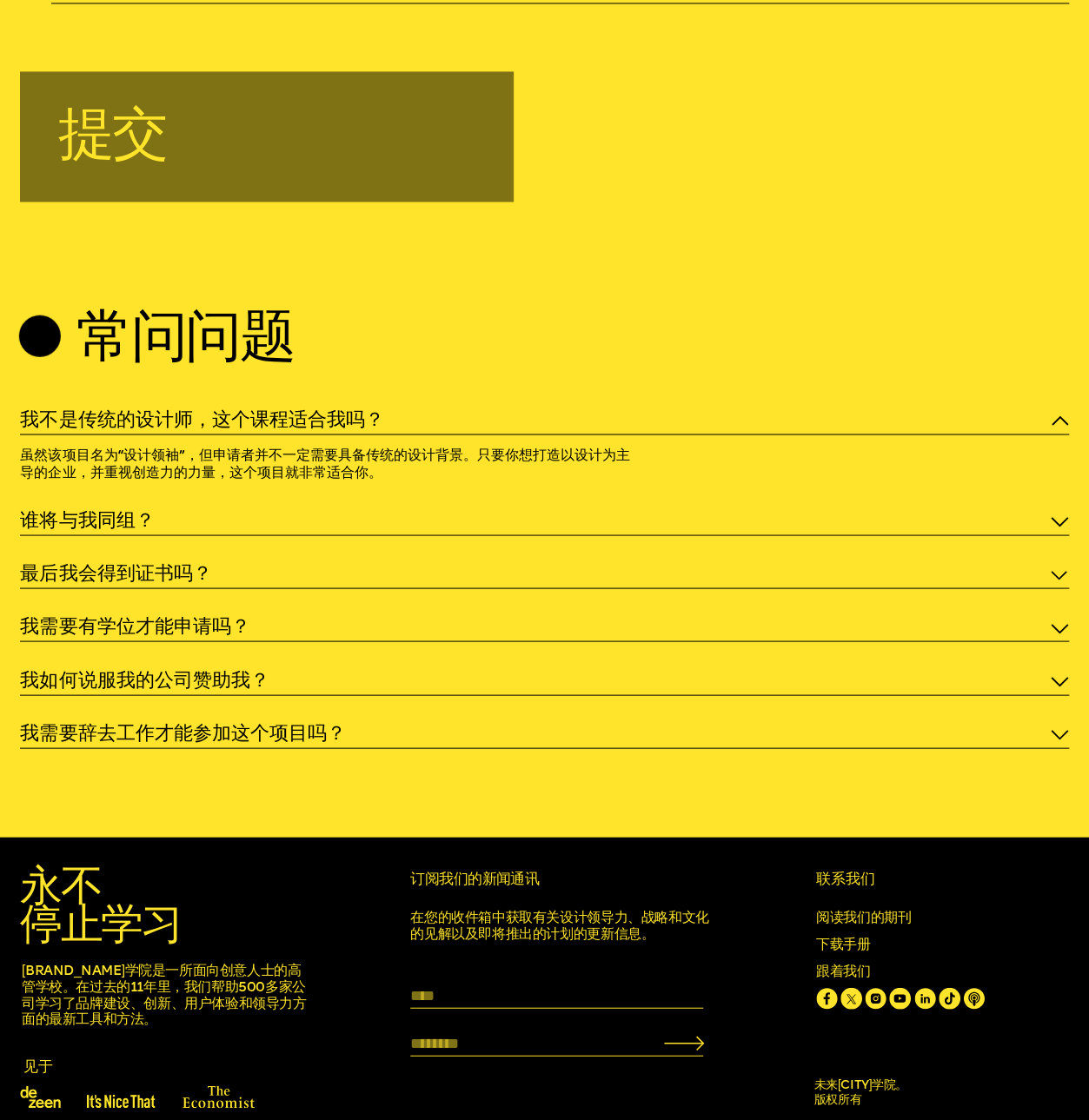 click on "谁将与我同组？" at bounding box center (544, 521) 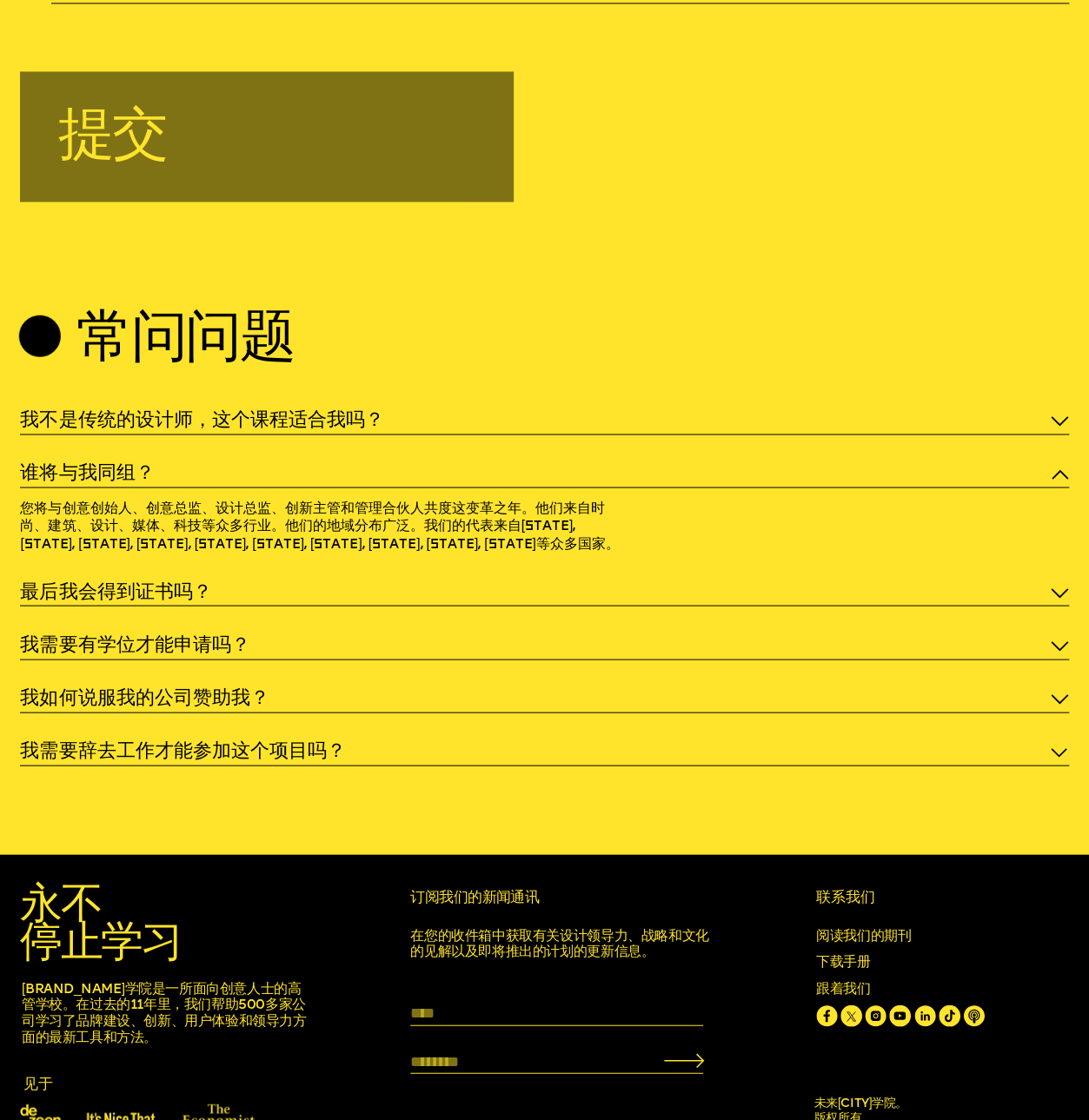 drag, startPoint x: 645, startPoint y: 366, endPoint x: 605, endPoint y: 400, distance: 52.497619 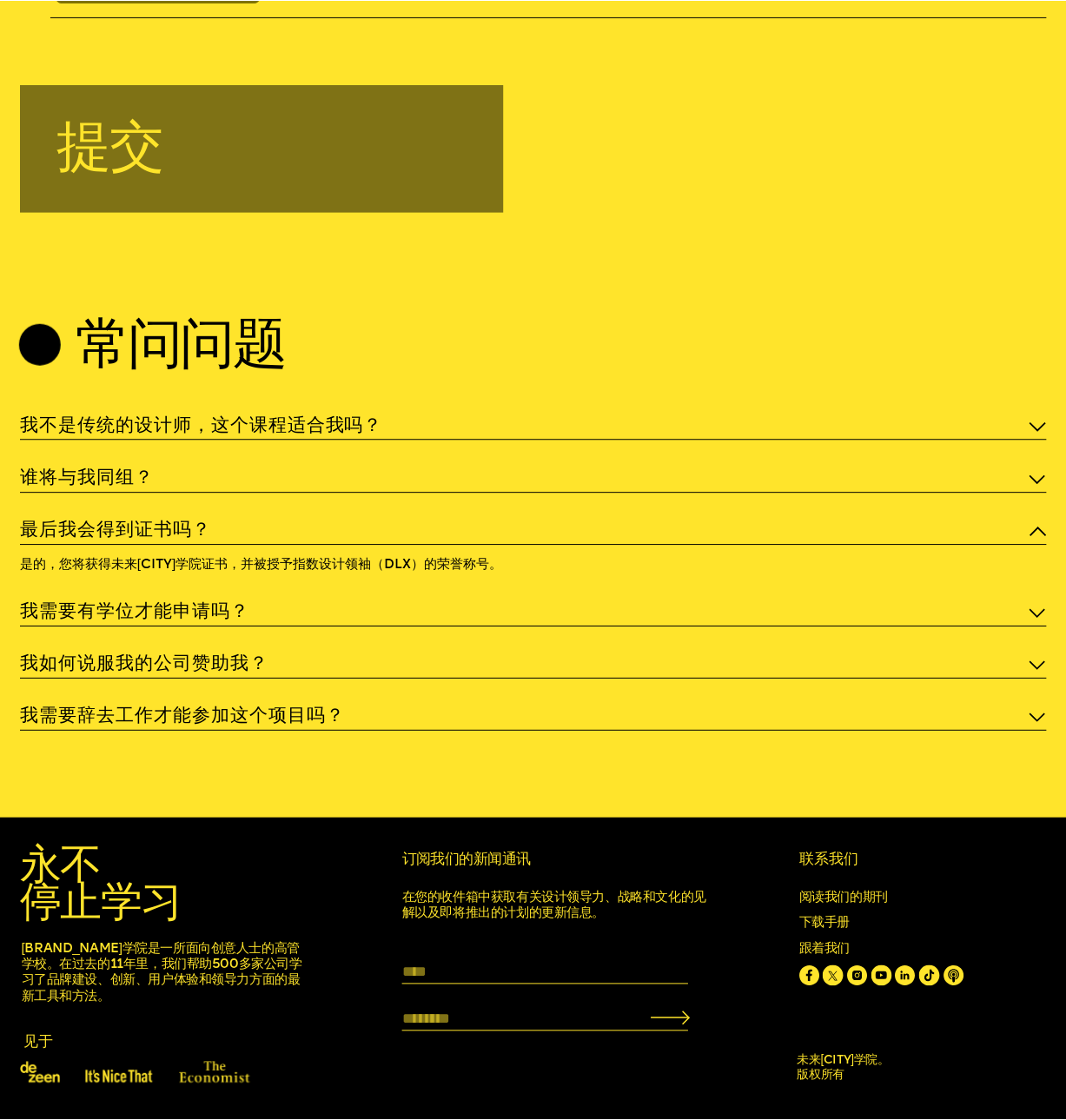 scroll, scrollTop: 4629, scrollLeft: 0, axis: vertical 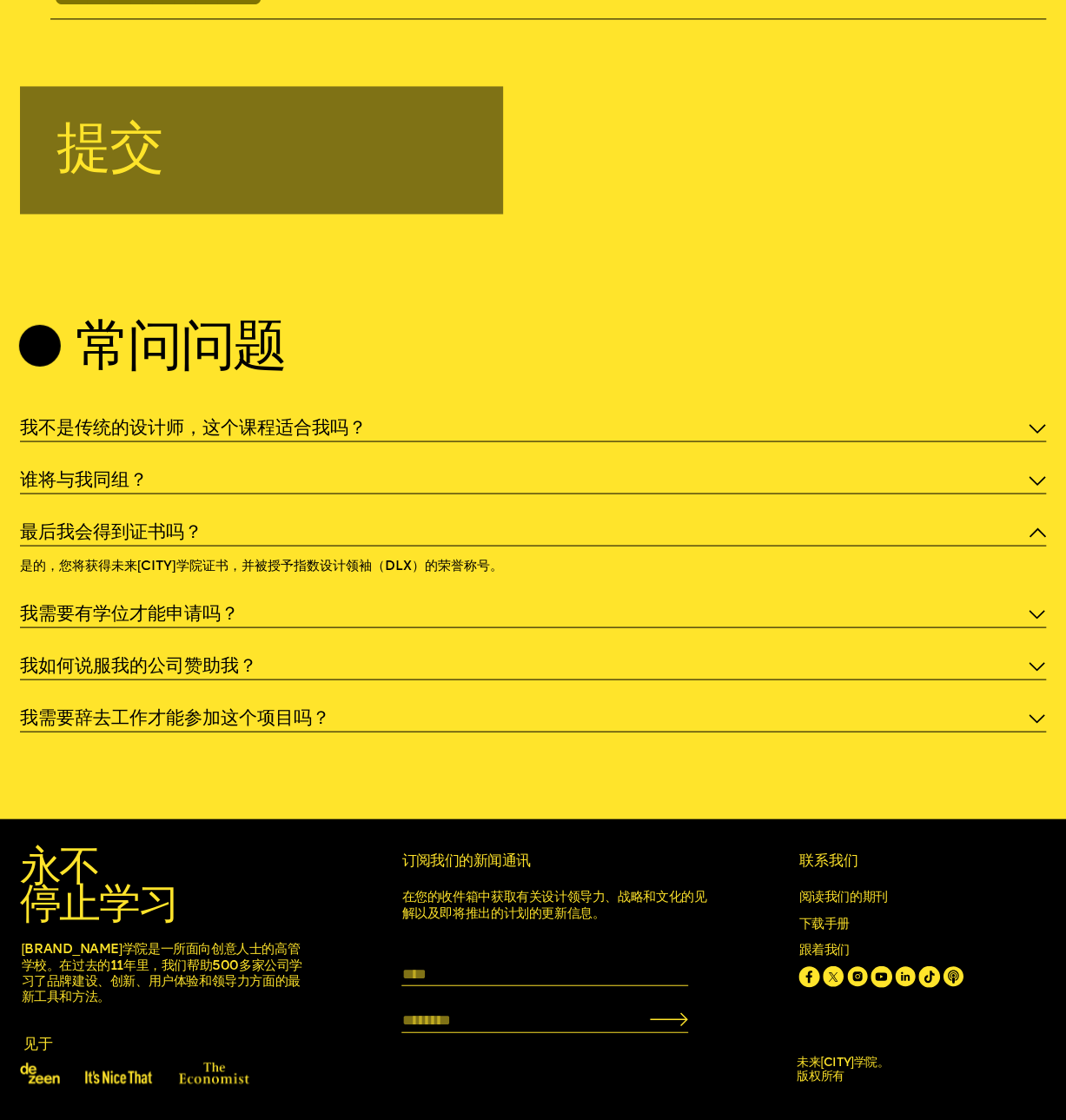 click on "需要有学位才能申请吗" at bounding box center (129, 613) 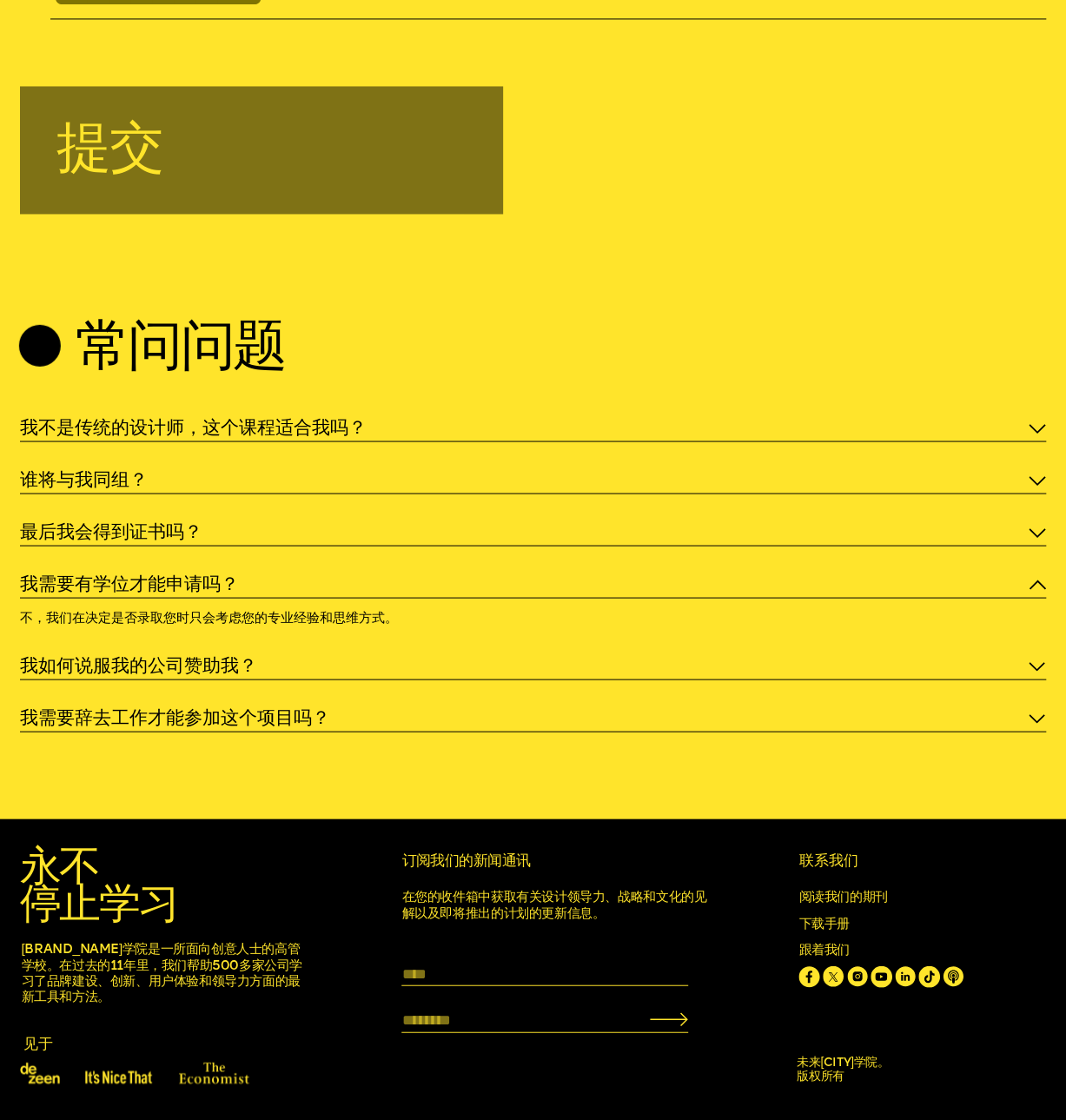 click on "说服我的公司赞助我？" at bounding box center (166, 666) 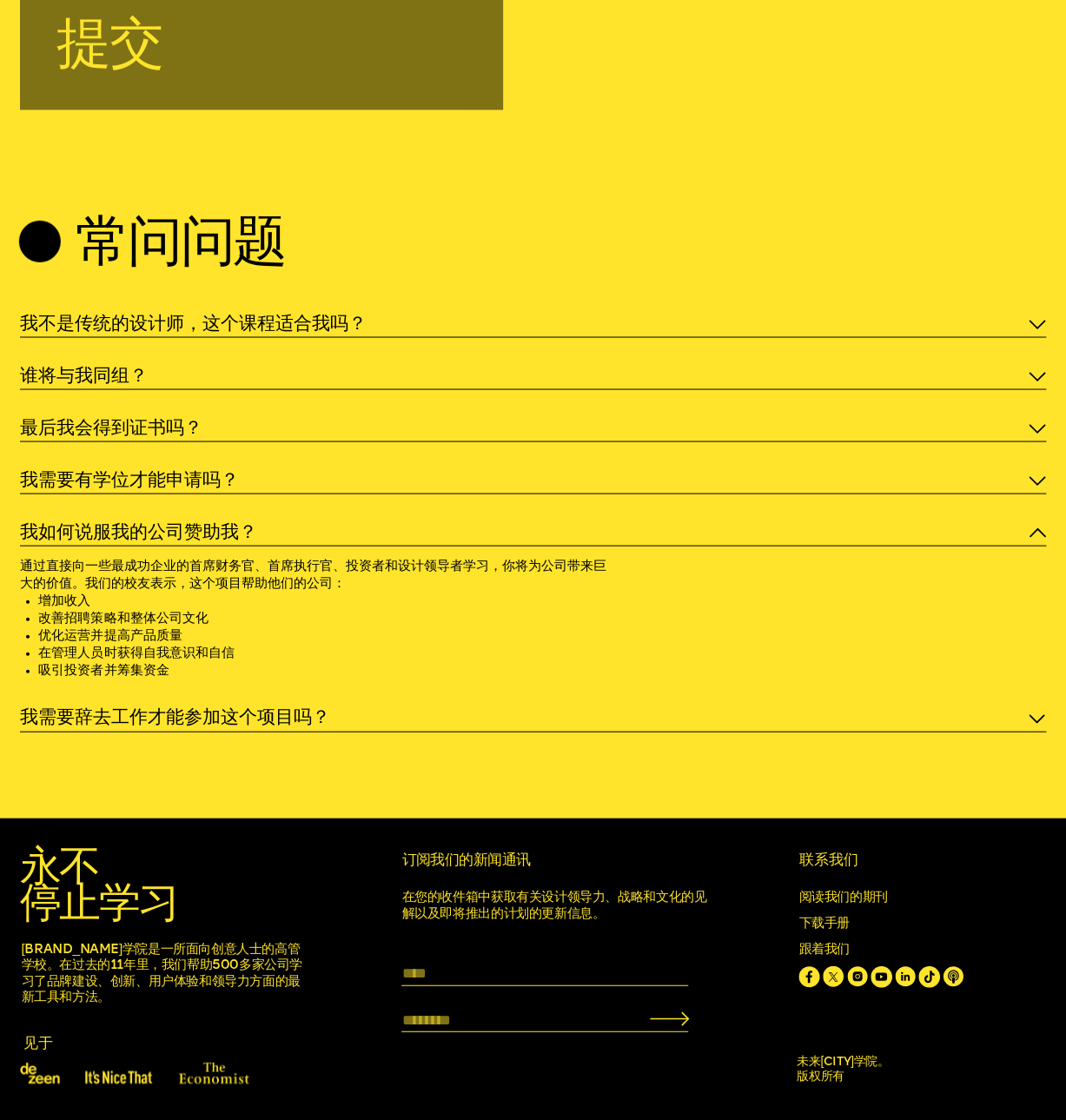 click on "需要辞去工作才能参加这个项目吗 ？" at bounding box center (184, 717) 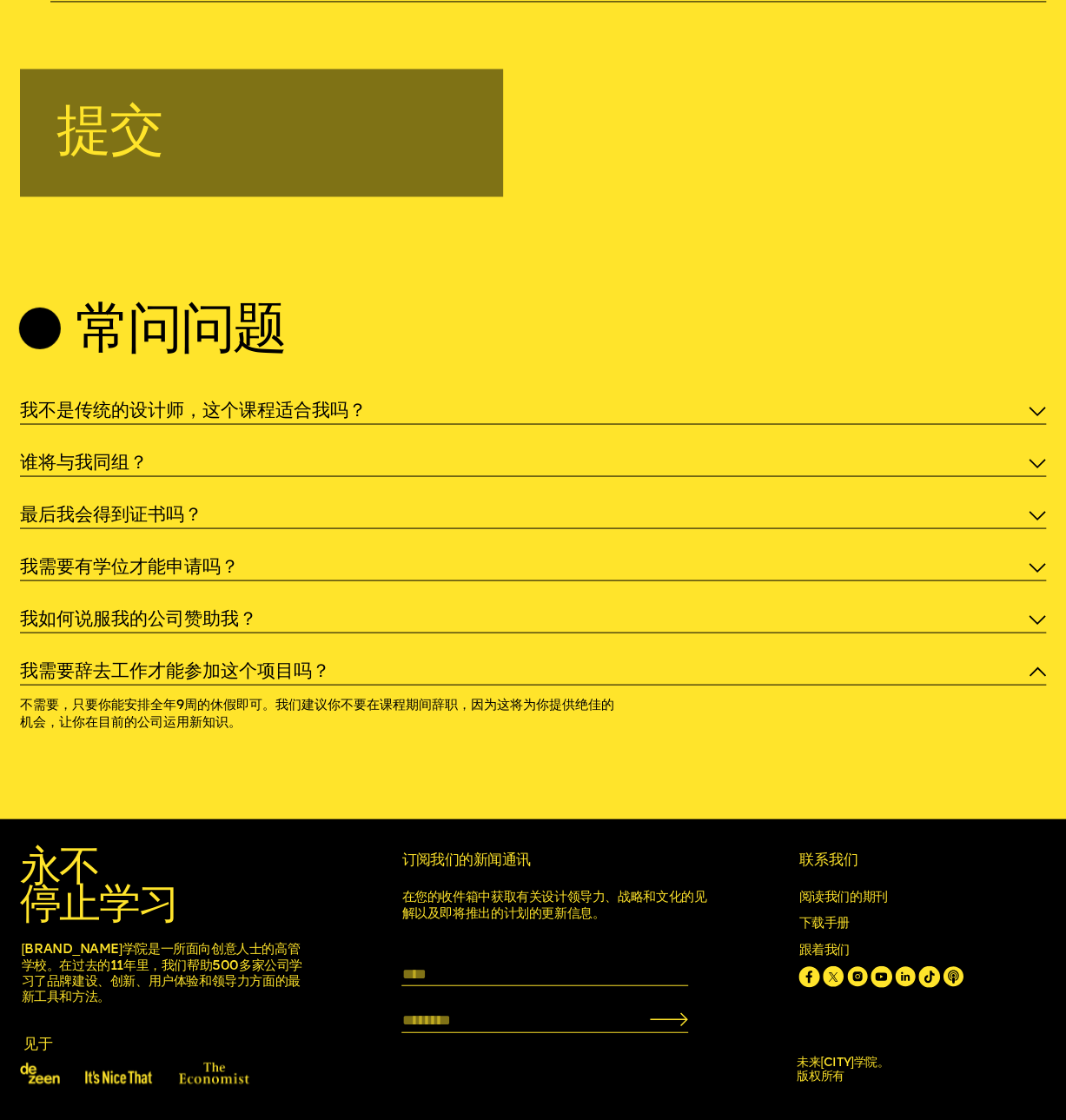 scroll, scrollTop: 4646, scrollLeft: 0, axis: vertical 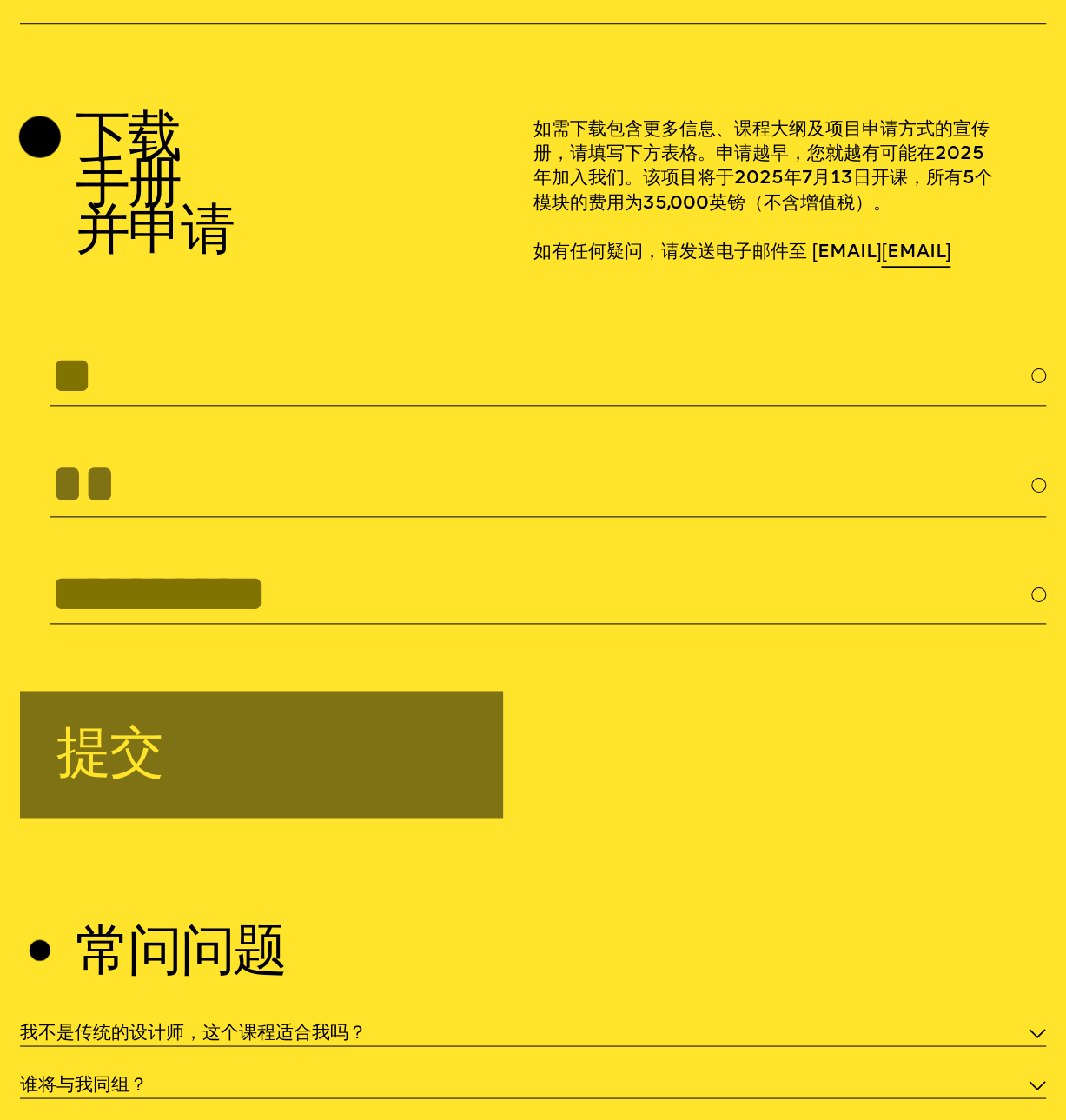 click on "下载" at bounding box center (128, 141) 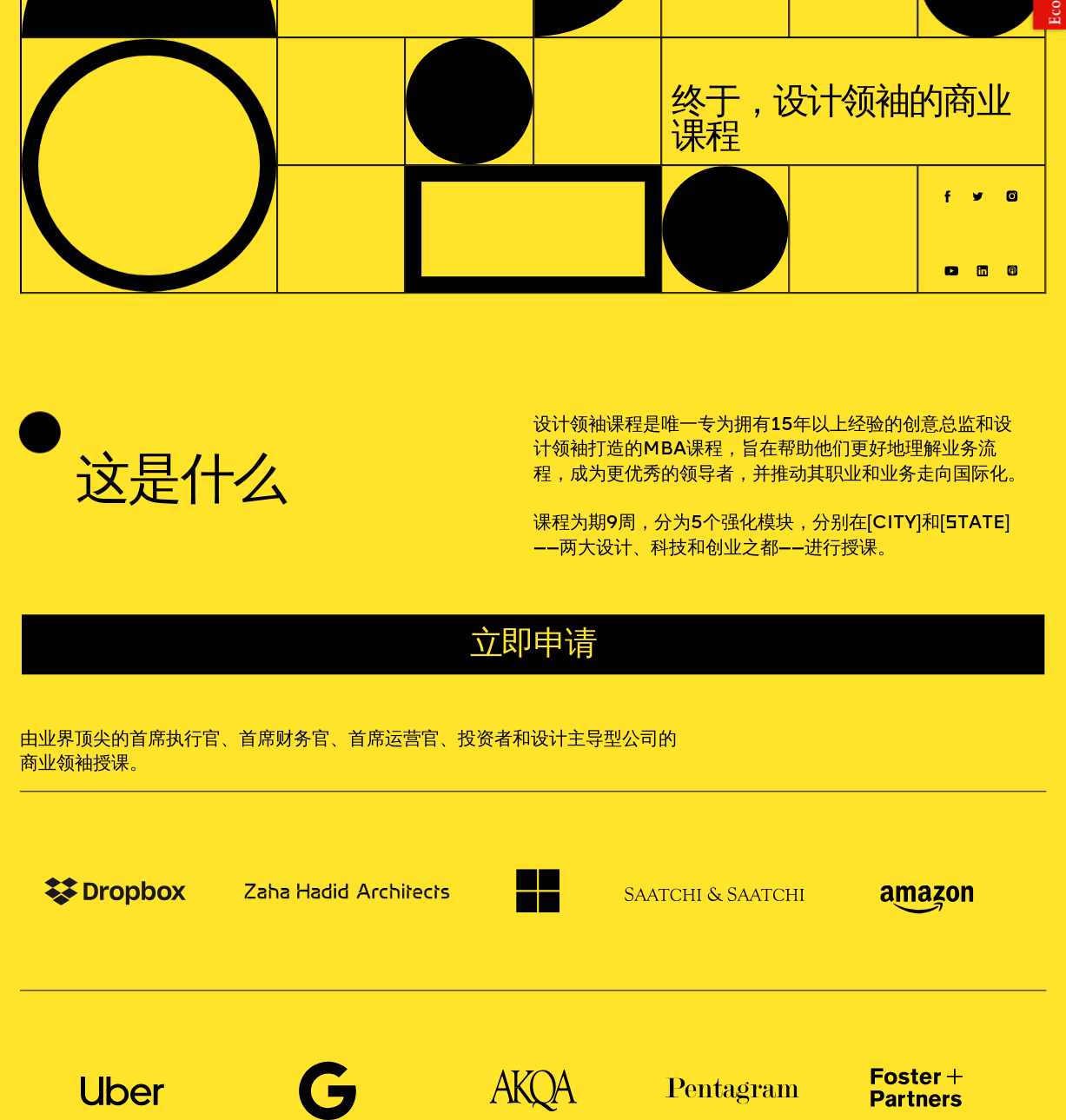 scroll, scrollTop: 0, scrollLeft: 0, axis: both 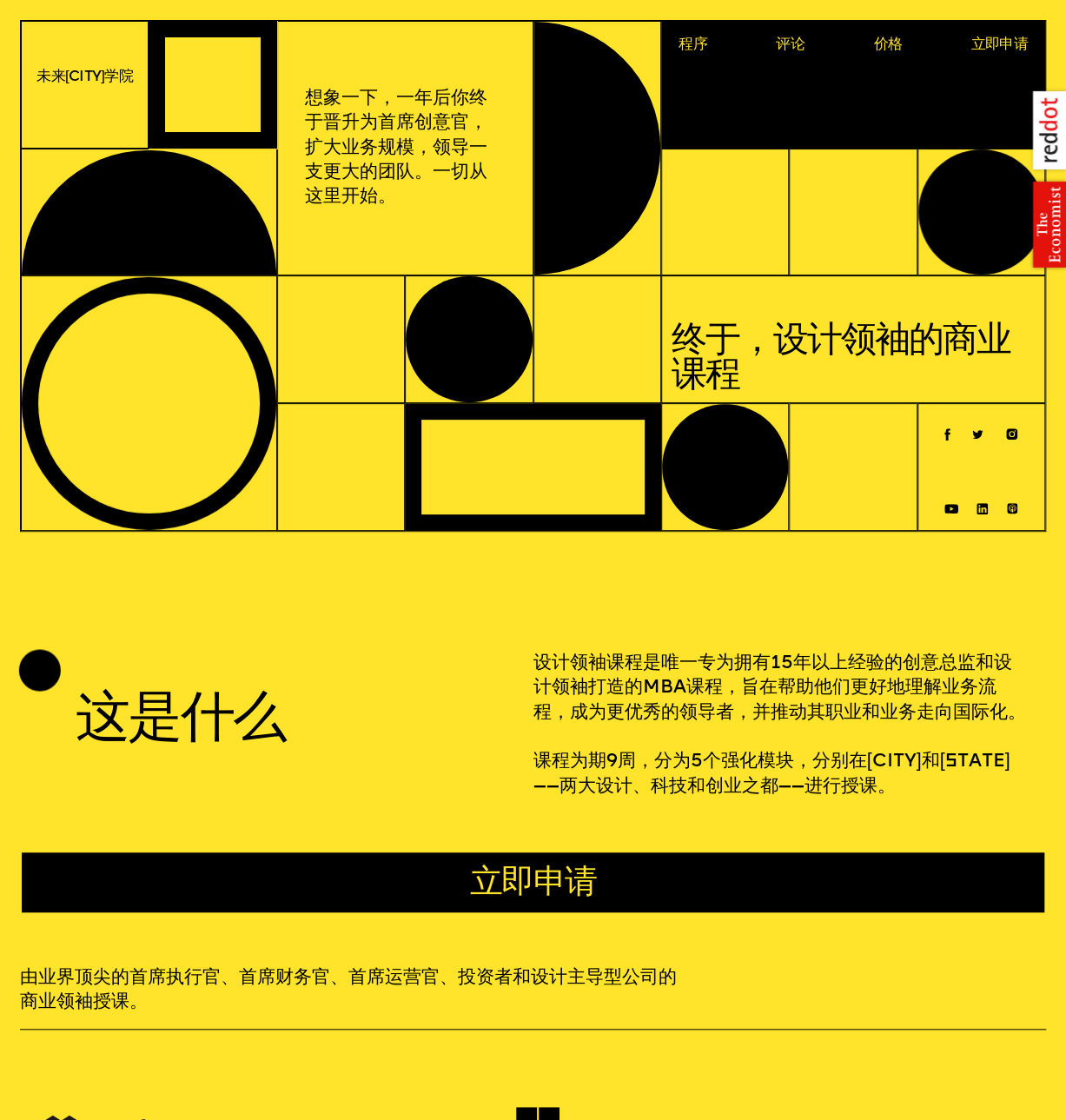 click on "程序" at bounding box center [692, 44] 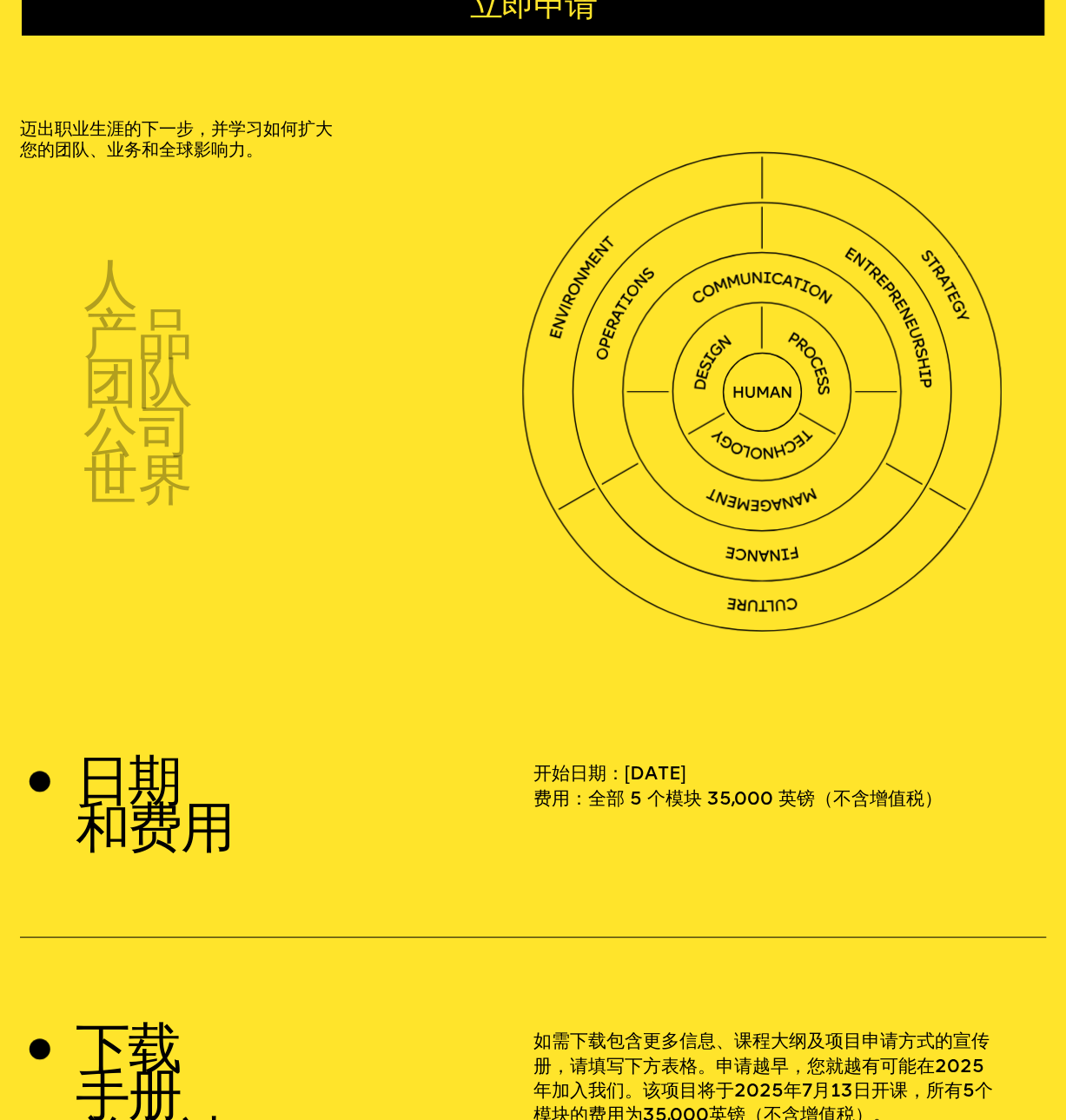 scroll, scrollTop: 3078, scrollLeft: 0, axis: vertical 